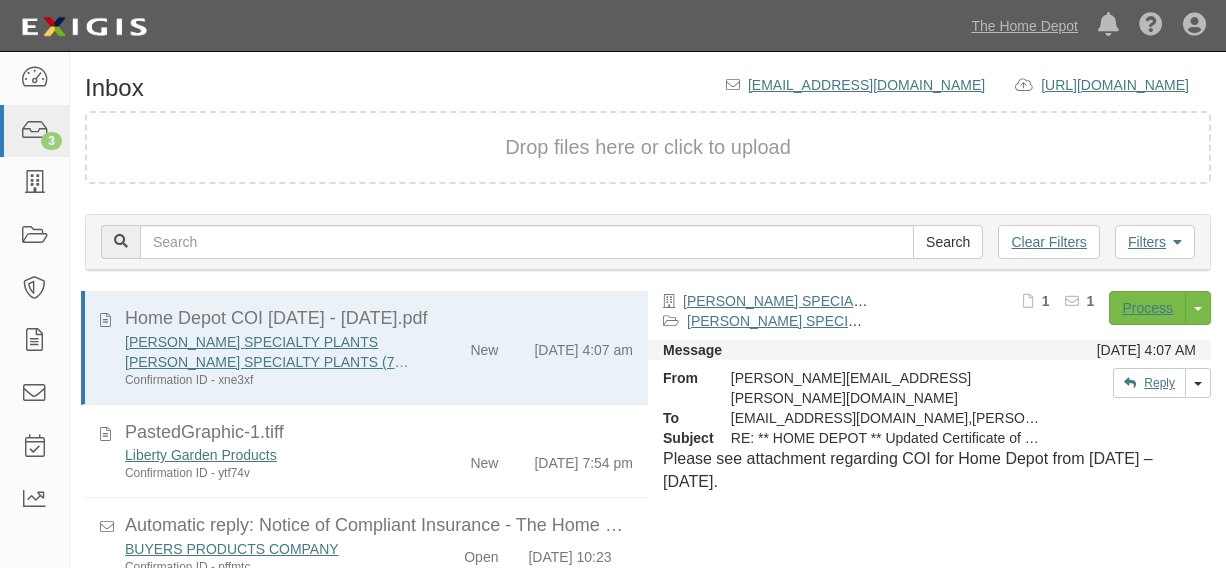 scroll, scrollTop: 0, scrollLeft: 0, axis: both 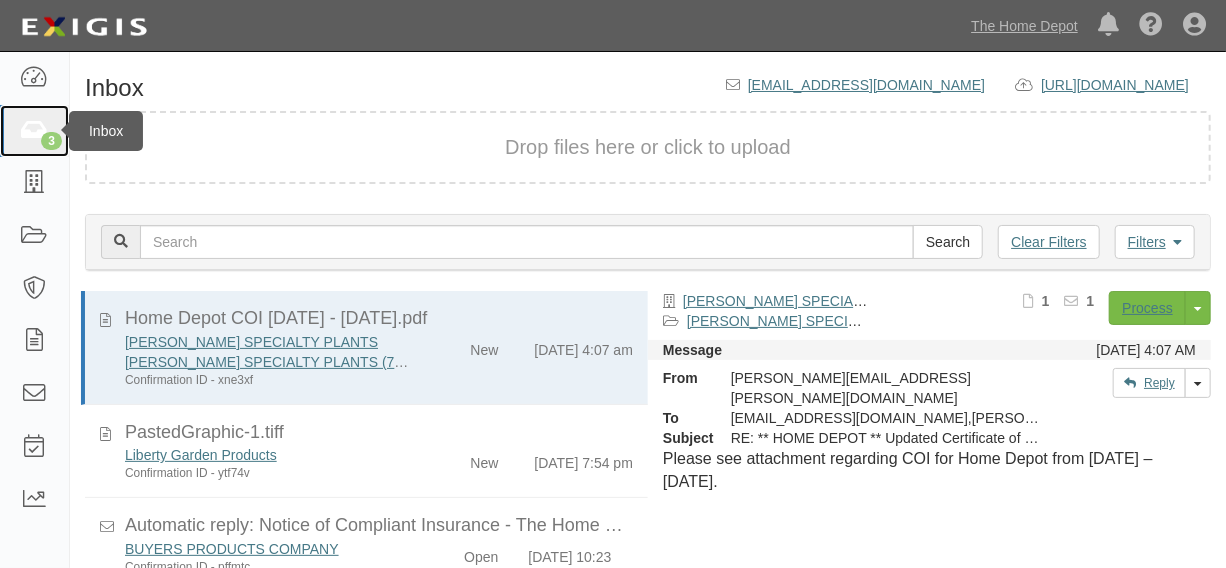 click on "3" at bounding box center [34, 131] 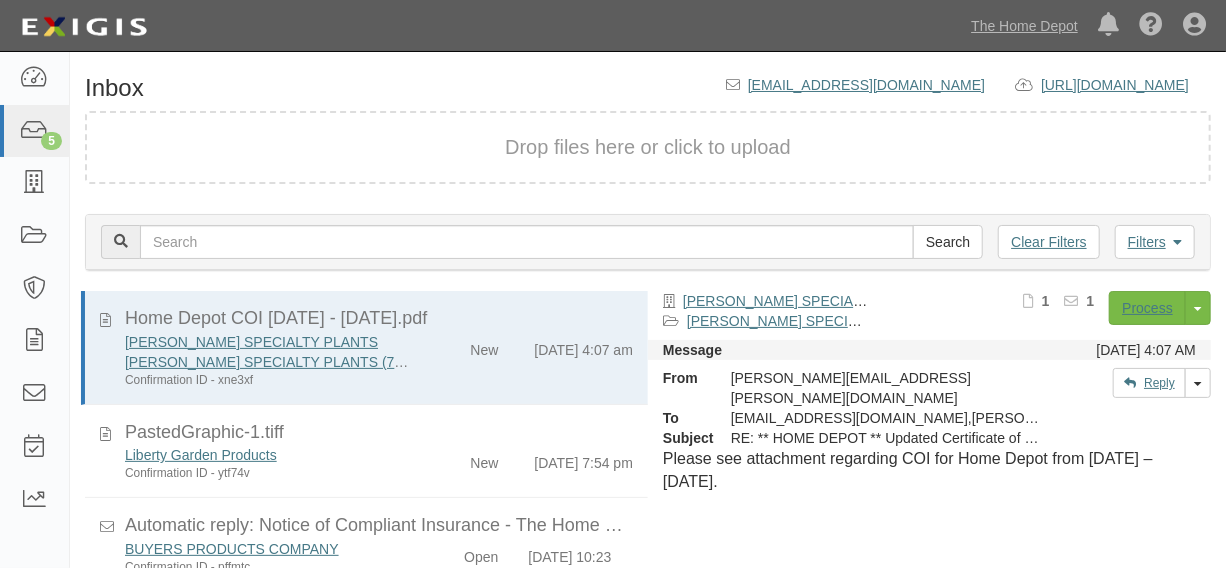 scroll, scrollTop: 84, scrollLeft: 0, axis: vertical 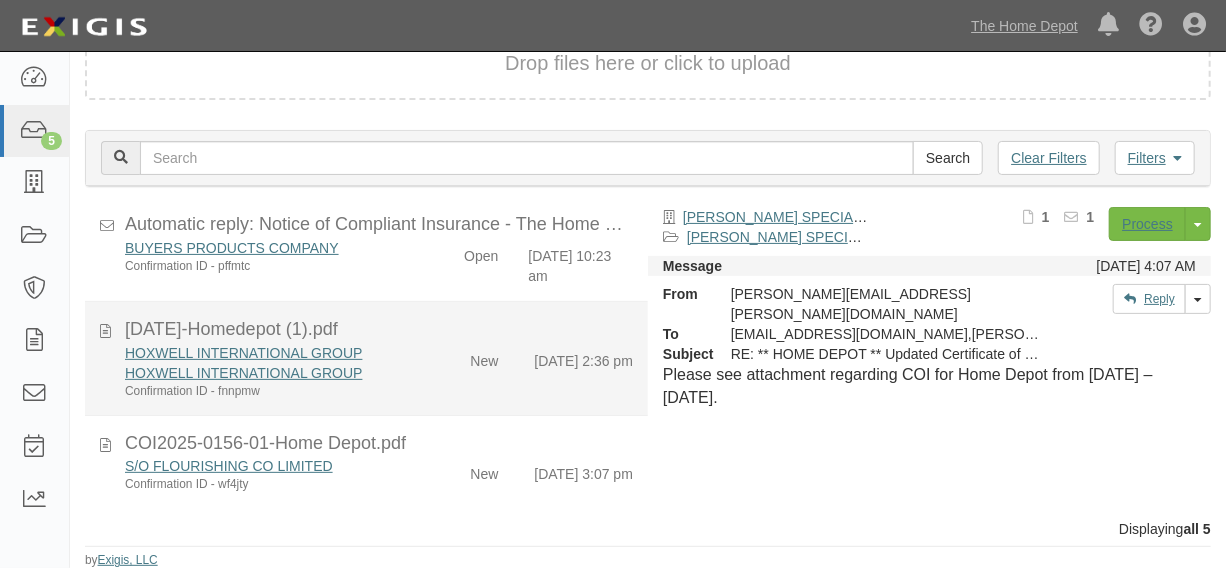 click on "HOXWELL INTERNATIONAL GROUP
HOXWELL INTERNATIONAL GROUP
Confirmation ID - fnnpmw
New
7/17/25 2:36 pm" 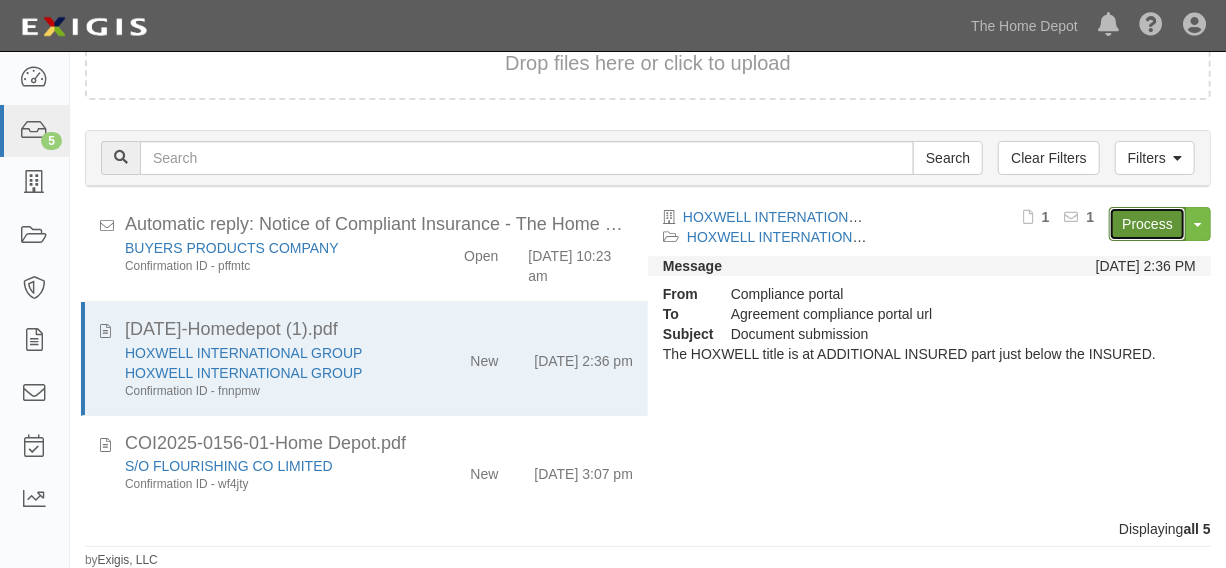click on "Process" at bounding box center (1147, 224) 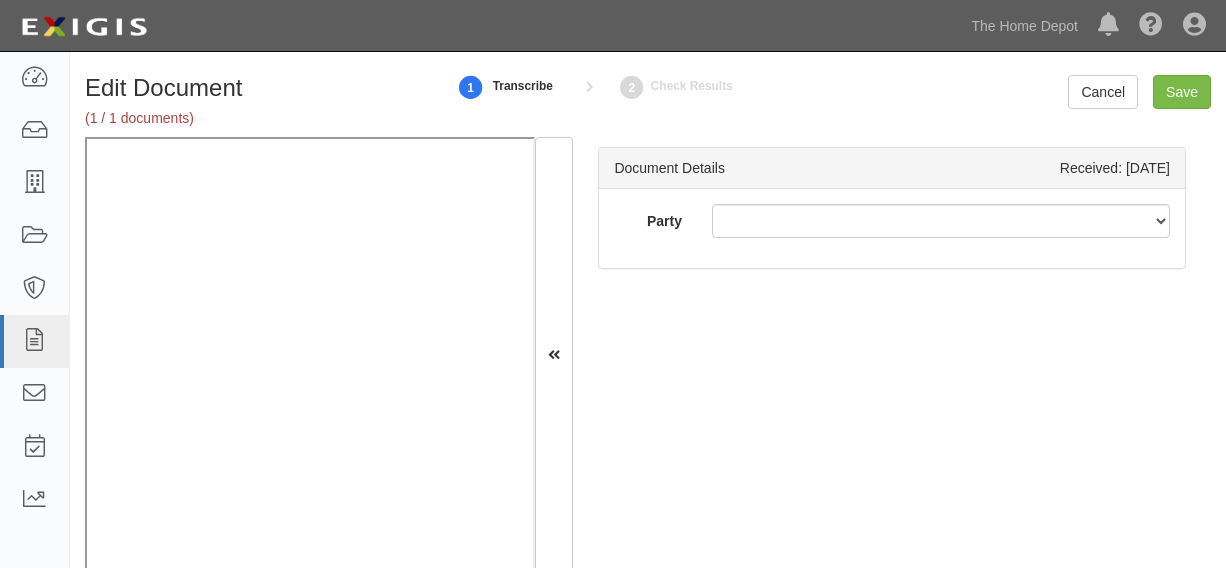 scroll, scrollTop: 0, scrollLeft: 0, axis: both 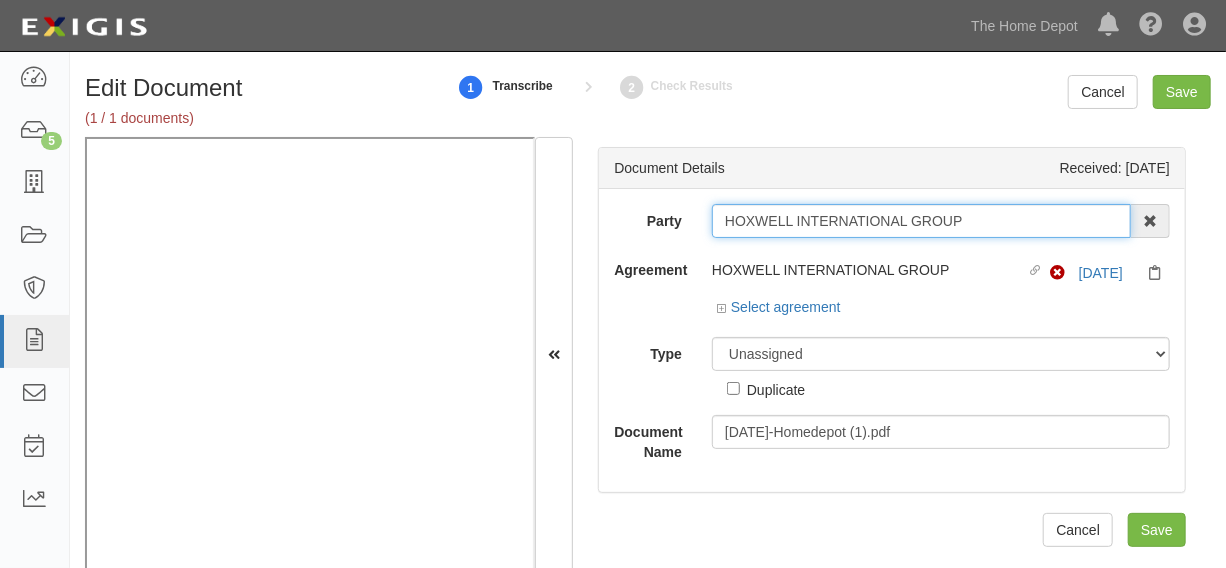 drag, startPoint x: 713, startPoint y: 218, endPoint x: 985, endPoint y: 226, distance: 272.1176 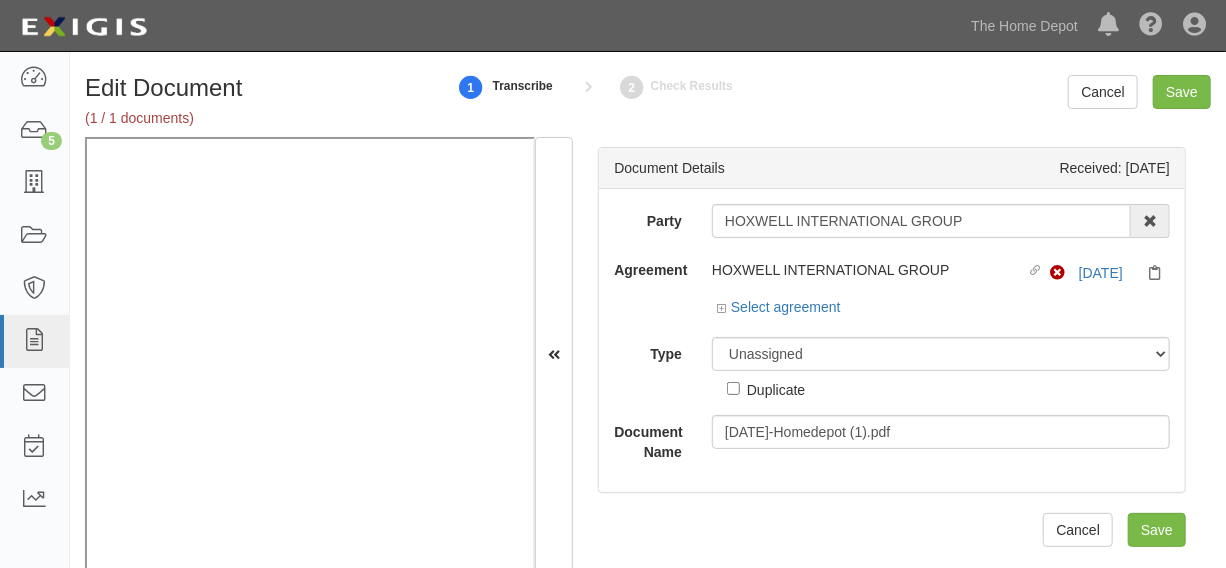 click on "HOXWELL INTERNATIONAL GROUP
Linked agreement
Non-Compliant
5/16/26" at bounding box center [941, 275] 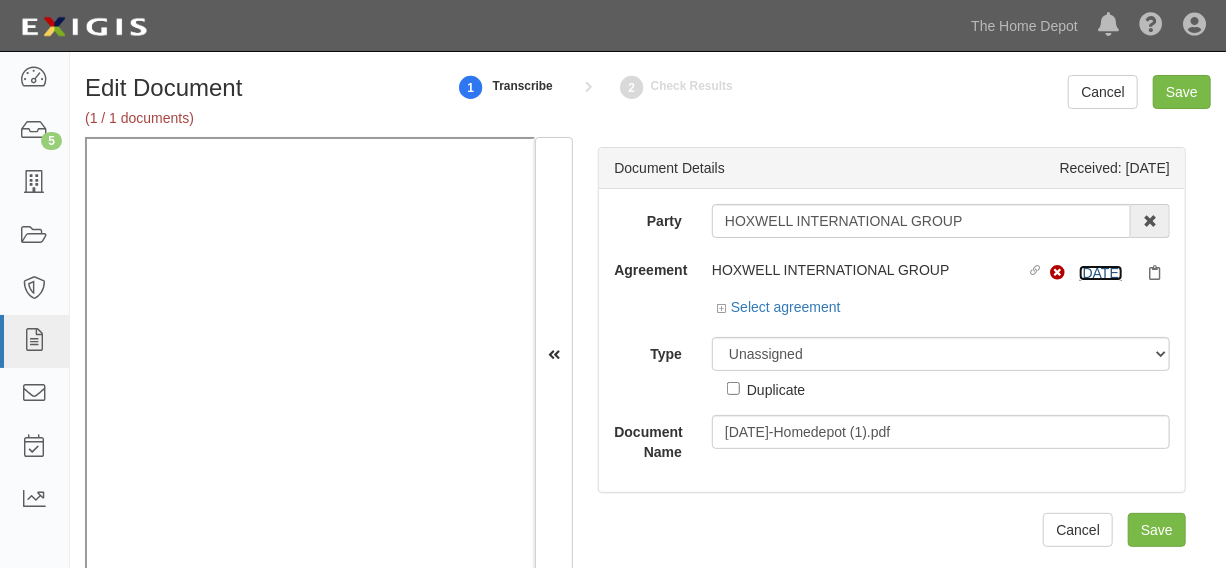 click on "5/16/26" at bounding box center (1101, 273) 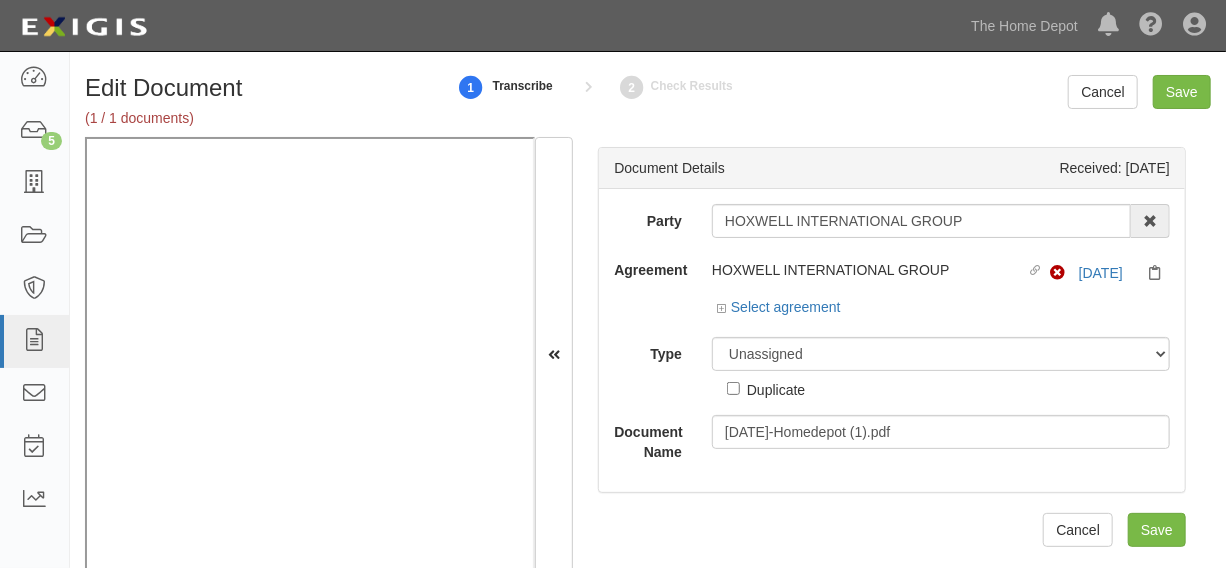 click on "Select agreement" at bounding box center (779, 307) 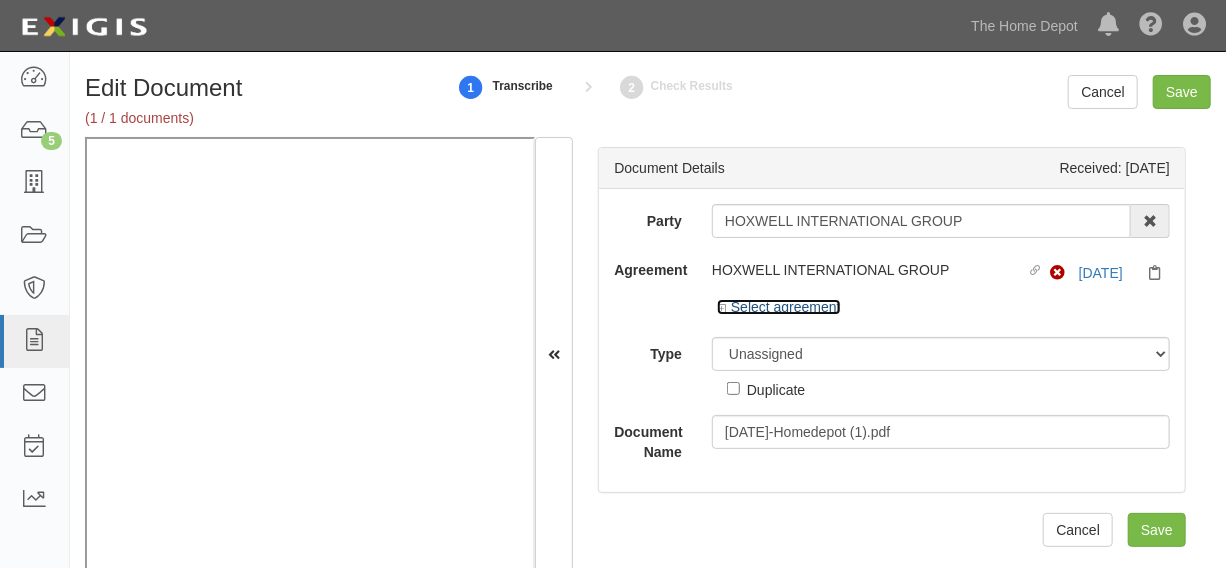 click on "Select agreement" at bounding box center (779, 307) 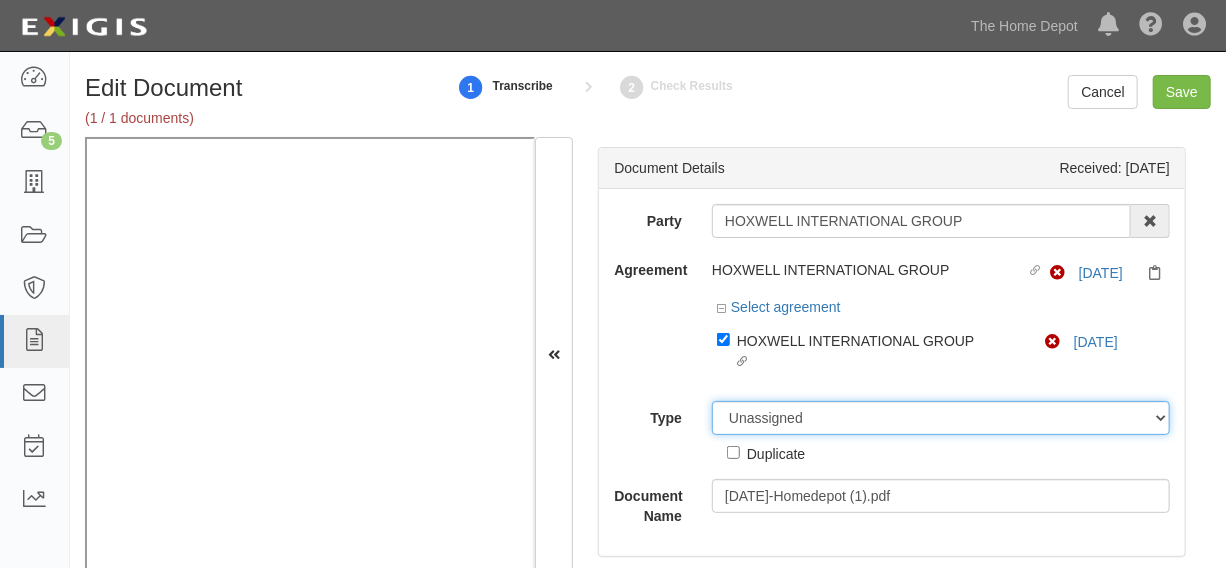 click on "Unassigned
Binder
Cancellation Notice
Certificate
Contract
Endorsement
Insurance Policy
Junk
Other Document
Policy Declarations
Reinstatement Notice
Requirements
Waiver Request" at bounding box center (941, 418) 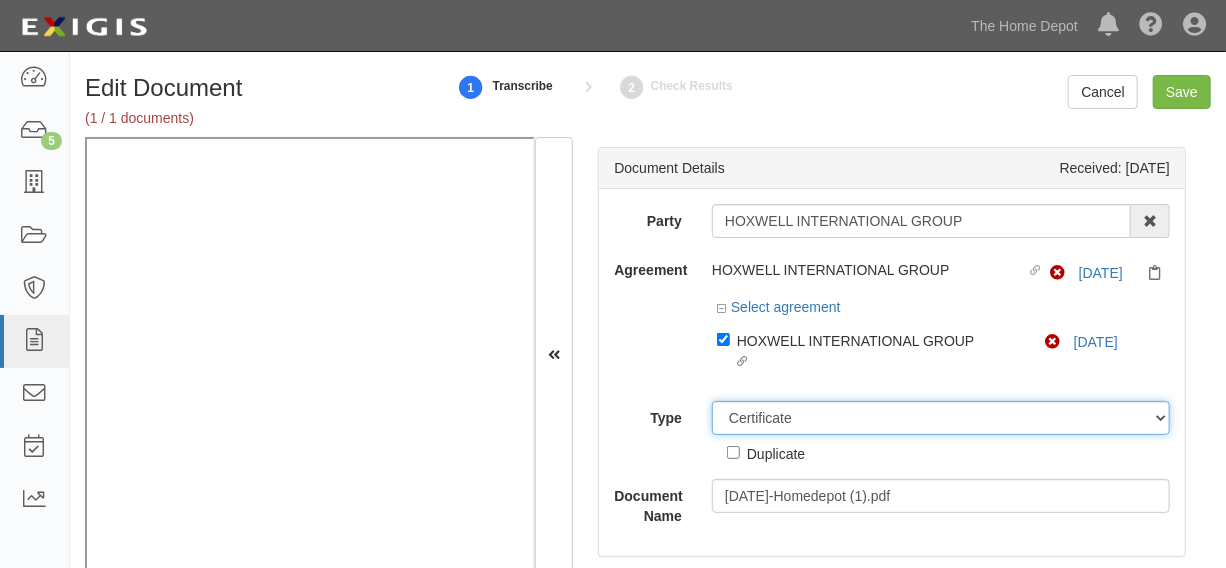 click on "Unassigned
Binder
Cancellation Notice
Certificate
Contract
Endorsement
Insurance Policy
Junk
Other Document
Policy Declarations
Reinstatement Notice
Requirements
Waiver Request" at bounding box center (941, 418) 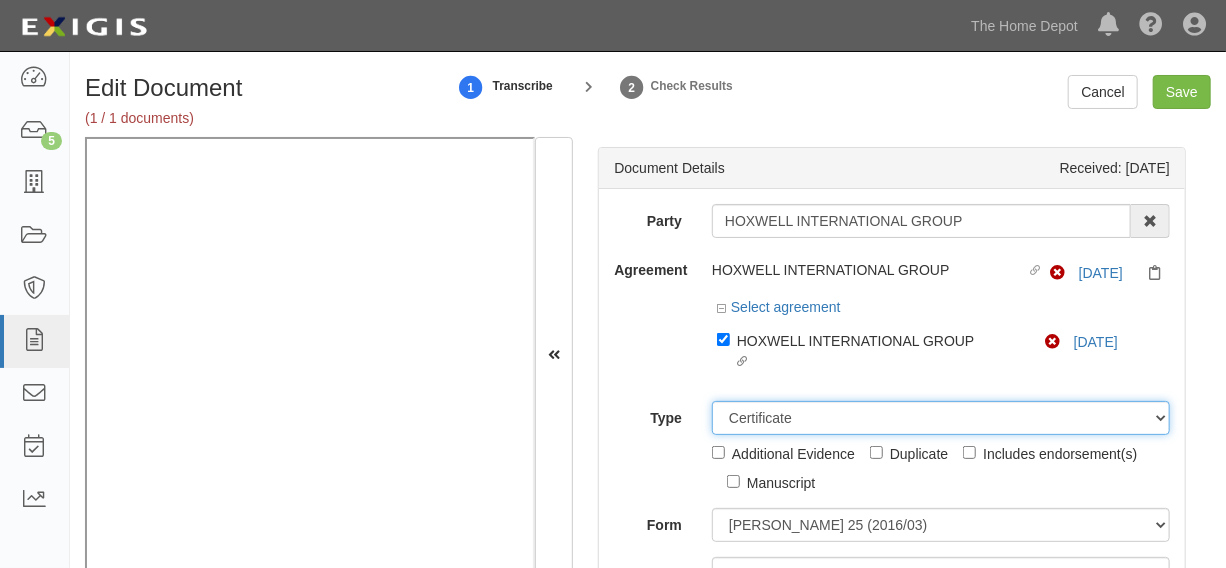scroll, scrollTop: 151, scrollLeft: 0, axis: vertical 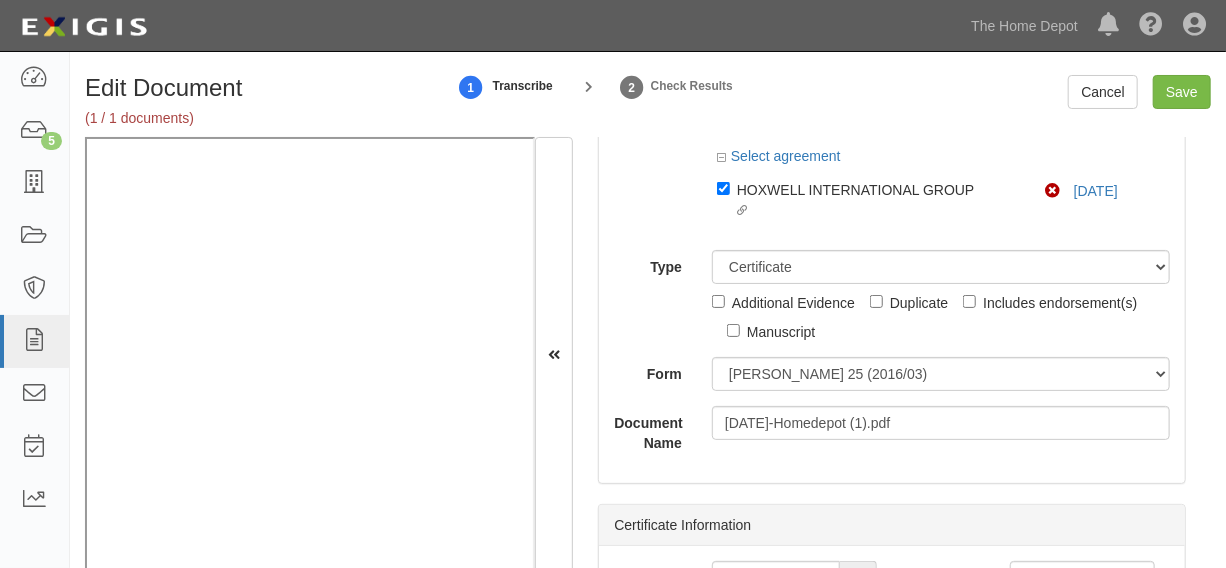 click on "Party
HOXWELL INTERNATIONAL GROUP
1000576868 Ontario Inc.
10 STRAWBERRY STREET
115282 CANADA LTEE
11947907 Canada Inc. (MOD LIGHTING)
1200144519218
1234BUY.COM INC
1291 FURNITURES INC
16 GAUGE SINKS
1729897 ONTARIO INC. O/A
1791 Outdoor Lifestyle Group LLC
1837, LLC.
1888 MILLS LLC
1896424 ONTARIO INC
1JAY CAPITAL INC
1PERFECTCHOICE INC
1ST CHOICE FERTILIZER, I
2033784 ONTARIO INC.
21 ROCKS CORPORATION DBA
2614072 ONTARIO INC. (O/
2964-3277 QUEBEC INC
2B Poultry, LLC
2FUNGUYS
34 DECOR LLC
360 ELECTRICAL LLC
3B INTERNATIONAL LLC
3B TECH, INC.
3DROSE LLC
3I PRODUCTS, INC.
3M
3M
3M COMPANY
3Wood Wholesale, LLC
4077814 DELAWARE INC
4D CONCEPTS, INC
4dock LLC." at bounding box center (892, 253) 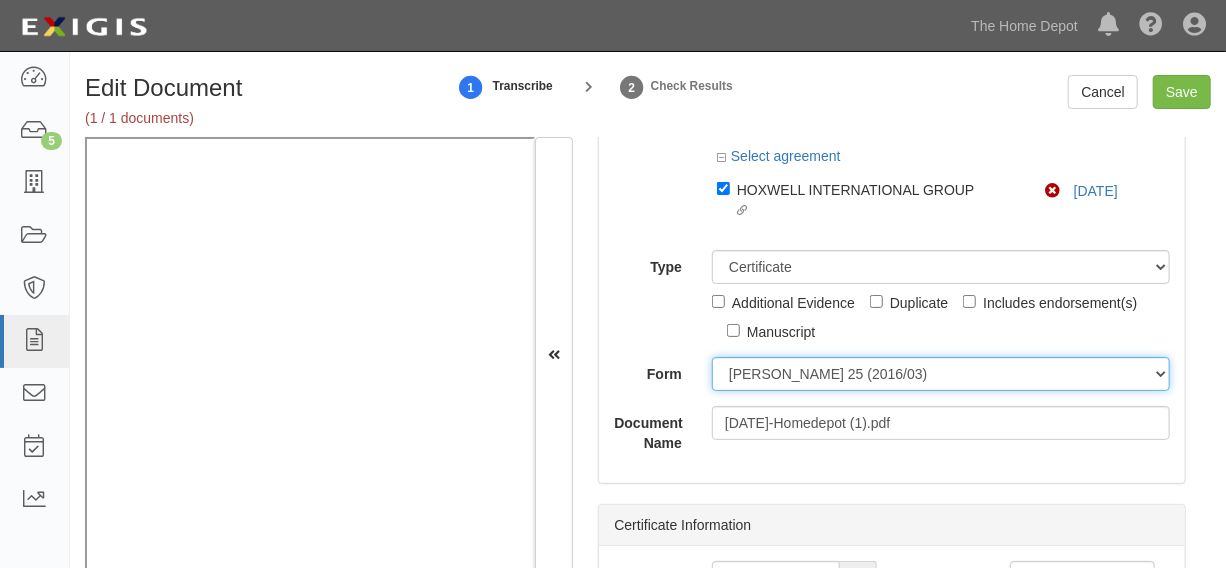 click on "[PERSON_NAME] 25 (2016/03)
[PERSON_NAME] 101
[PERSON_NAME] 855 NY (2014/05)
General" at bounding box center [941, 374] 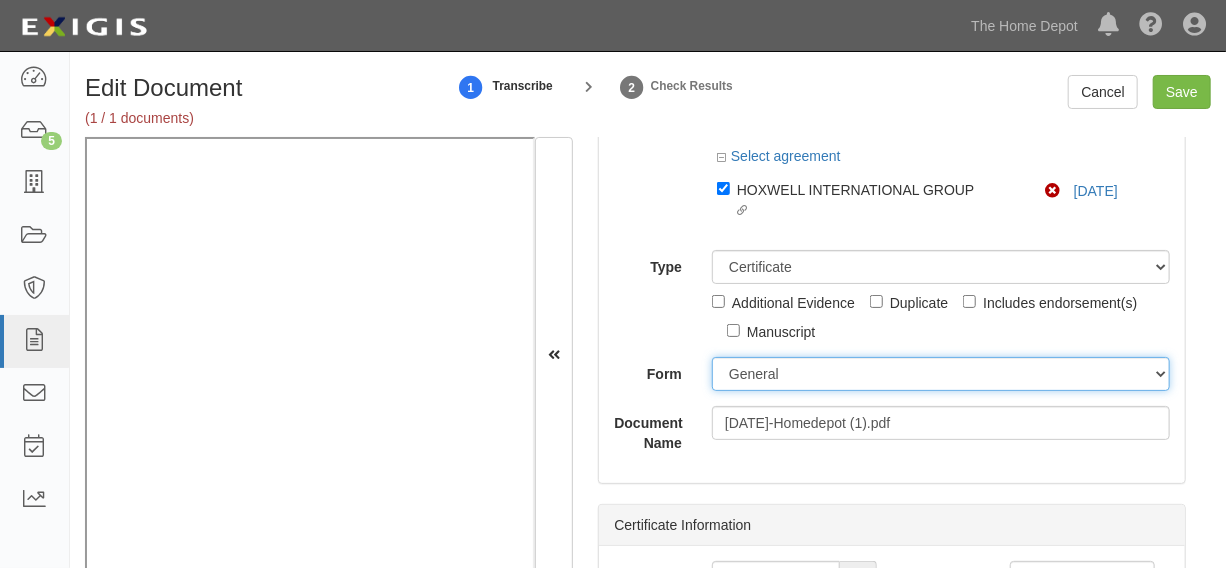 click on "[PERSON_NAME] 25 (2016/03)
[PERSON_NAME] 101
[PERSON_NAME] 855 NY (2014/05)
General" at bounding box center [941, 374] 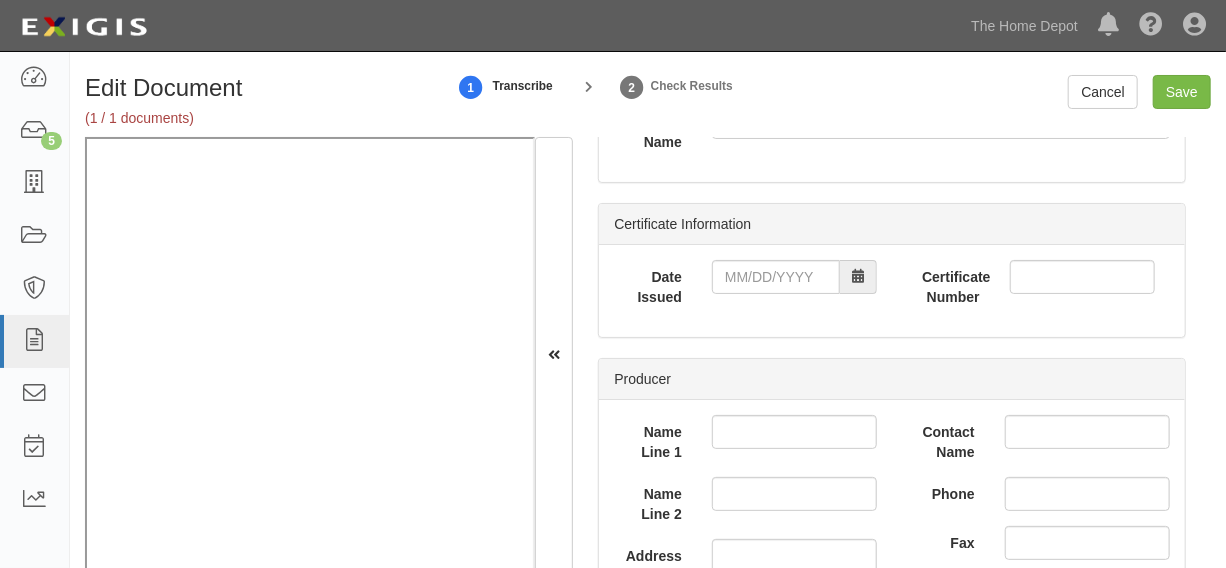 scroll, scrollTop: 454, scrollLeft: 0, axis: vertical 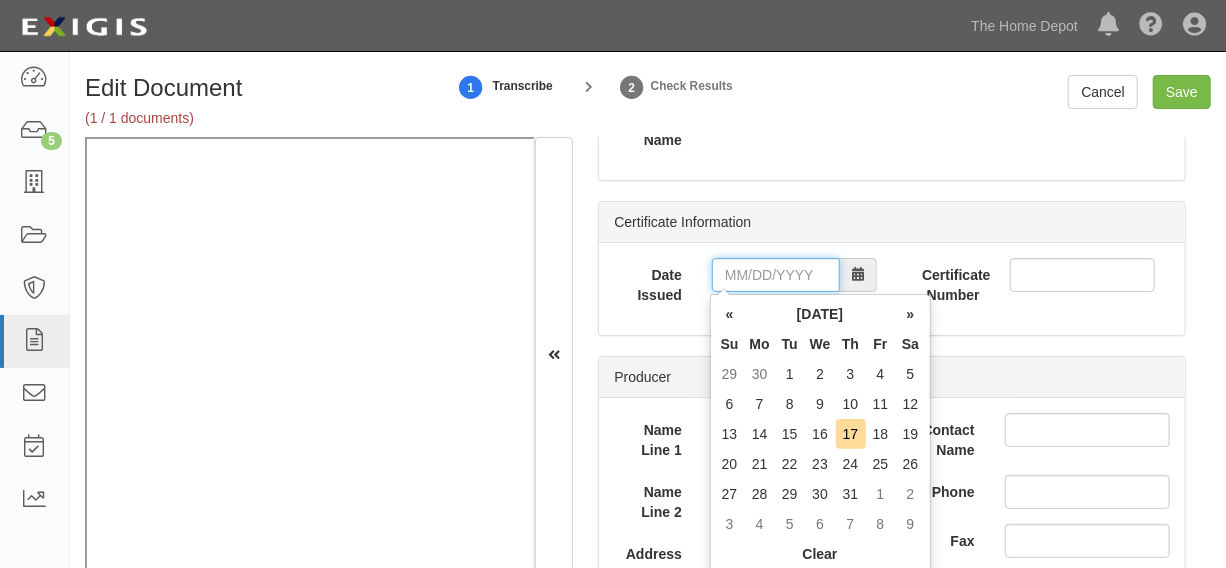 click on "Date Issued" at bounding box center (776, 275) 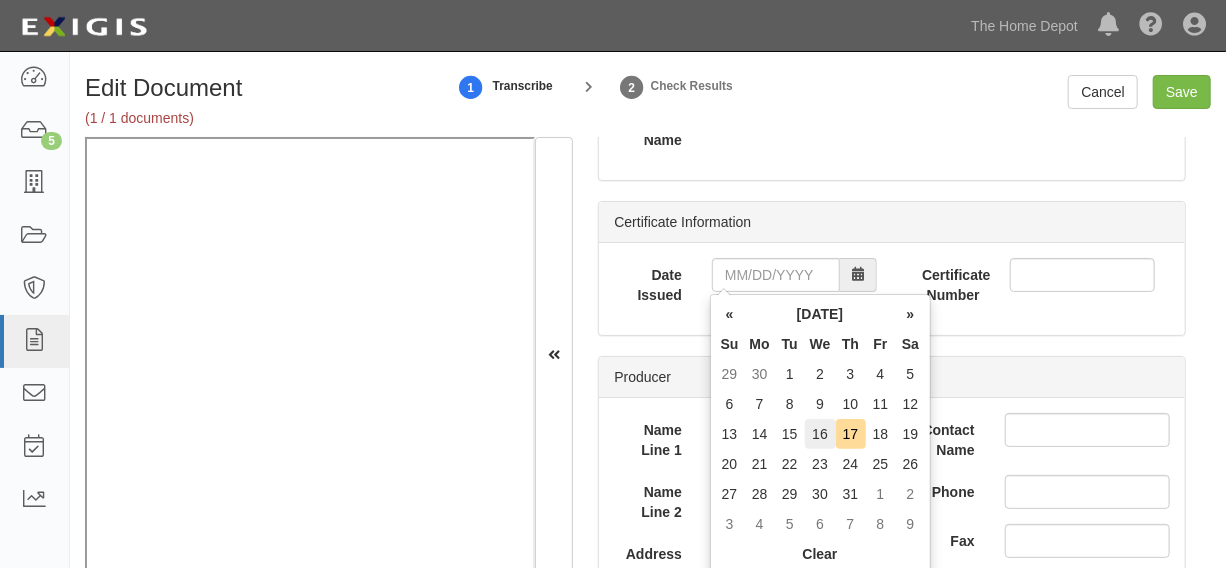 click on "16" at bounding box center [820, 434] 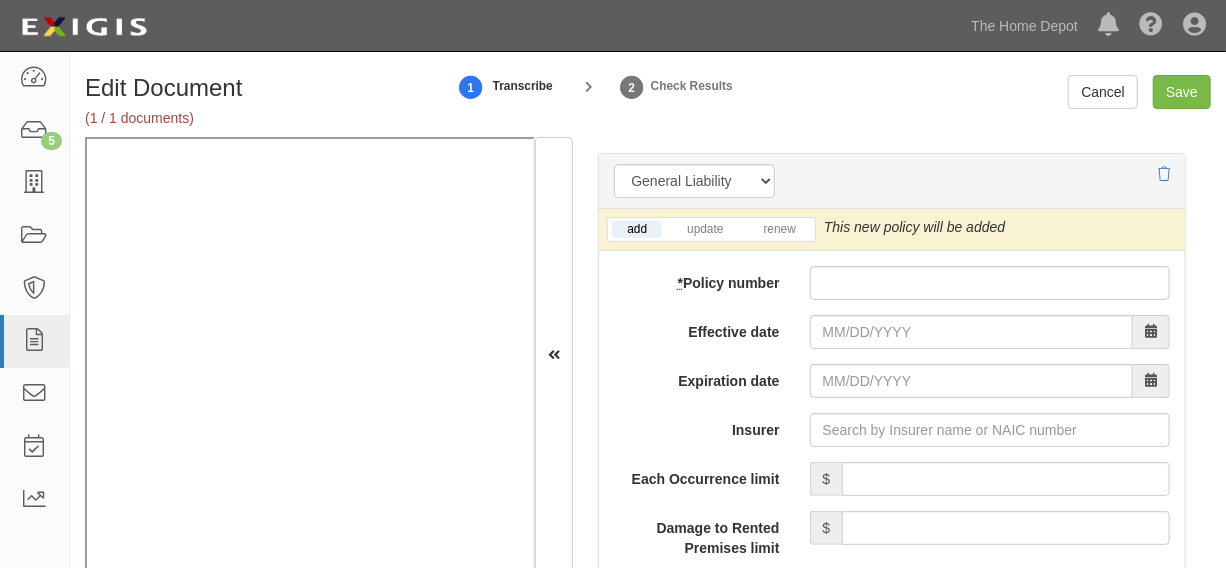 scroll, scrollTop: 1666, scrollLeft: 0, axis: vertical 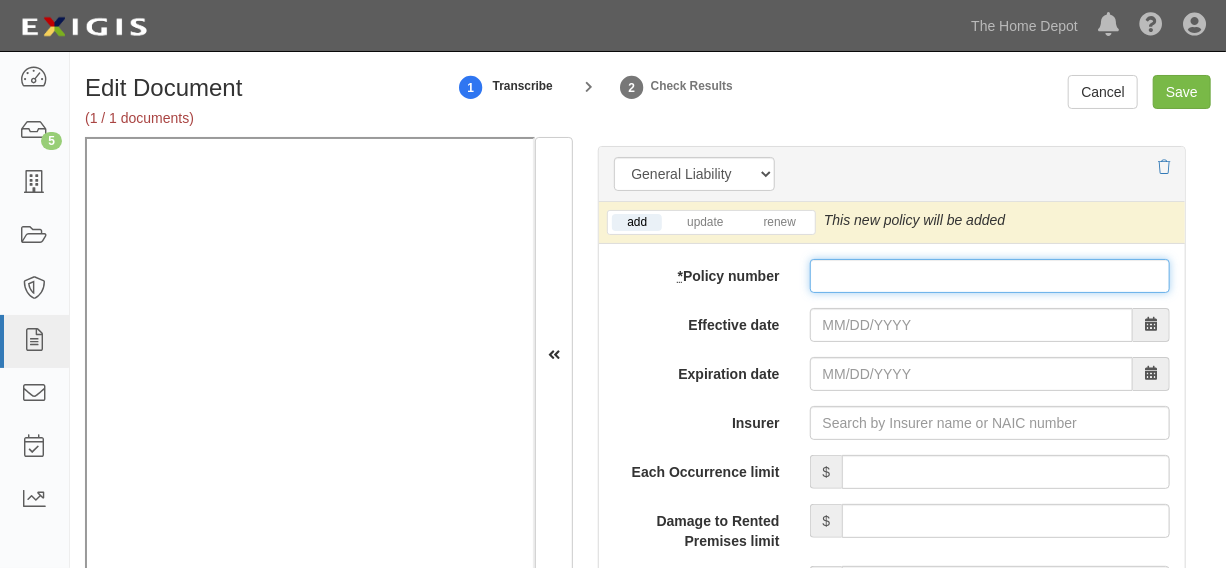 click on "*  Policy number" at bounding box center [990, 276] 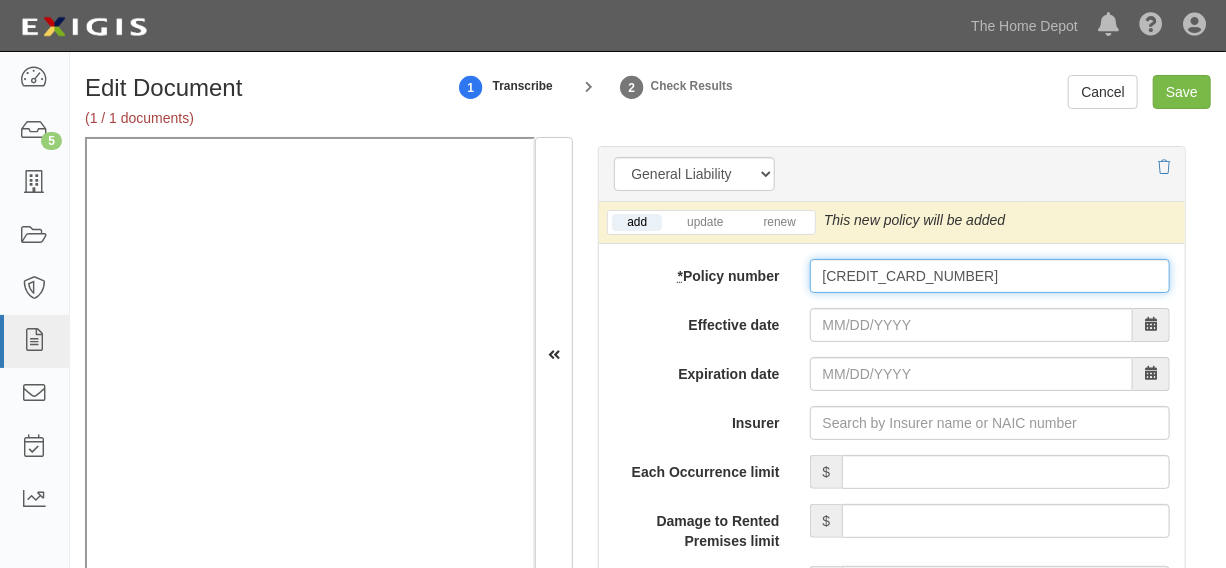 type on "66008126320250000239" 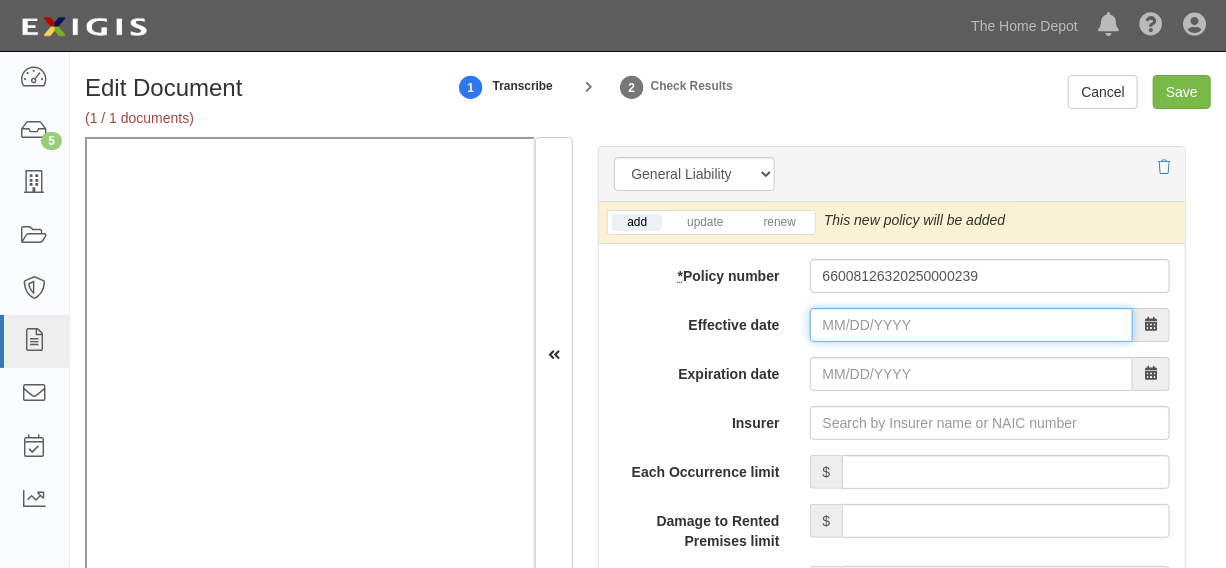 click on "Effective date" at bounding box center (971, 325) 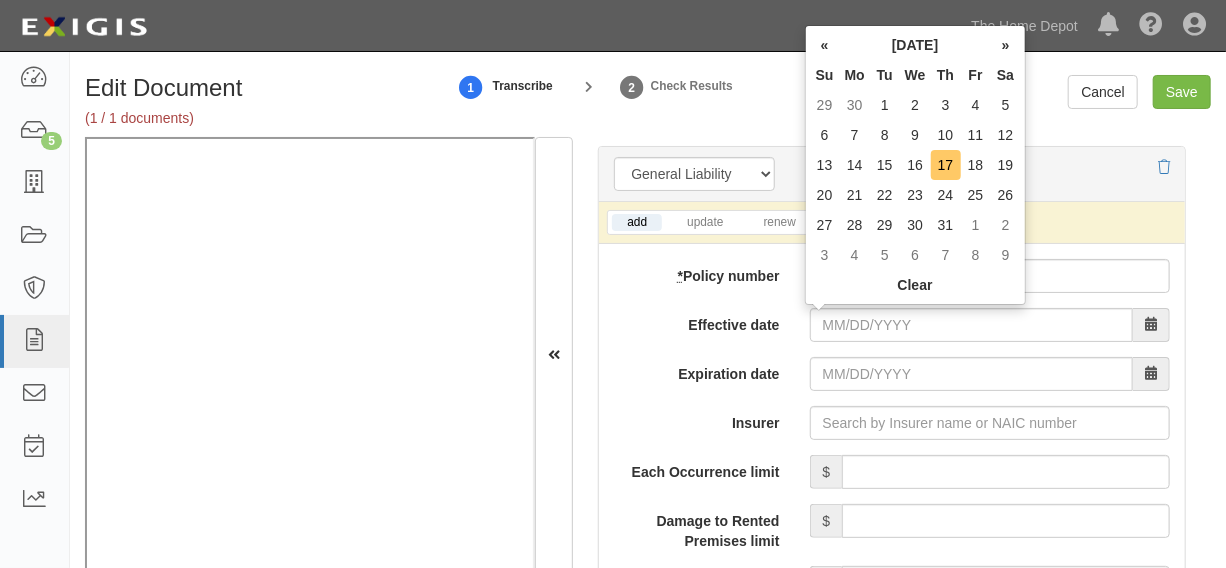 click on "17" at bounding box center [946, 165] 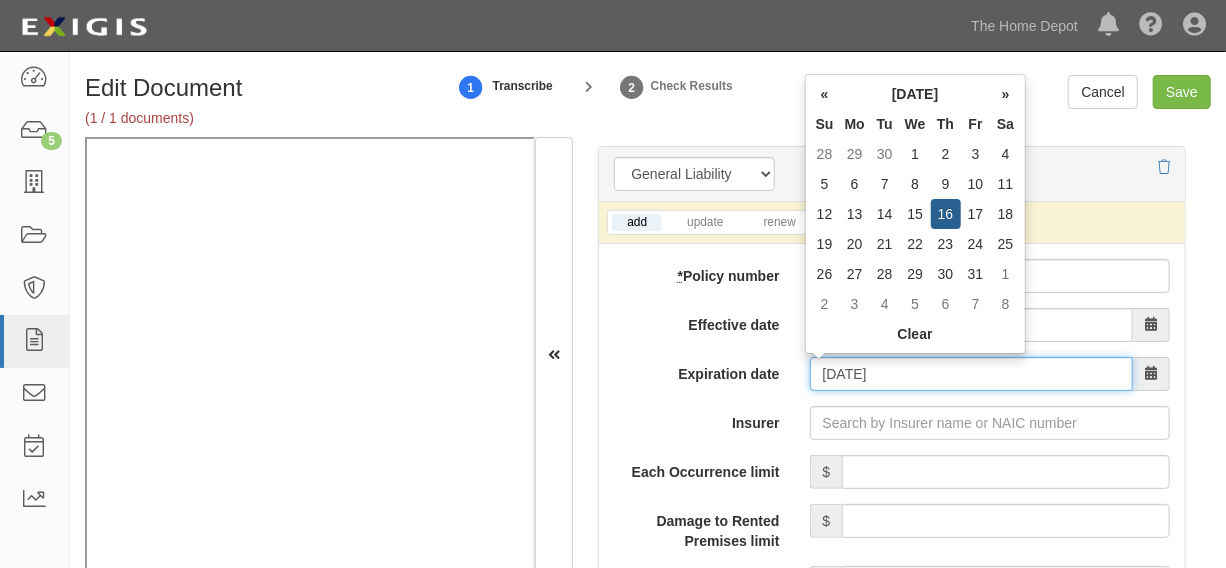 click on "07/17/2026" at bounding box center (971, 374) 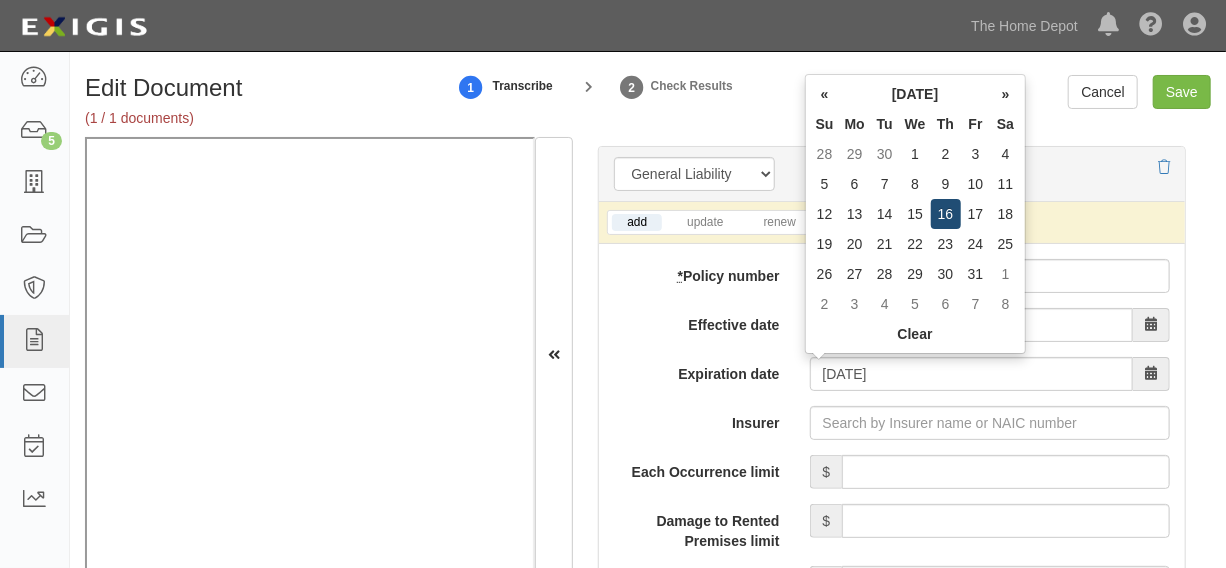 click on "16" at bounding box center (946, 214) 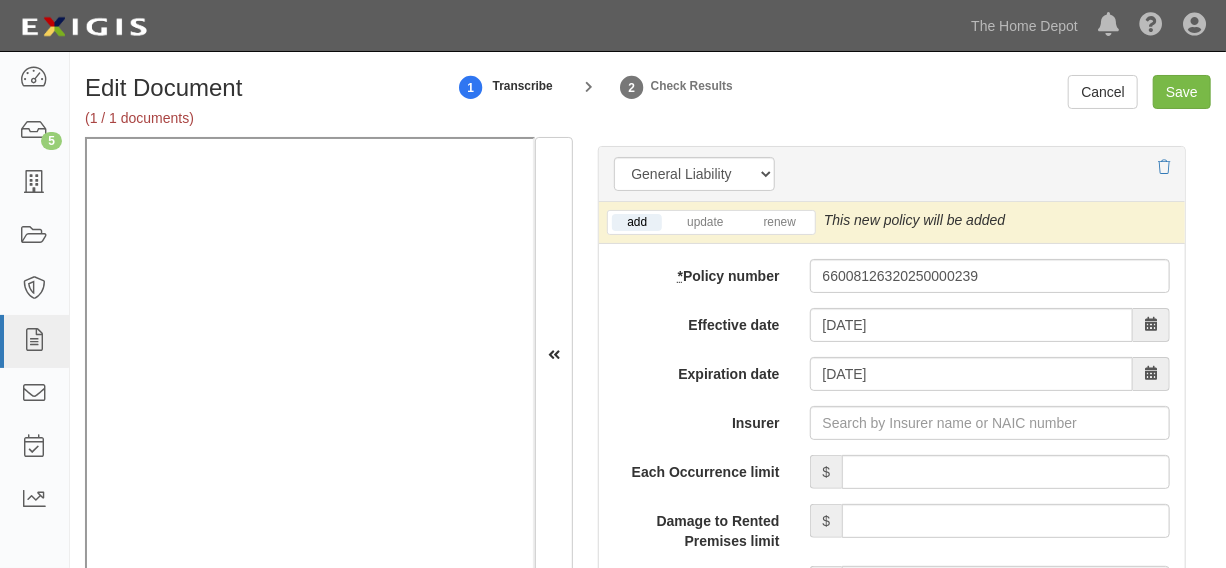 scroll, scrollTop: 1818, scrollLeft: 0, axis: vertical 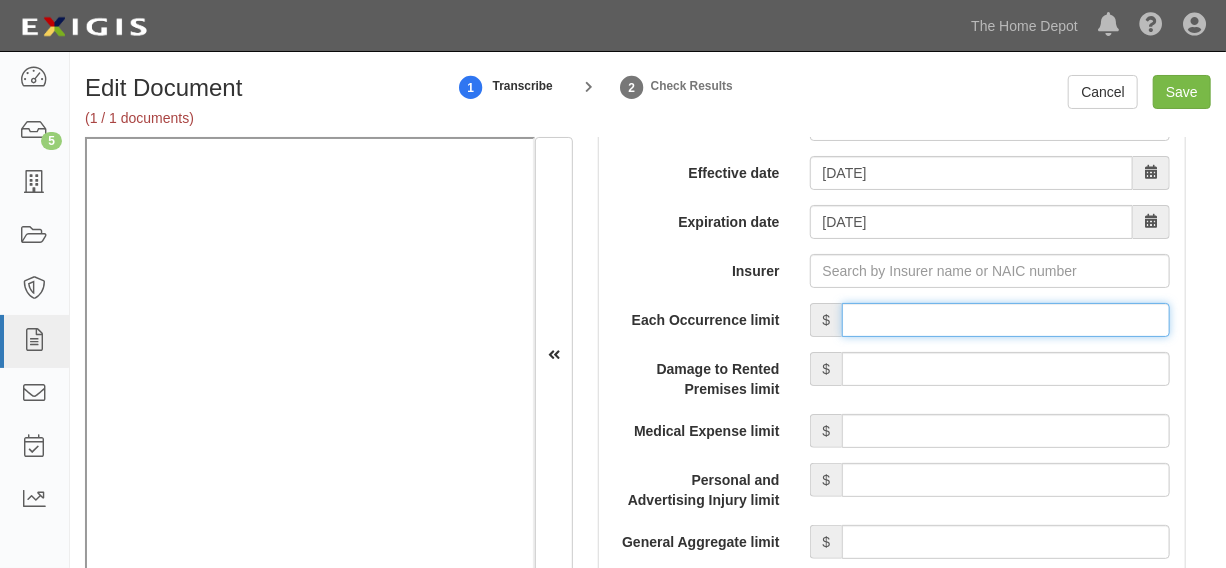 click on "Each Occurrence limit" at bounding box center [1006, 320] 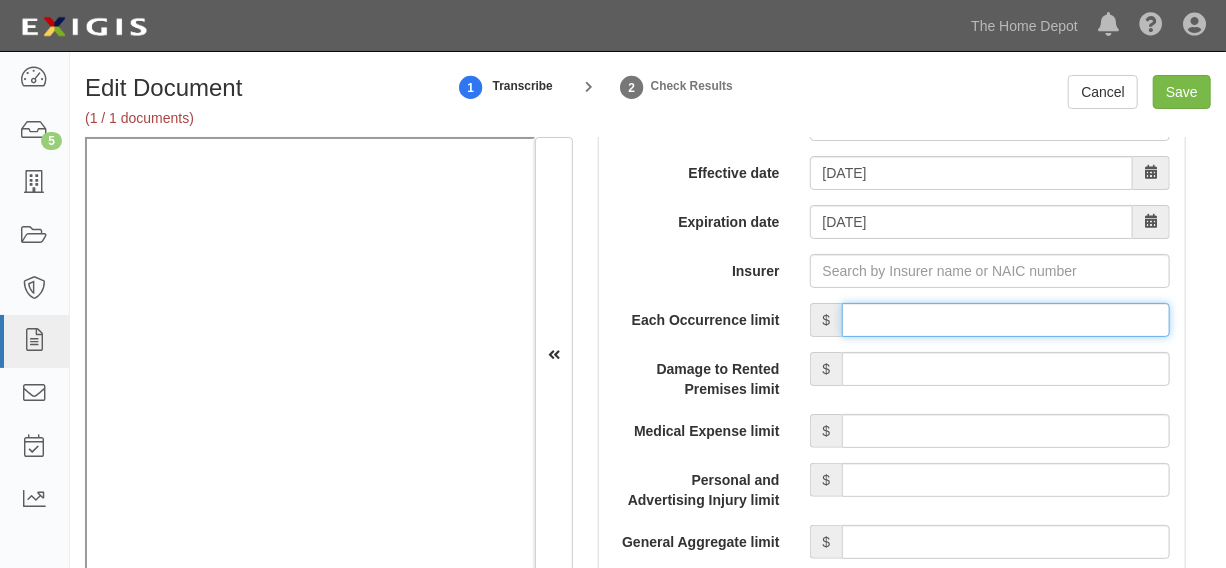 type on "8,000,000" 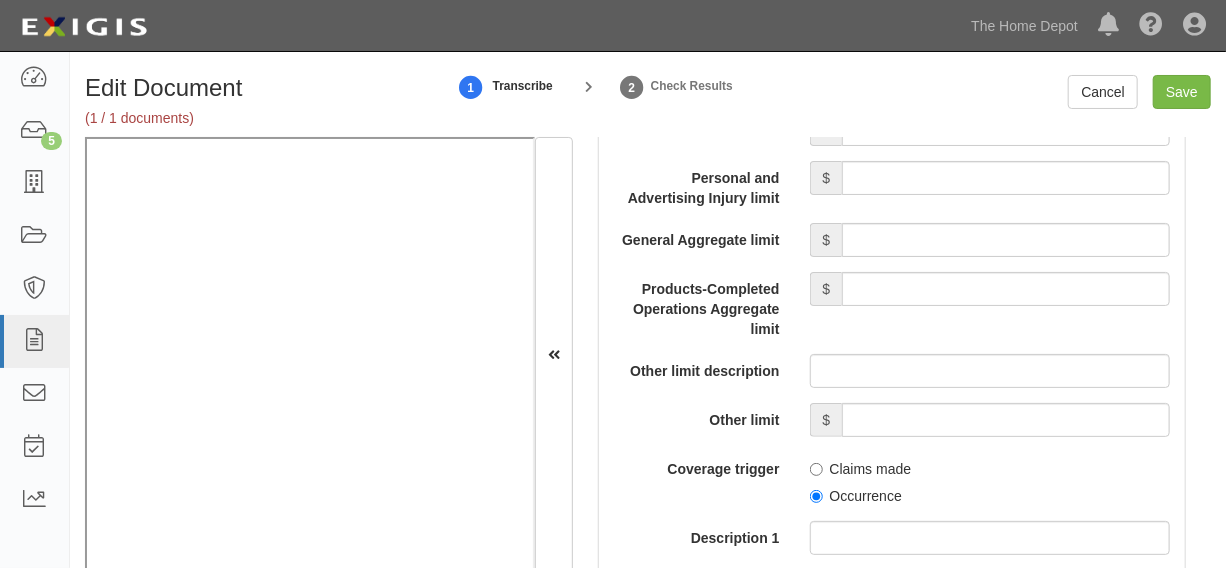scroll, scrollTop: 2120, scrollLeft: 0, axis: vertical 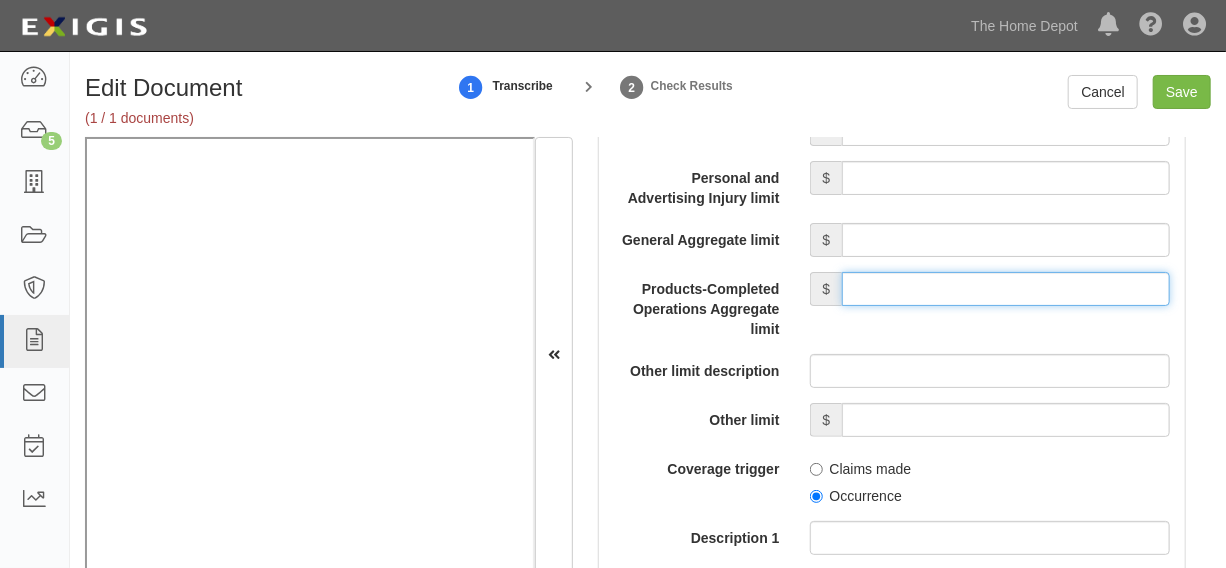 click on "Products-Completed Operations Aggregate limit" at bounding box center [1006, 289] 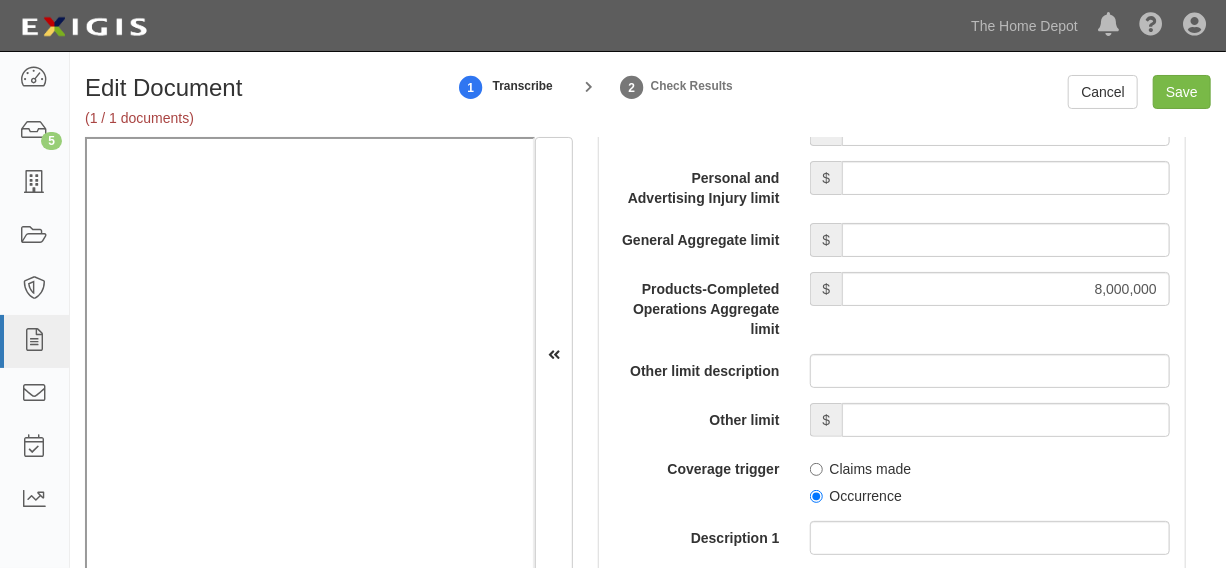 scroll, scrollTop: 2272, scrollLeft: 0, axis: vertical 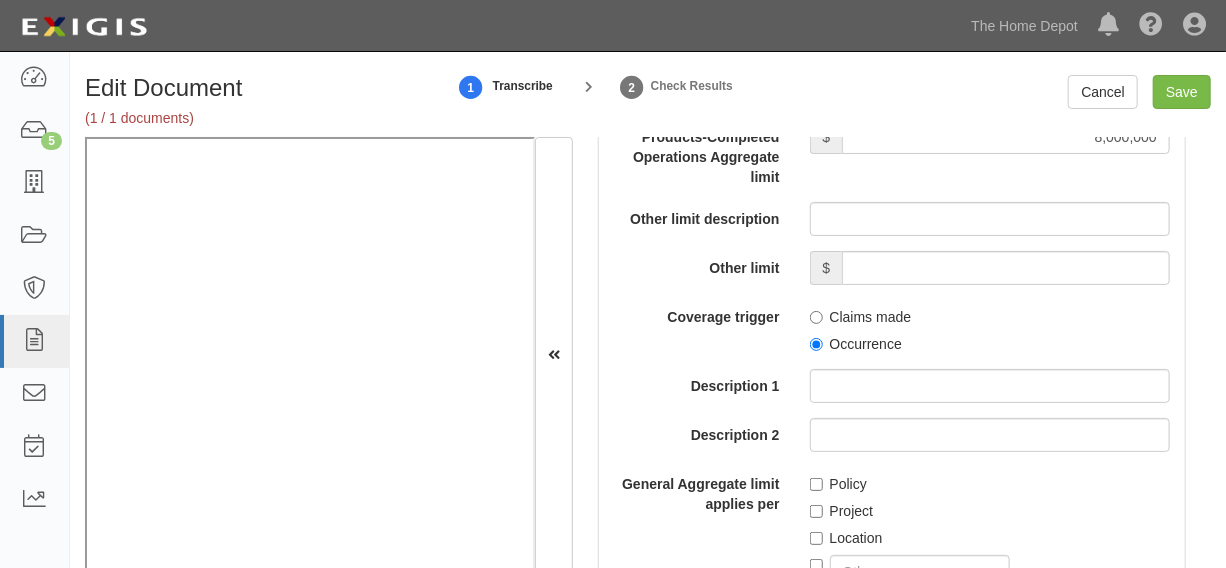 click on "Occurrence" at bounding box center [856, 344] 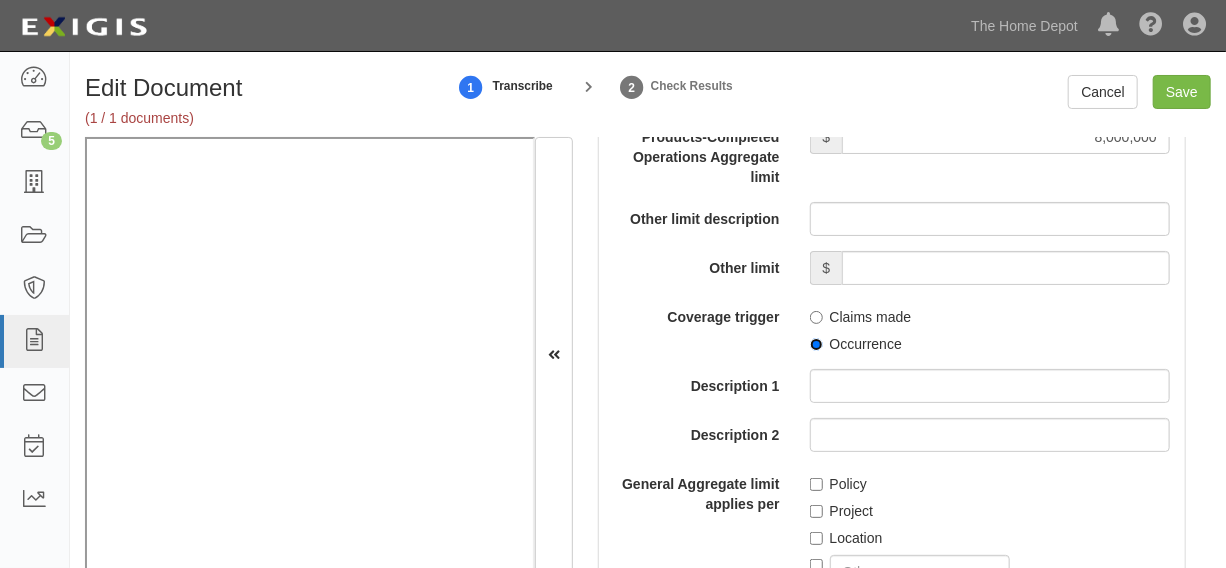 click on "Occurrence" at bounding box center (816, 344) 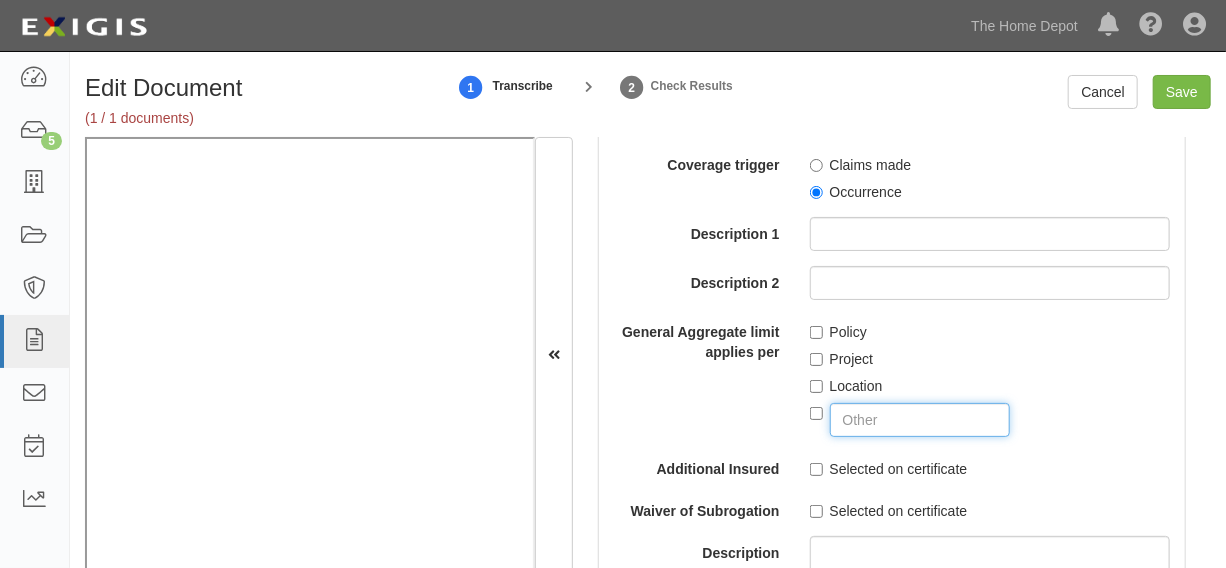 click at bounding box center (920, 420) 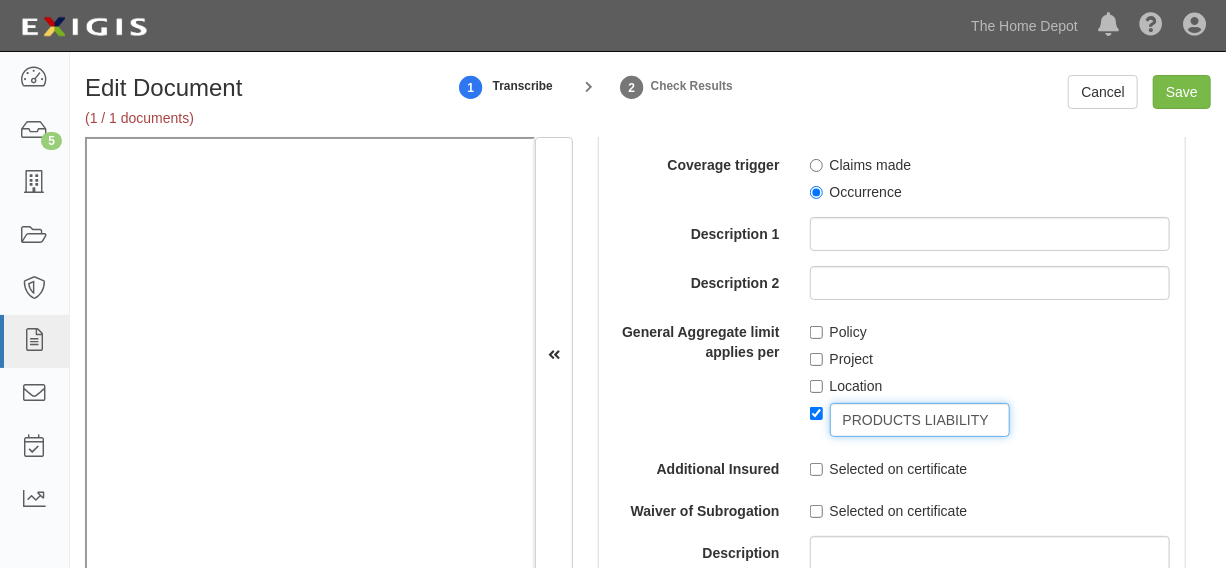 checkbox on "true" 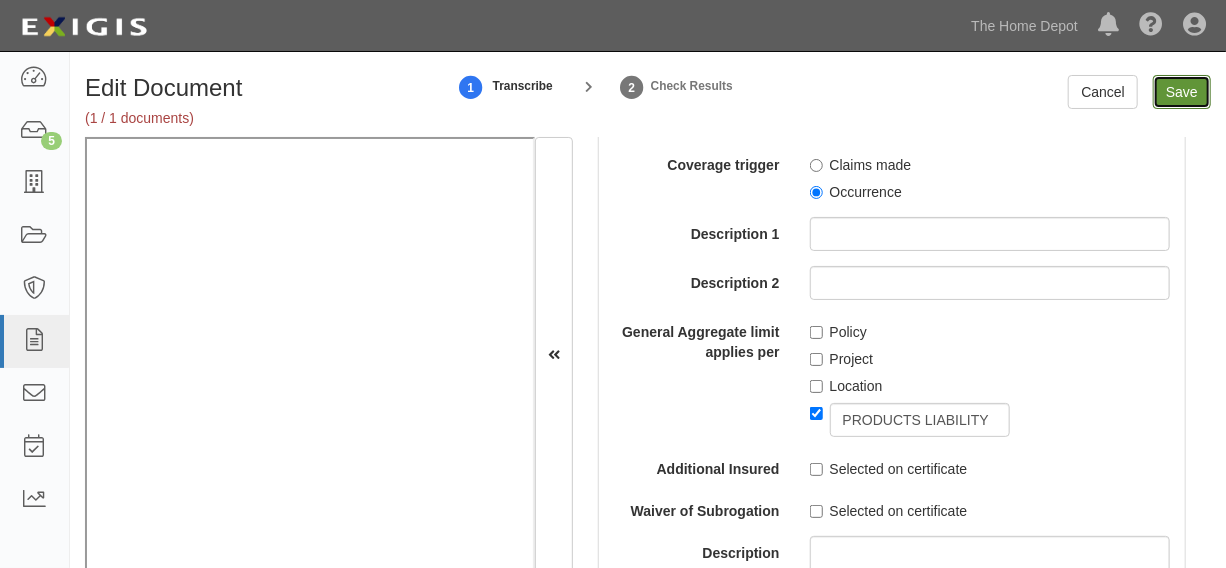 click on "Save" at bounding box center [1182, 92] 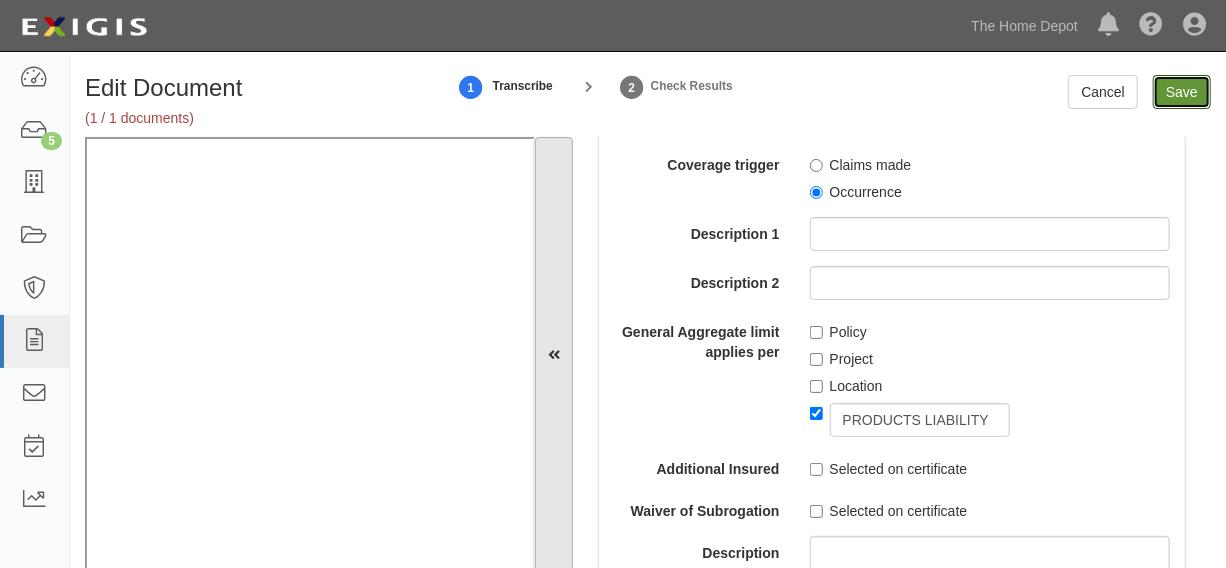 type on "8000000" 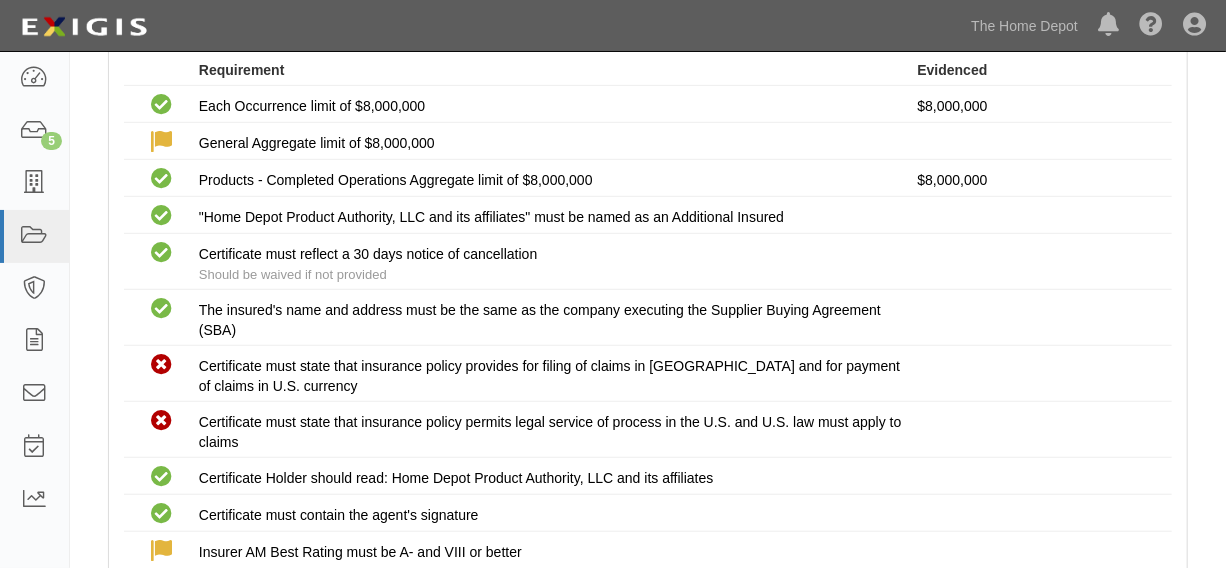 scroll, scrollTop: 454, scrollLeft: 0, axis: vertical 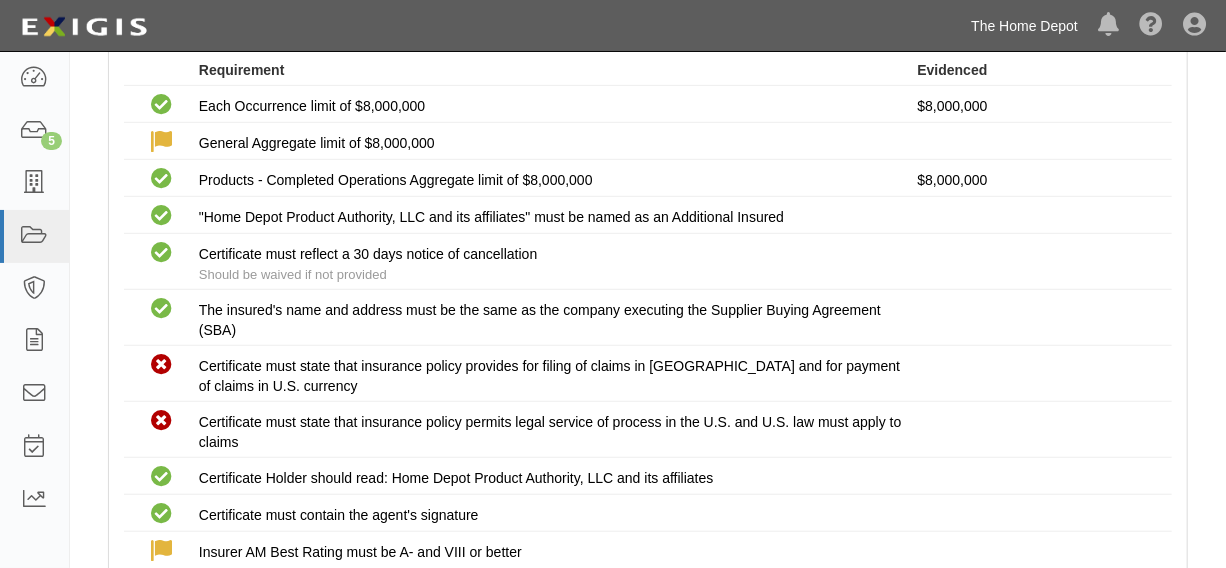 click on "The Home Depot" at bounding box center [1024, 26] 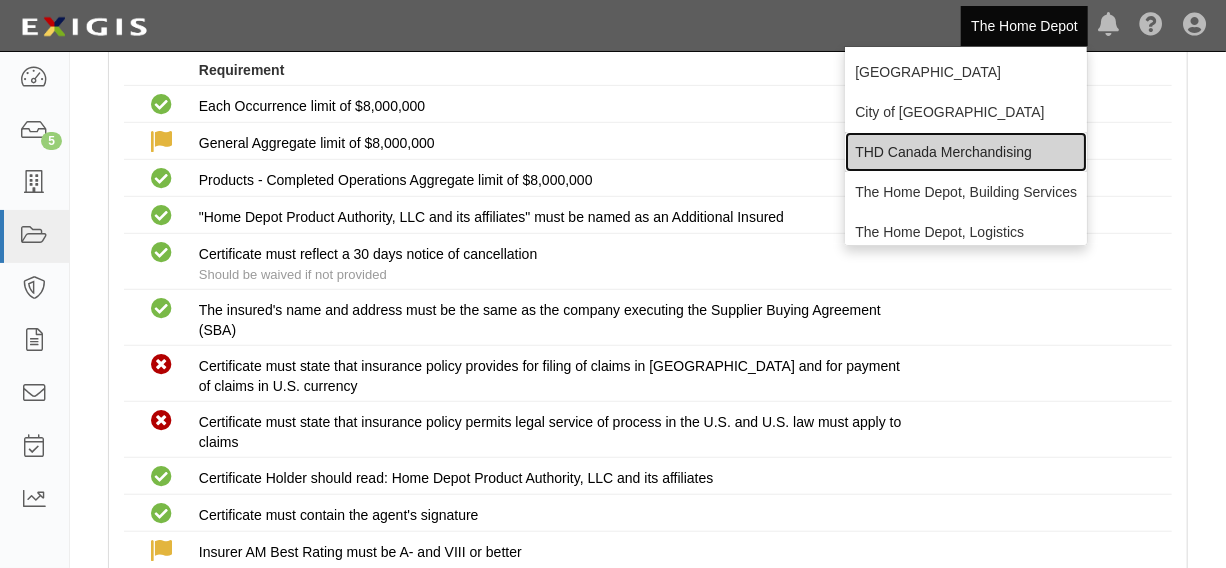 click on "THD Canada Merchandising" at bounding box center (966, 152) 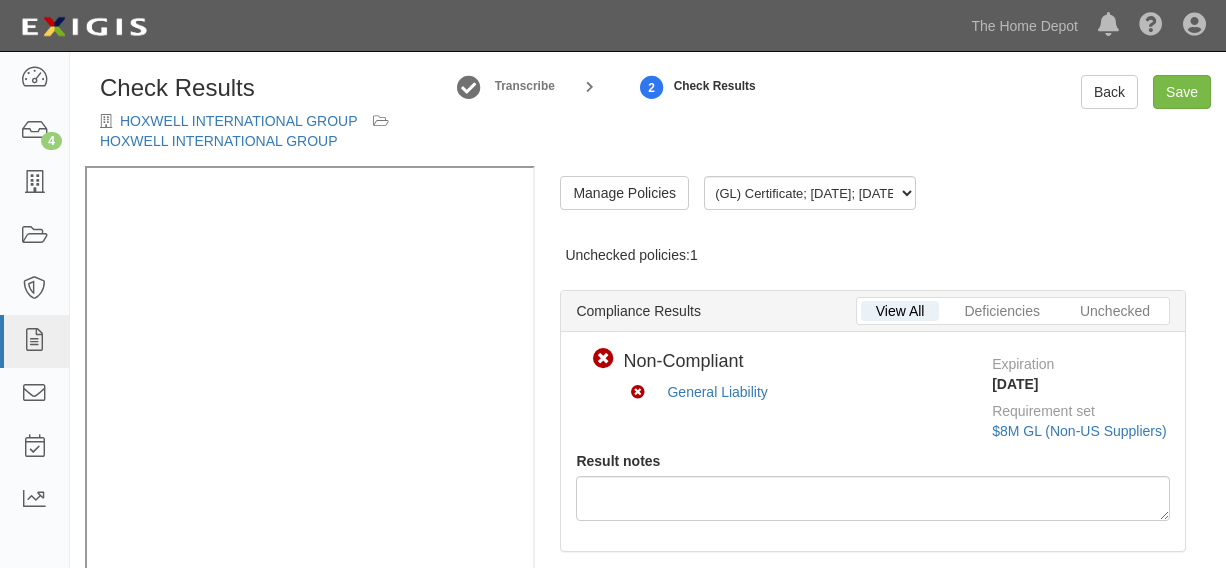 scroll, scrollTop: 0, scrollLeft: 0, axis: both 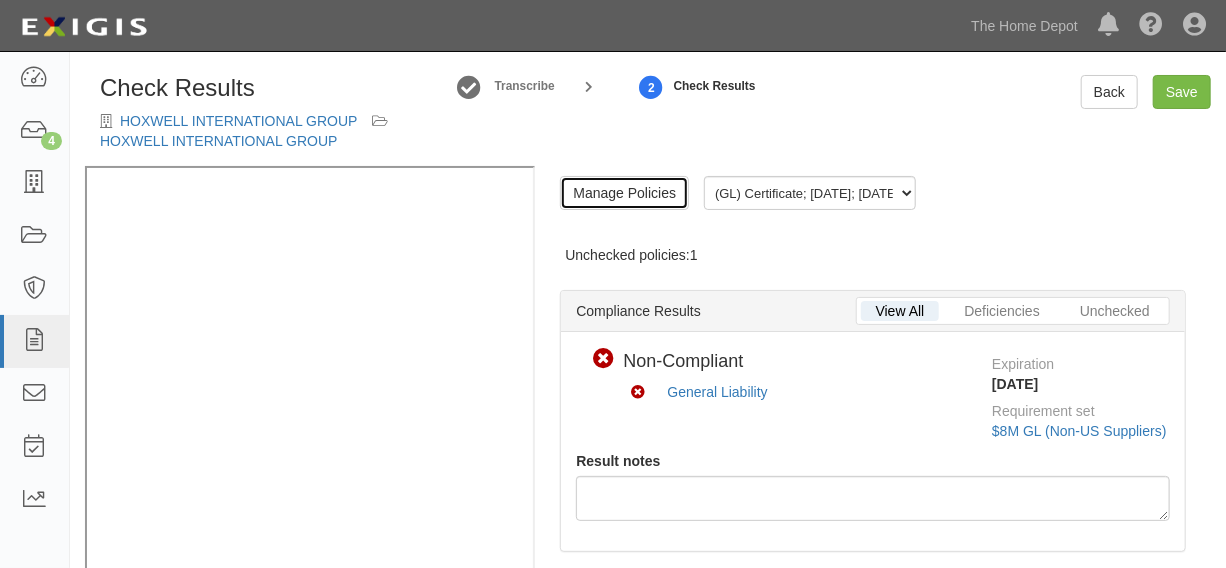click on "Manage Policies" at bounding box center (624, 193) 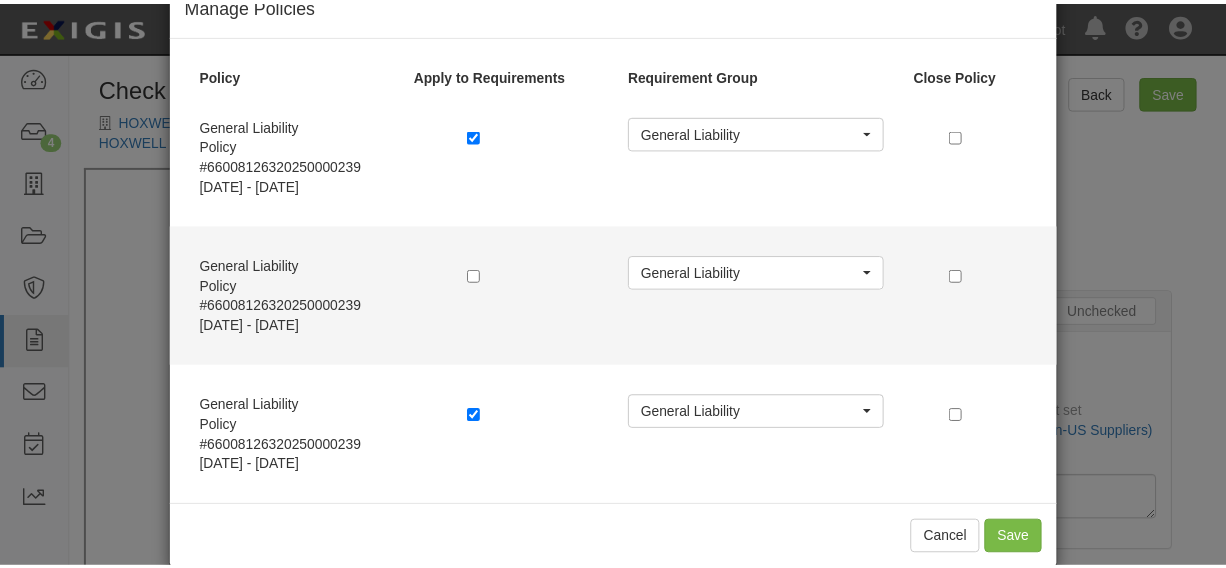 scroll, scrollTop: 84, scrollLeft: 0, axis: vertical 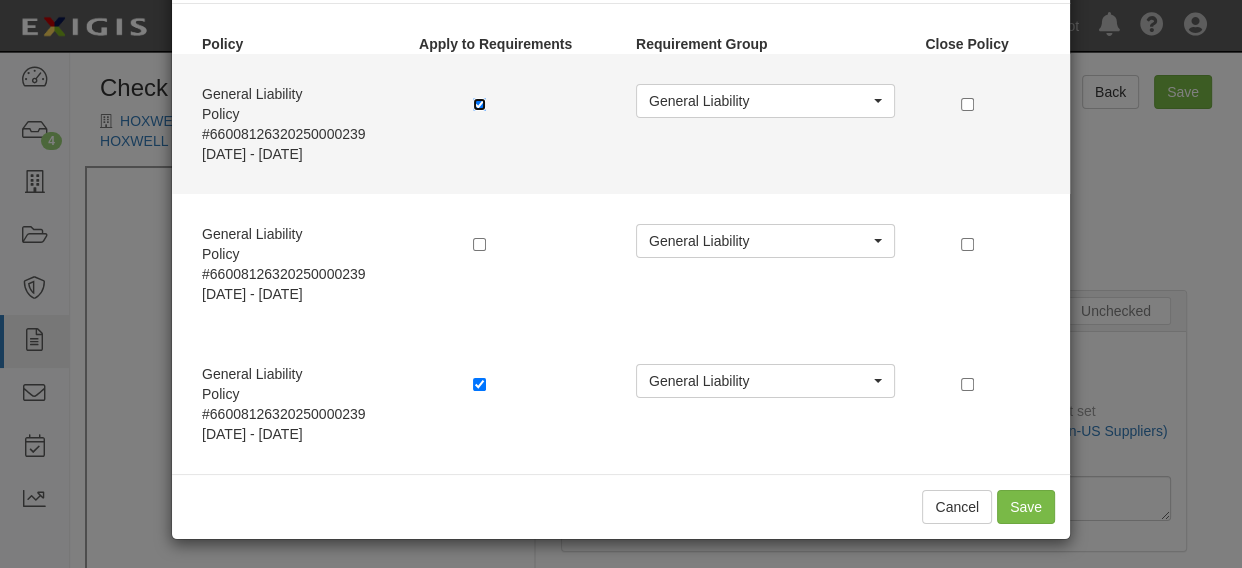 click at bounding box center (479, 104) 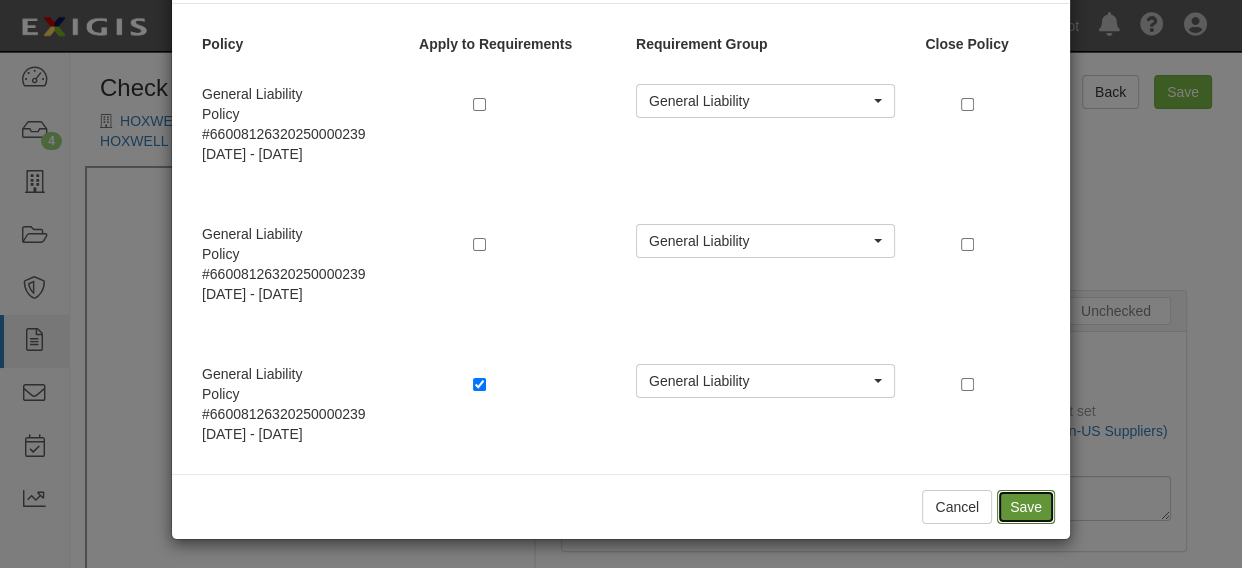 click on "Save" at bounding box center (1026, 507) 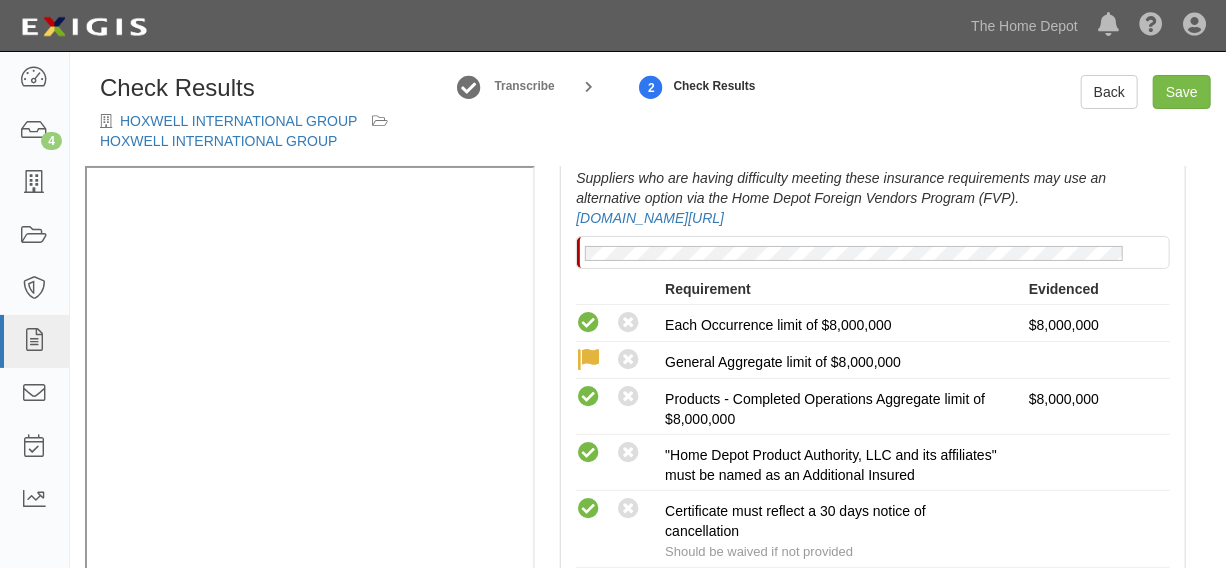 scroll, scrollTop: 0, scrollLeft: 0, axis: both 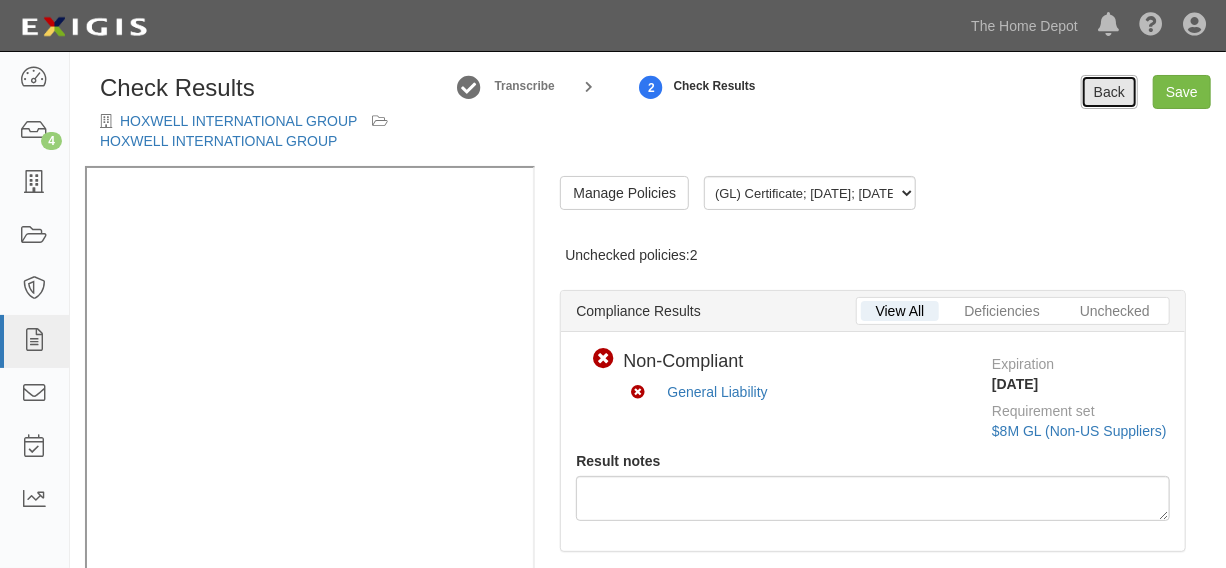 click on "Back" at bounding box center (1109, 92) 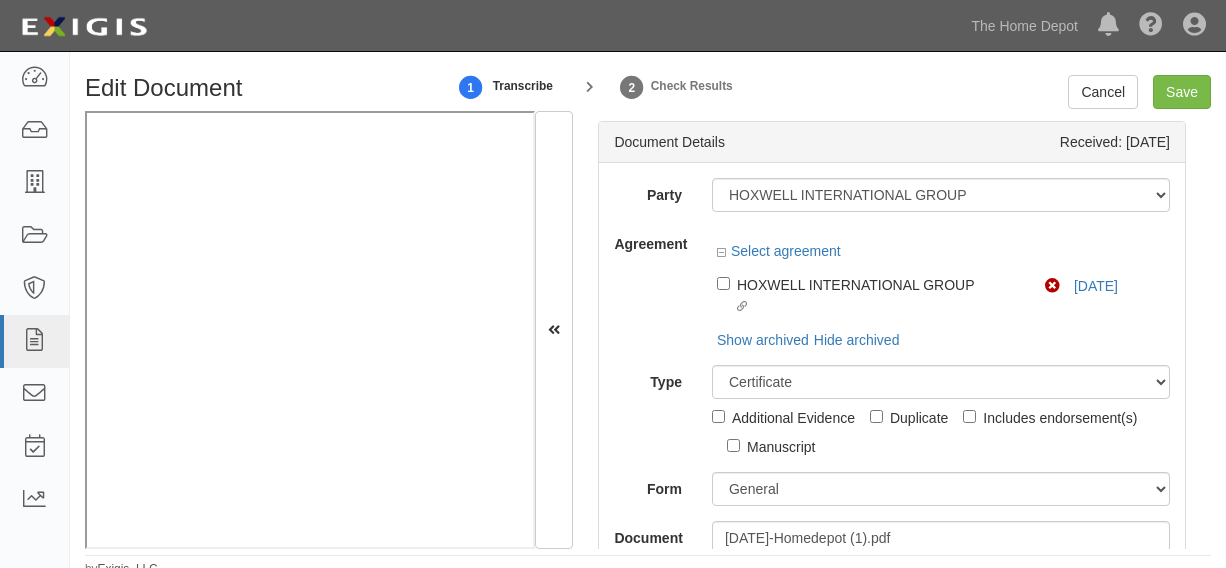 click on "Linked agreement
HOXWELL INTERNATIONAL GROUP
Linked agreement" at bounding box center [881, 296] 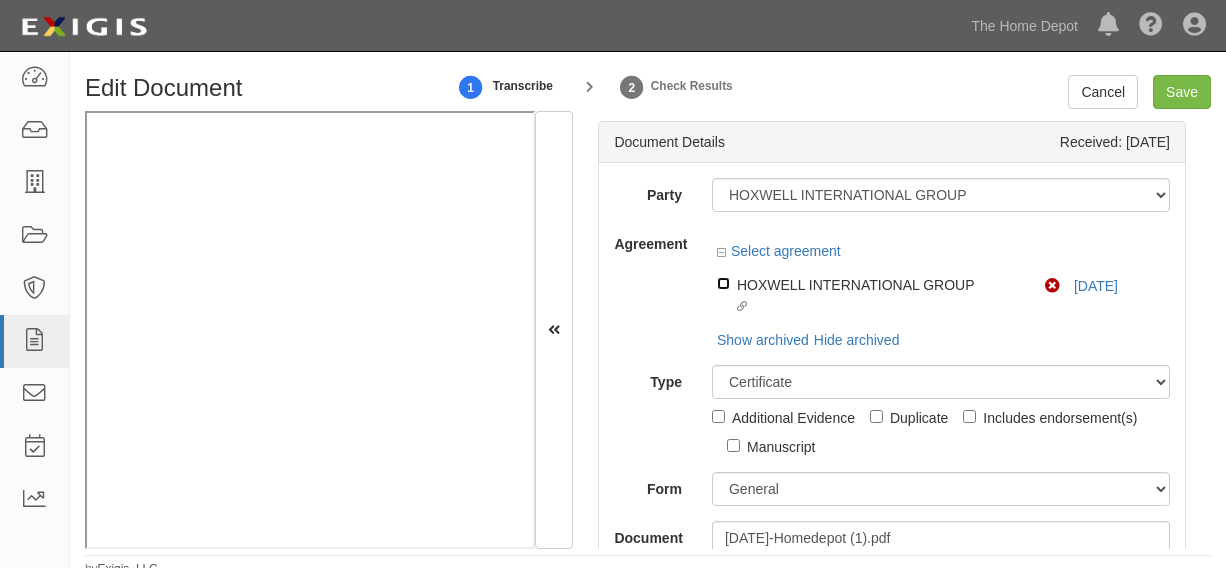 click on "Linked agreement
HOXWELL INTERNATIONAL GROUP
Linked agreement" at bounding box center [723, 283] 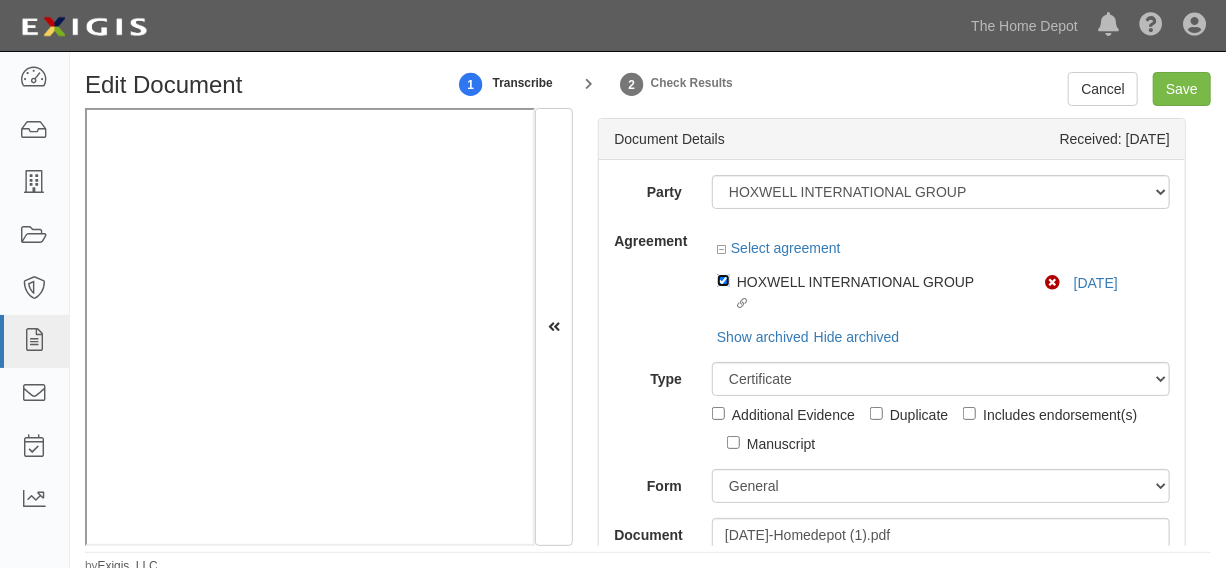 scroll, scrollTop: 3, scrollLeft: 0, axis: vertical 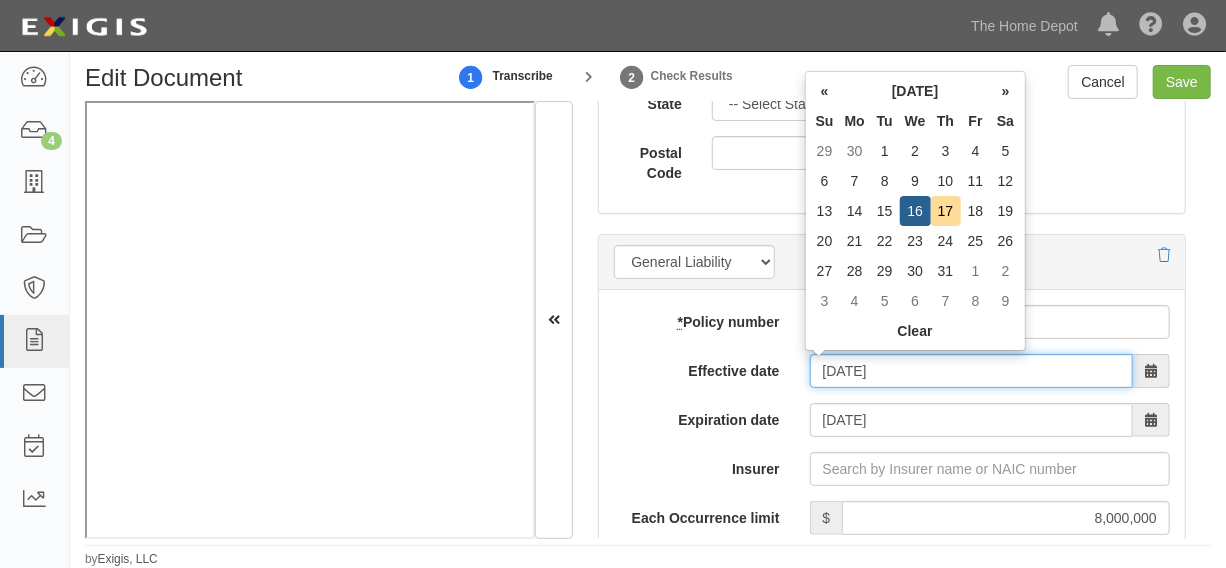 click on "07/17/2025" at bounding box center [971, 371] 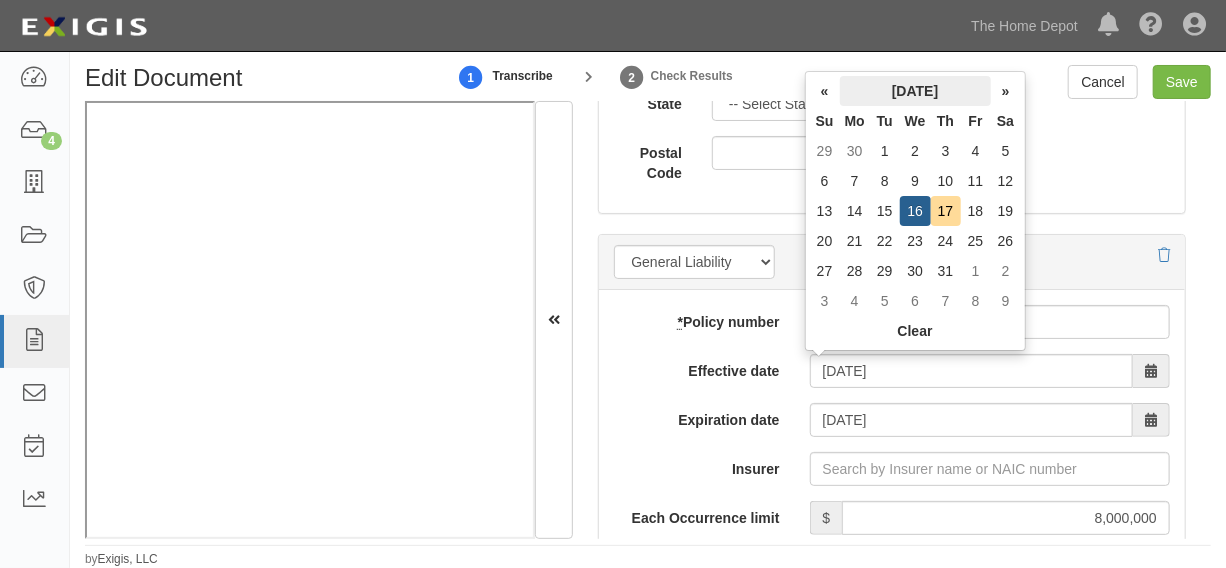 type on "07/17/2026" 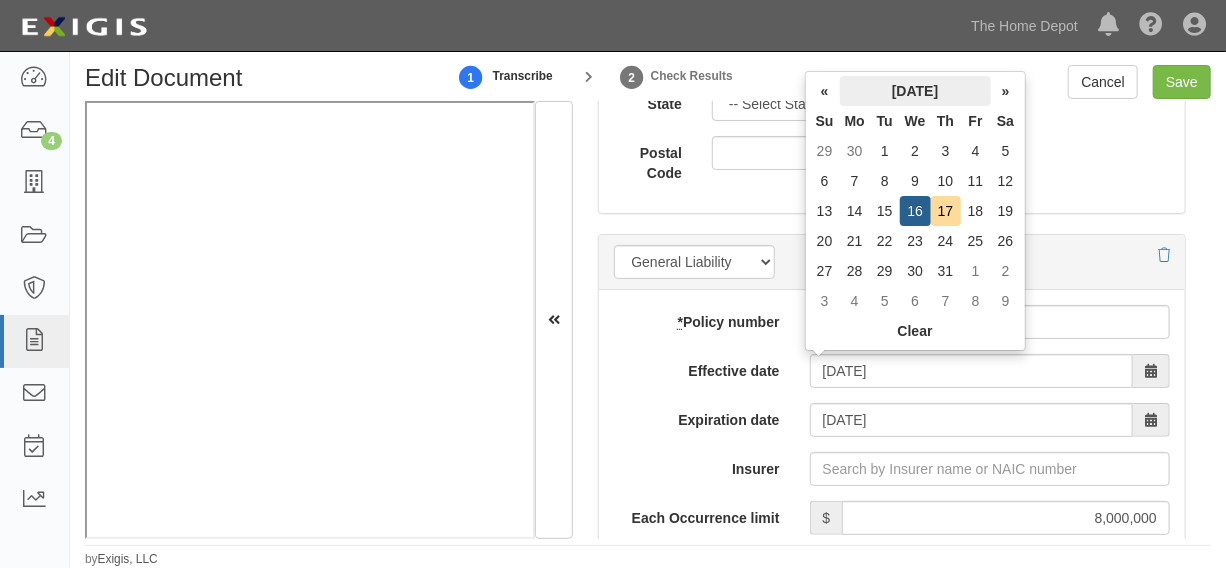 click on "July 2025" at bounding box center [915, 91] 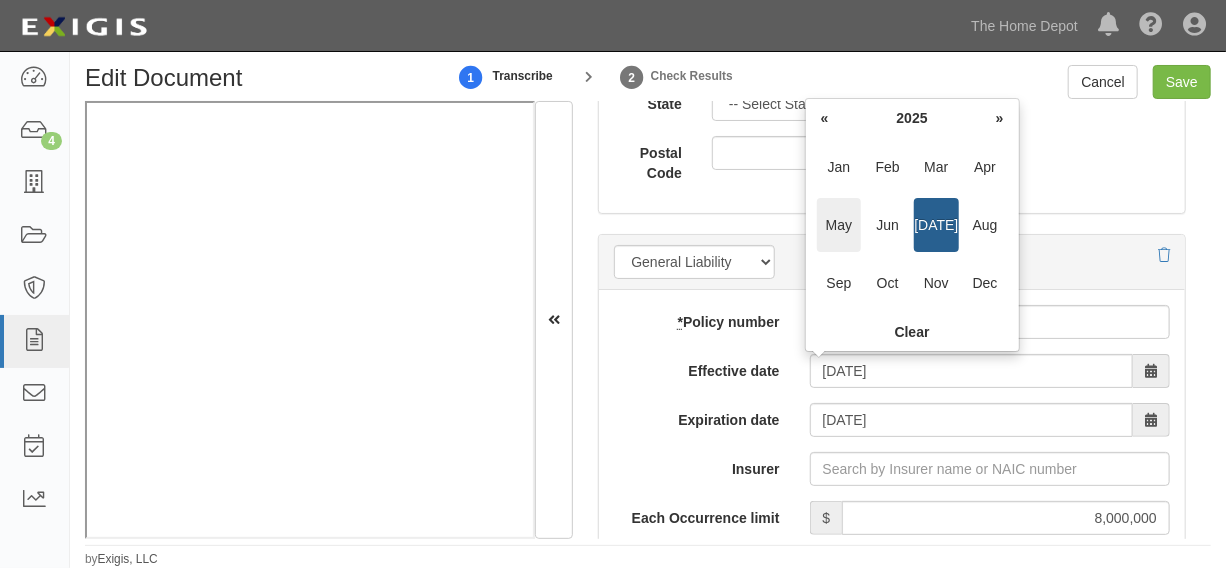 click on "May" at bounding box center (839, 225) 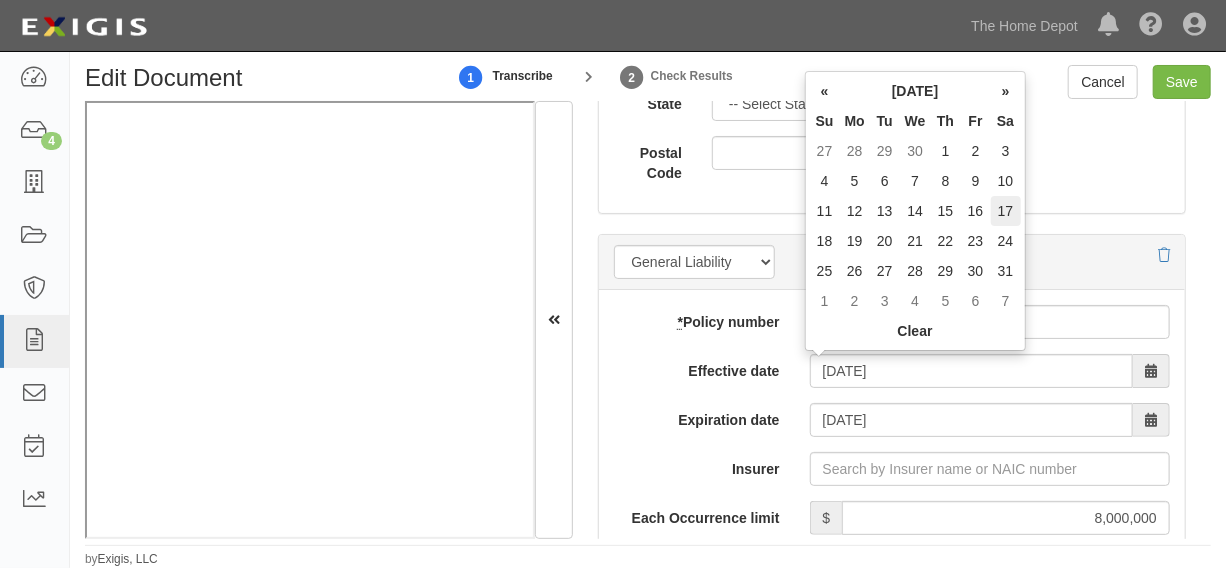 click on "17" at bounding box center (1006, 211) 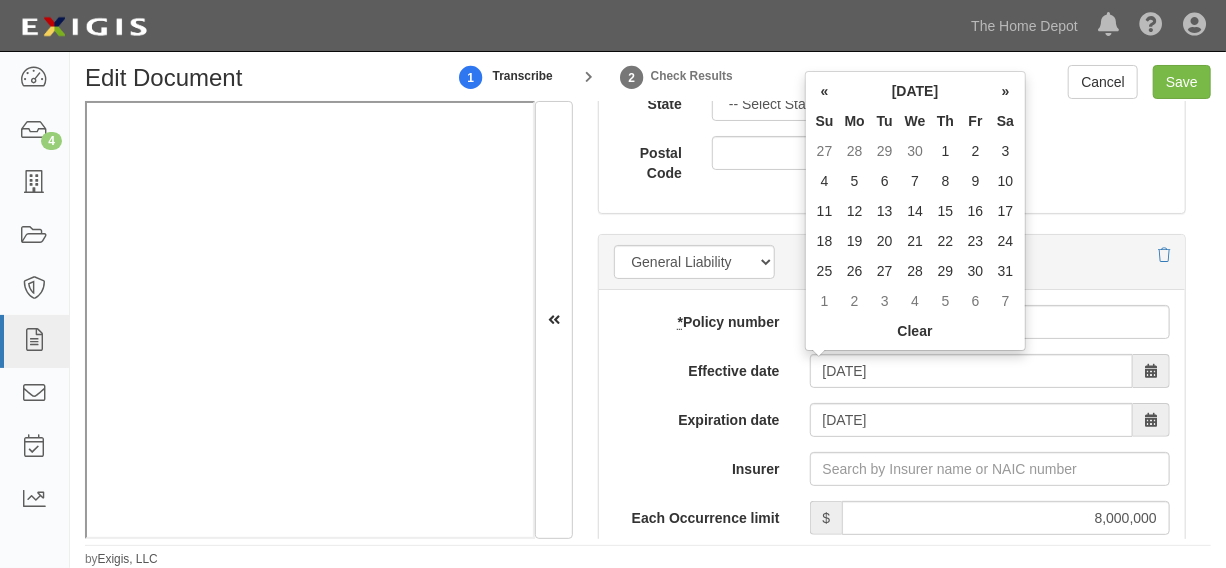 type on "05/17/2025" 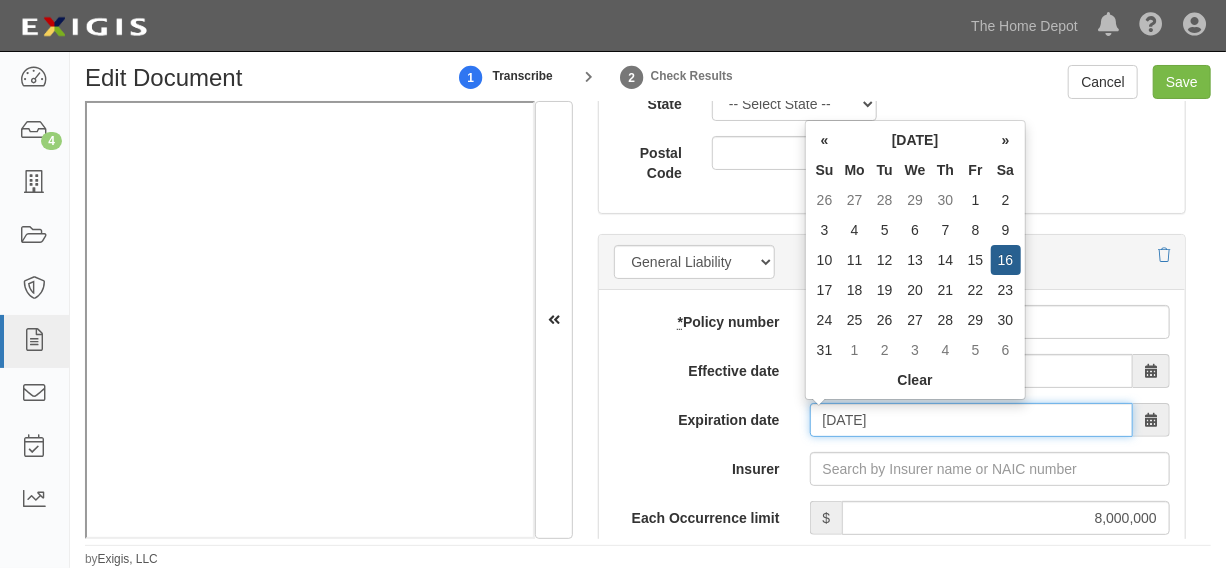 click on "05/17/2026" at bounding box center (971, 420) 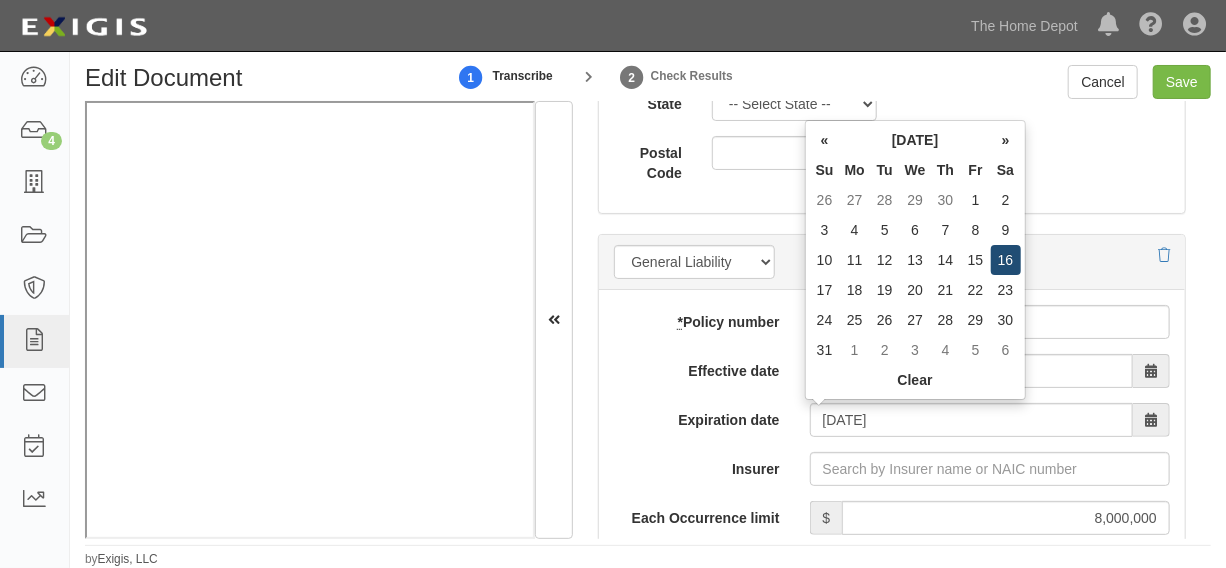 click on "16" at bounding box center [1006, 260] 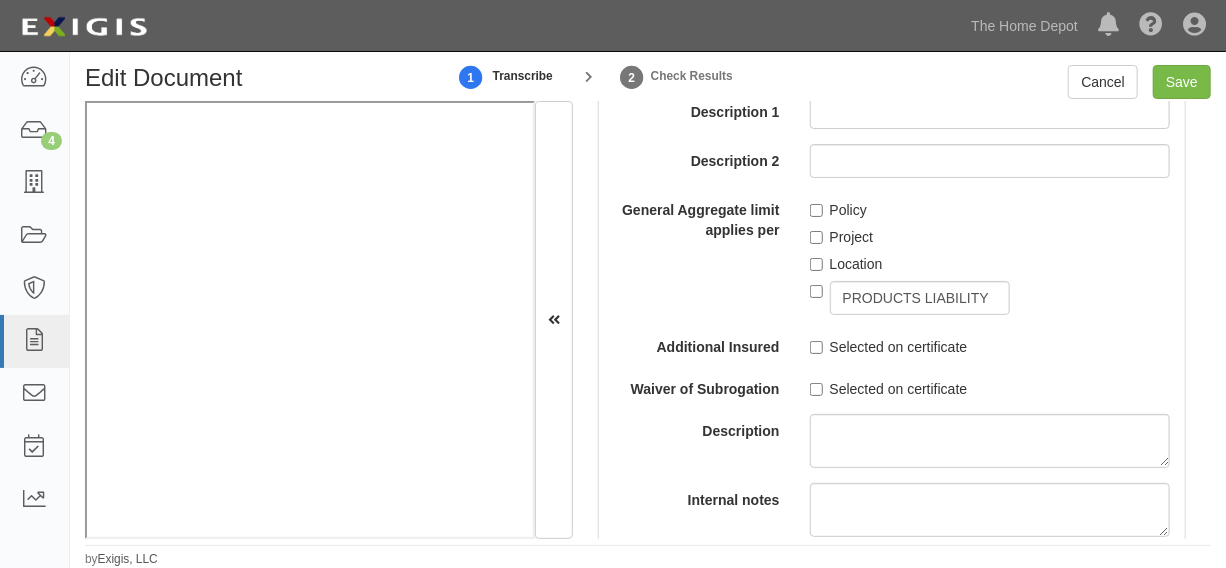 scroll, scrollTop: 2690, scrollLeft: 0, axis: vertical 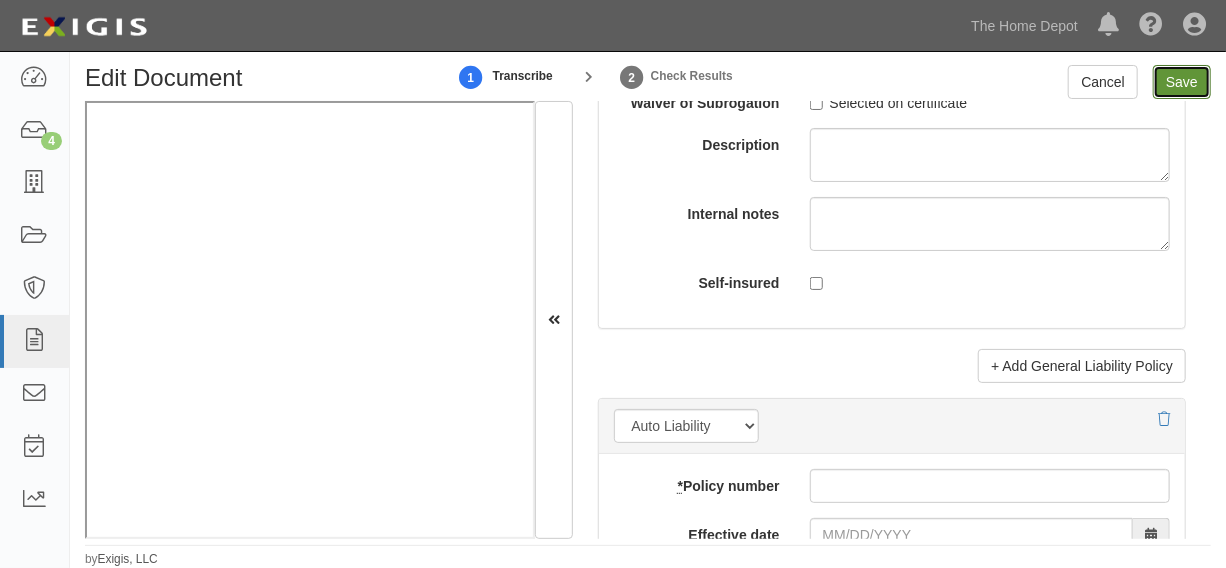click on "Save" at bounding box center [1182, 82] 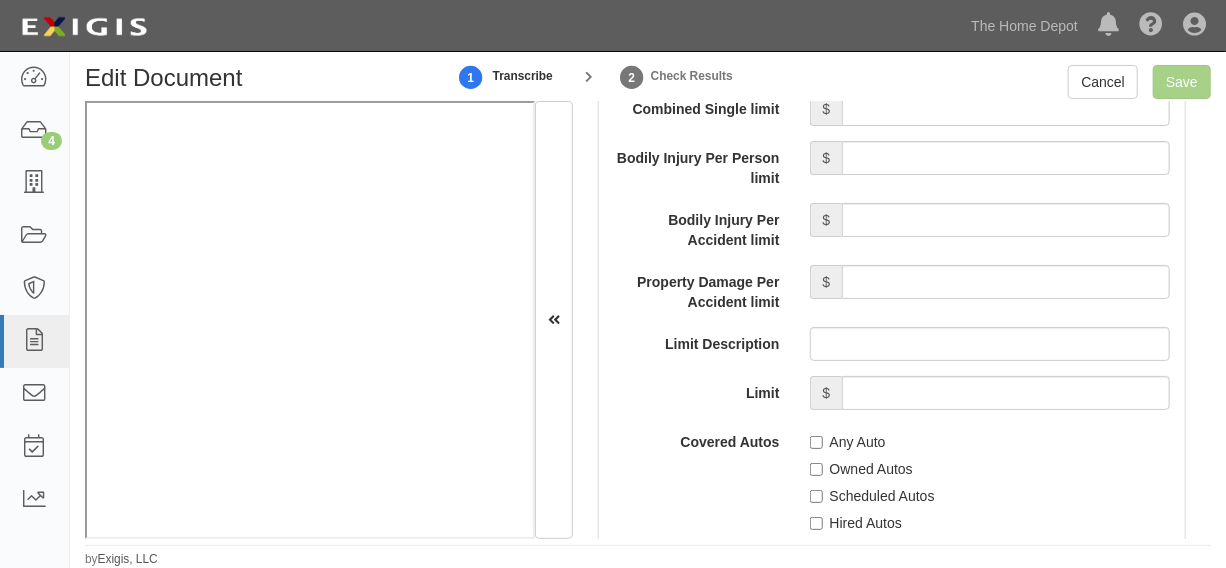 scroll, scrollTop: 3296, scrollLeft: 0, axis: vertical 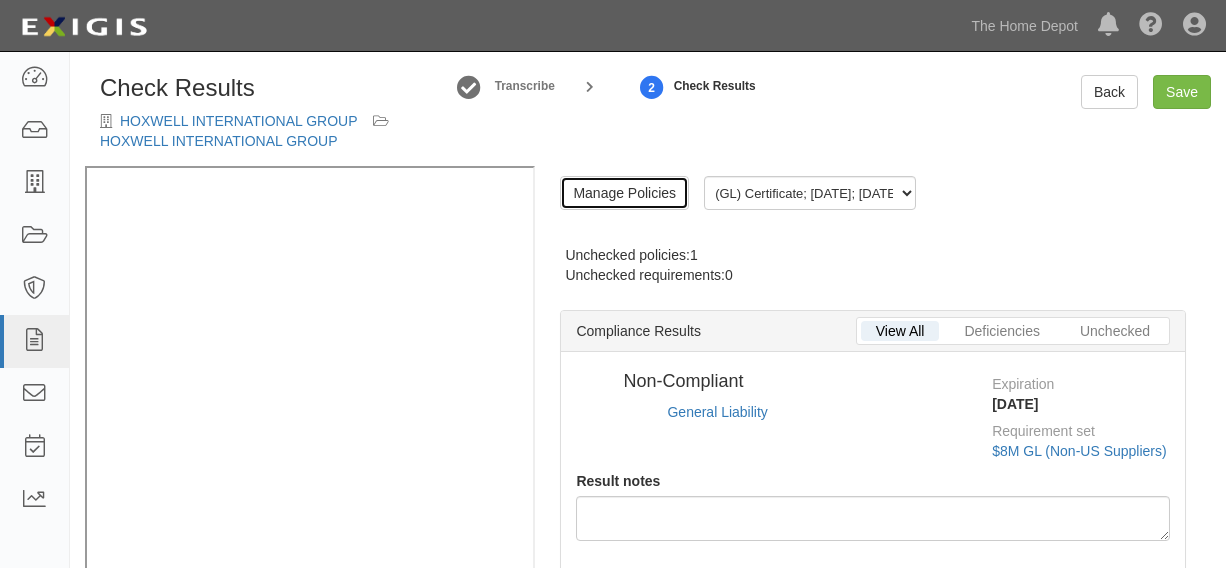 click on "Manage Policies" at bounding box center (624, 193) 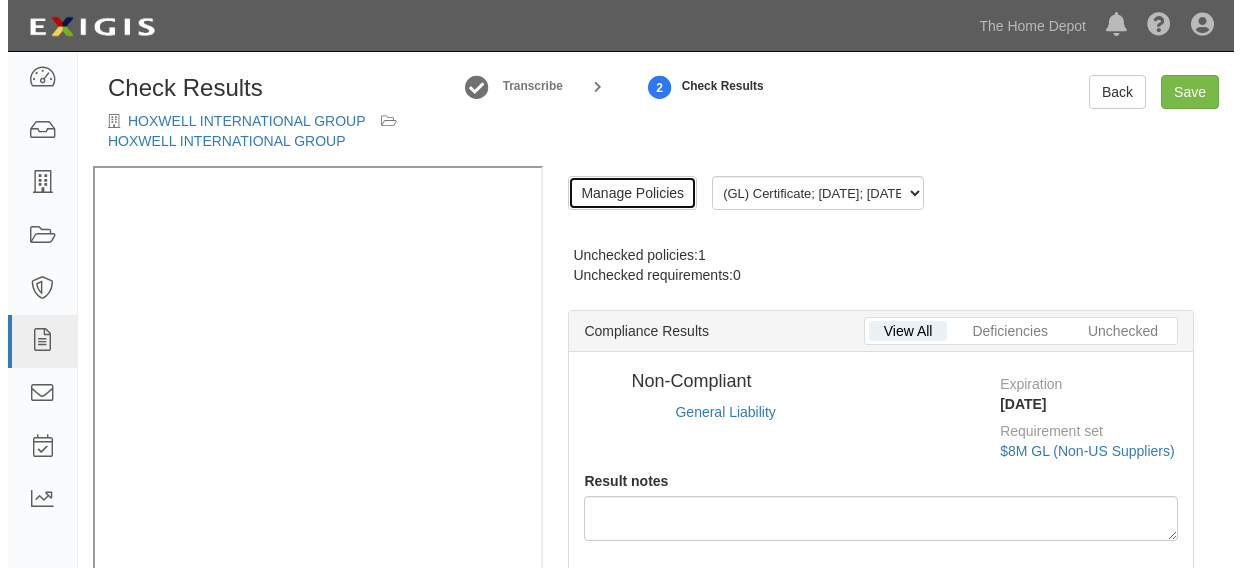scroll, scrollTop: 0, scrollLeft: 0, axis: both 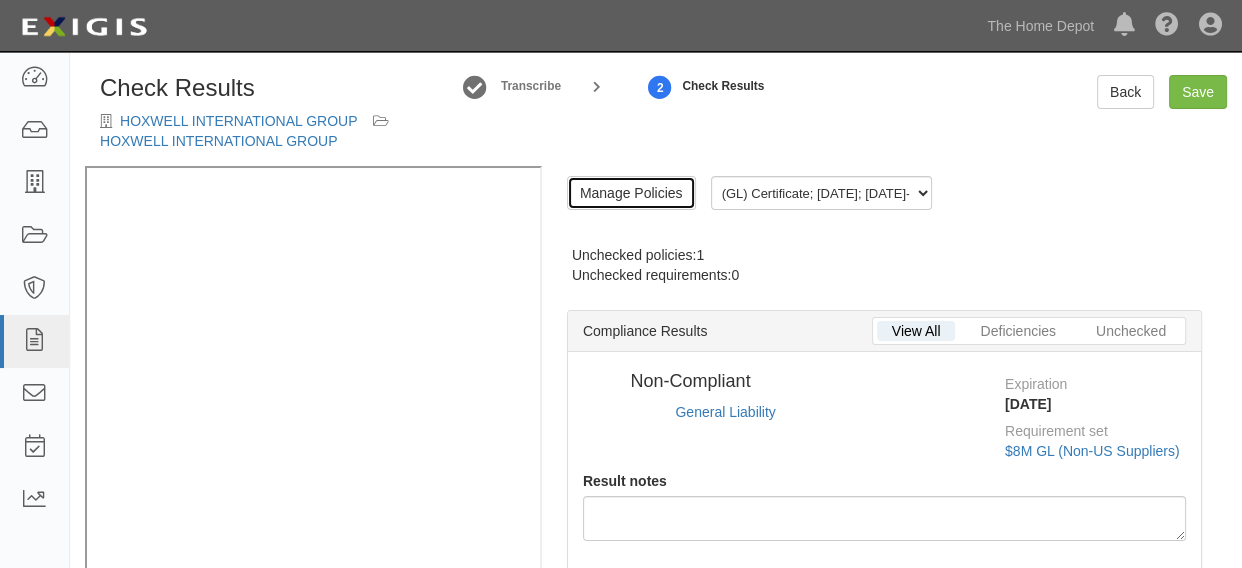 radio on "true" 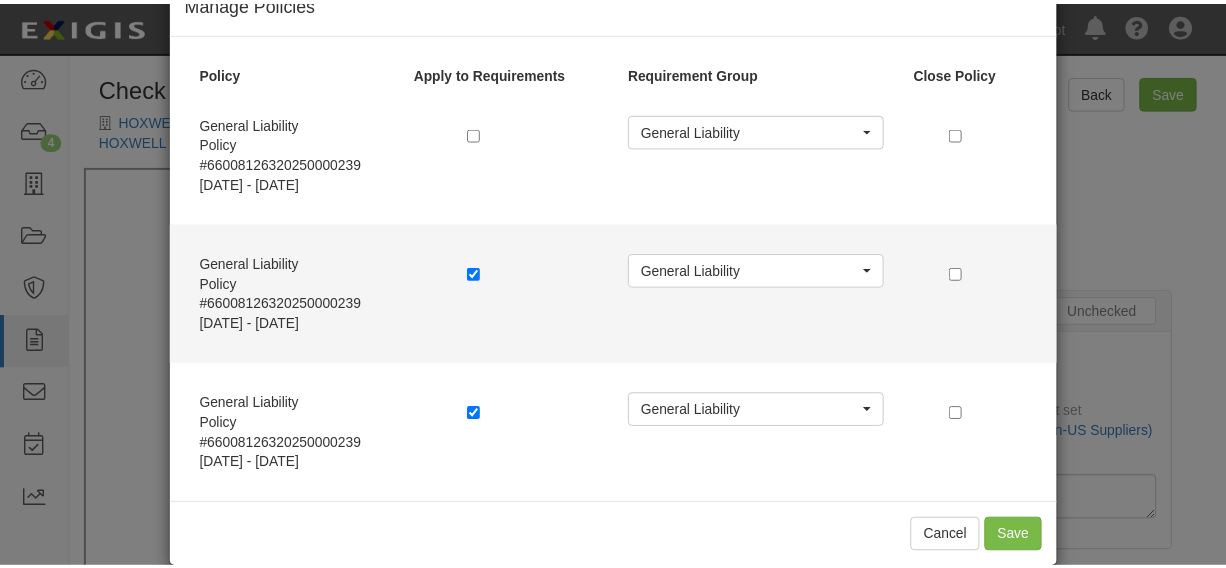 scroll, scrollTop: 84, scrollLeft: 0, axis: vertical 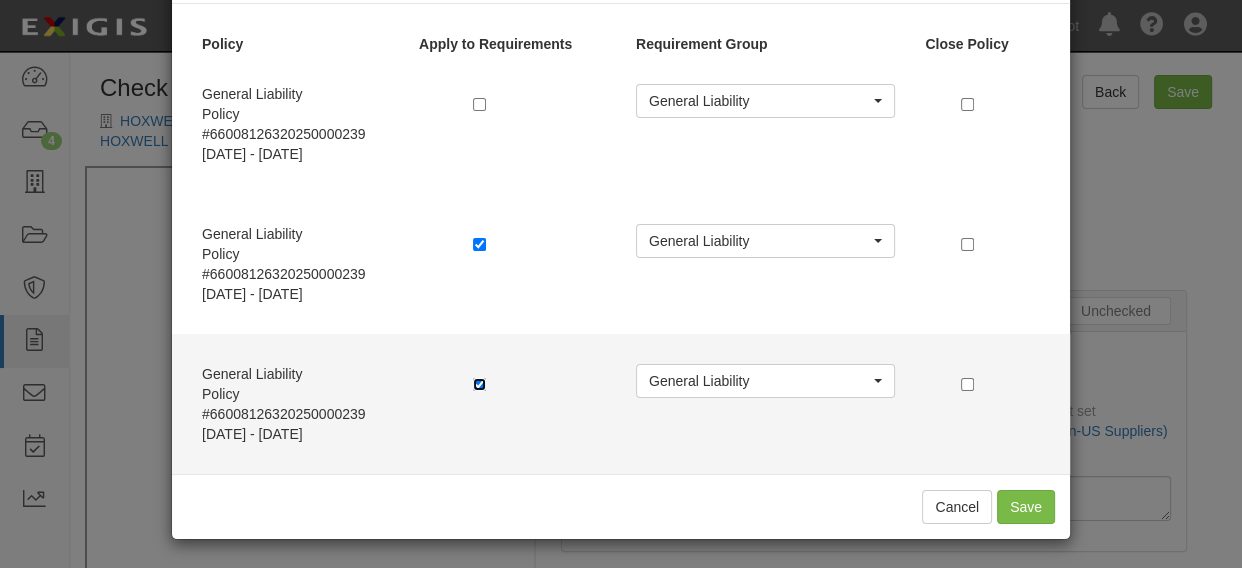 click at bounding box center [479, 384] 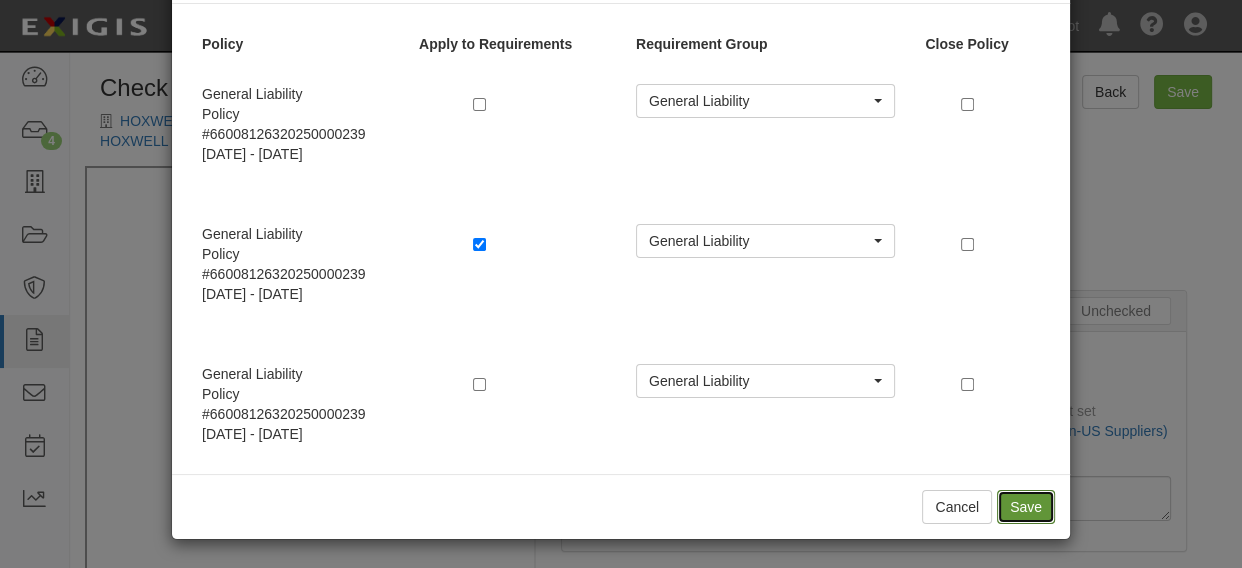 click on "Save" at bounding box center (1026, 507) 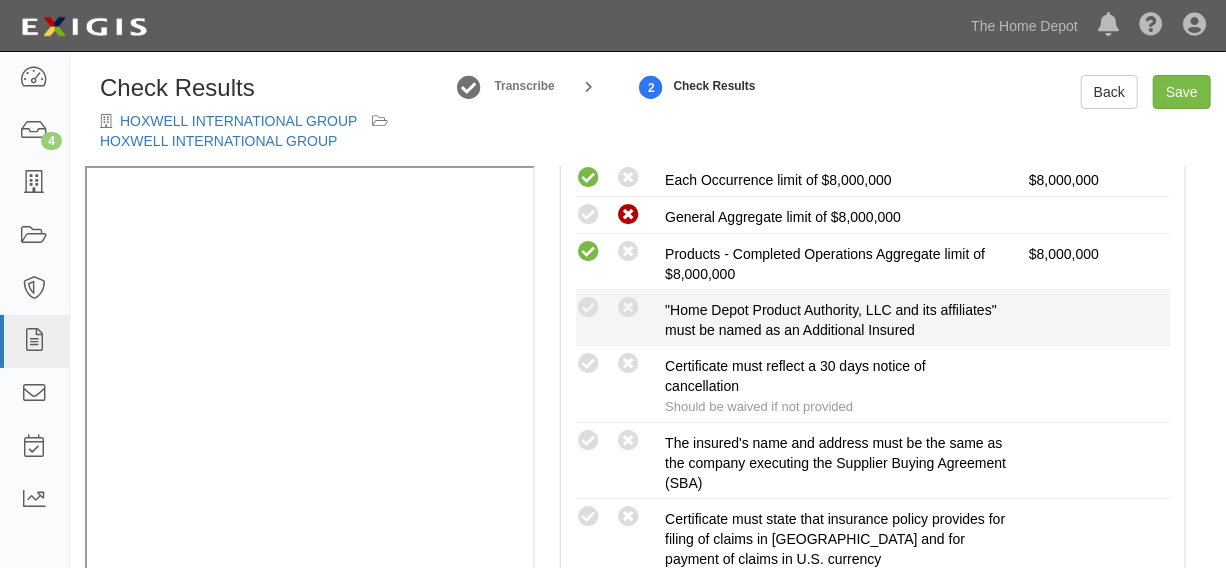scroll, scrollTop: 606, scrollLeft: 0, axis: vertical 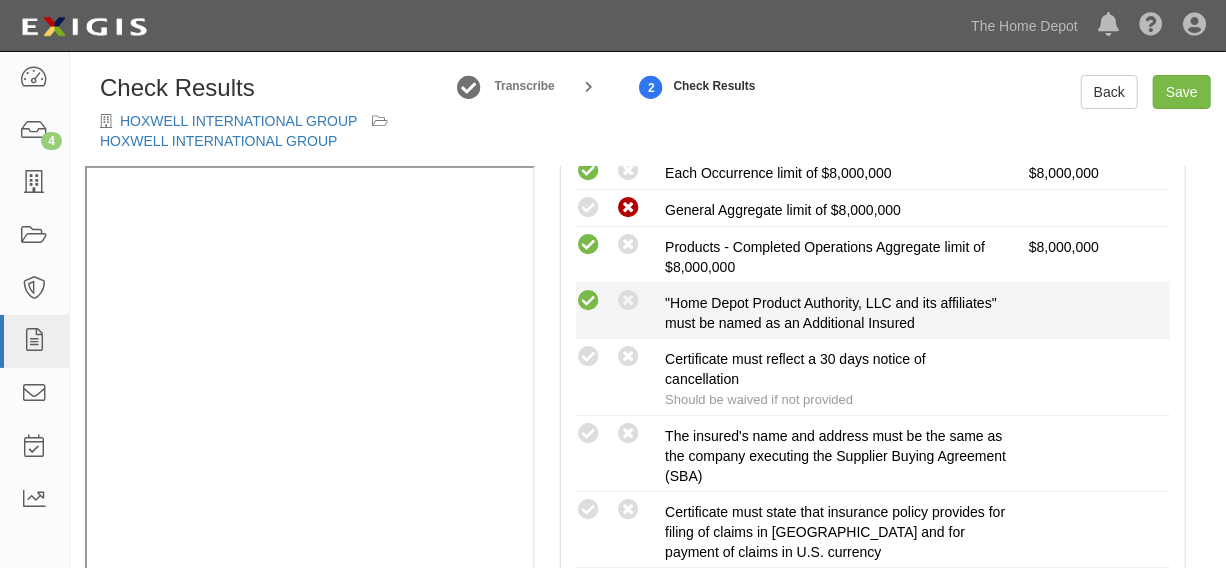 click at bounding box center [588, 301] 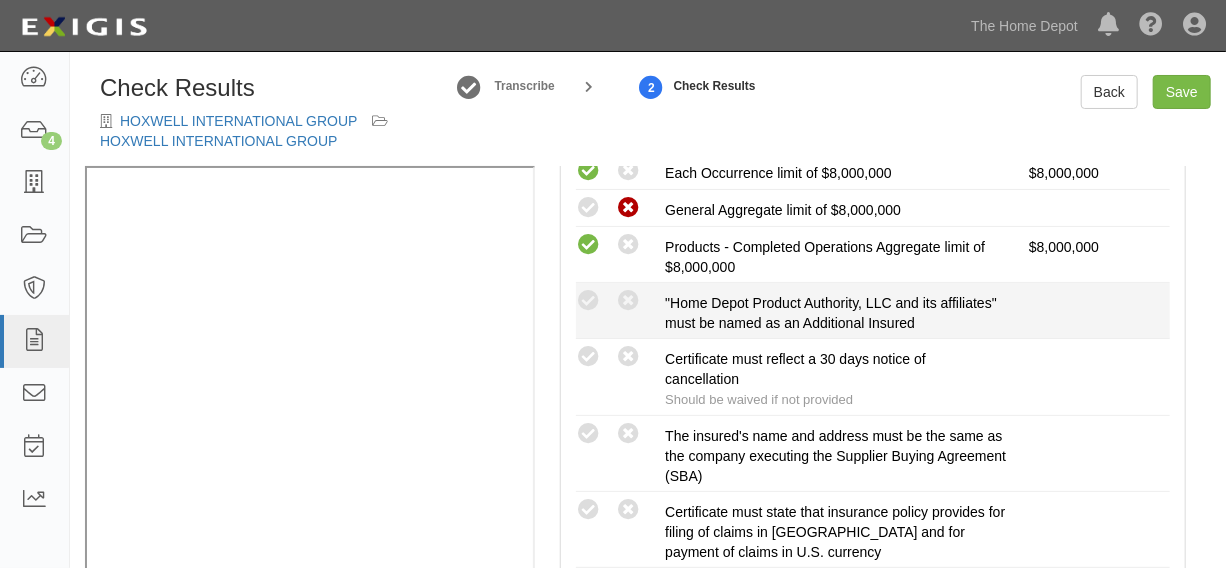 radio on "true" 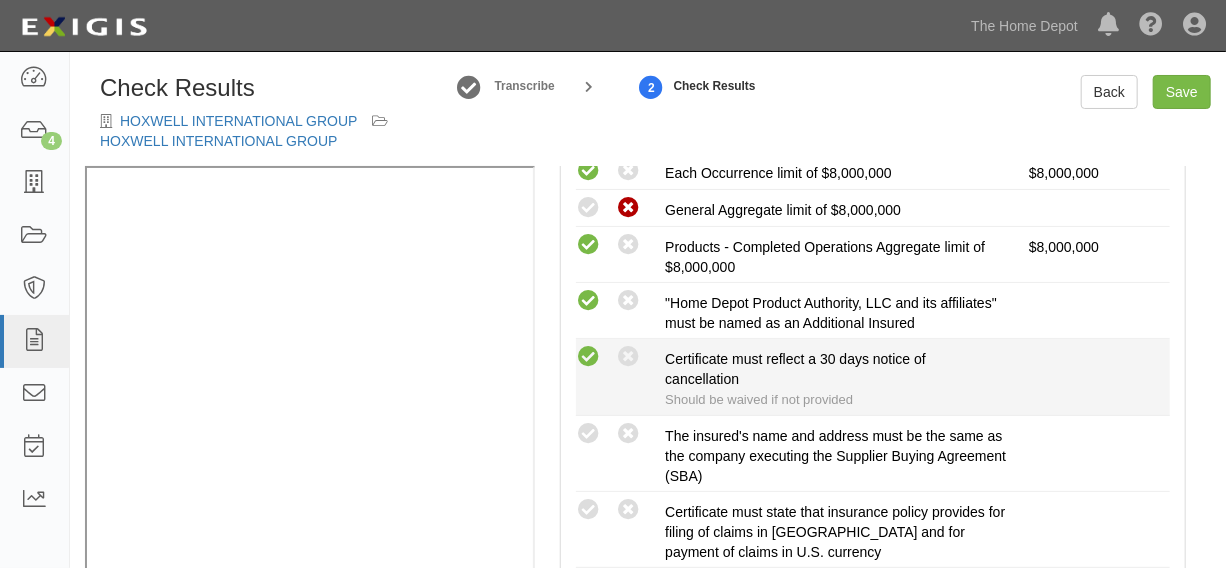 click at bounding box center (588, 357) 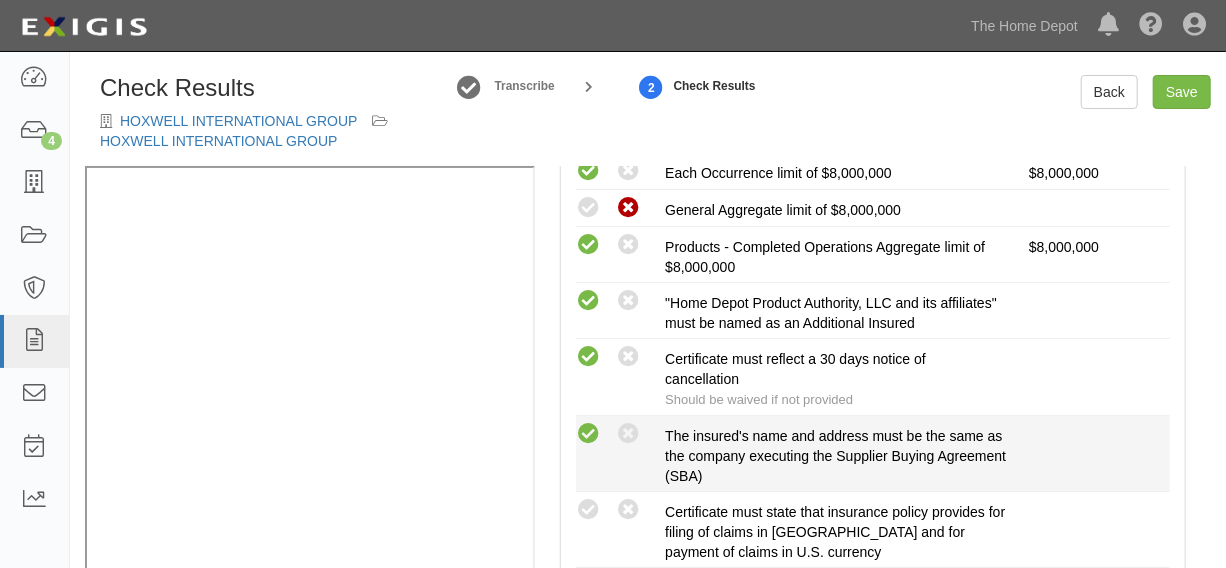 click at bounding box center [588, 434] 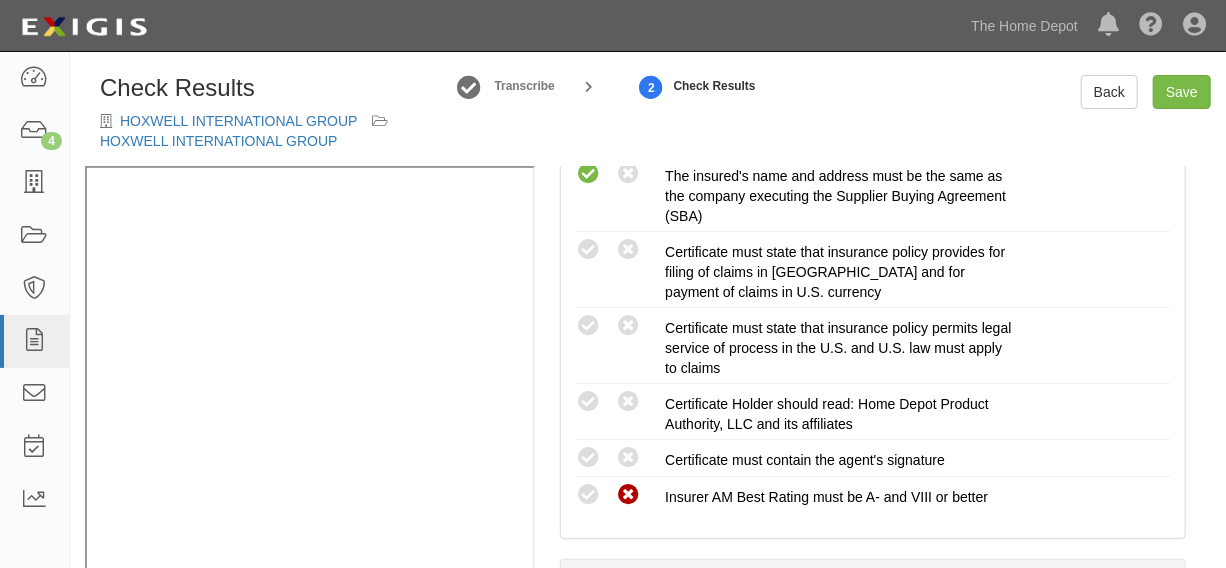 scroll, scrollTop: 909, scrollLeft: 0, axis: vertical 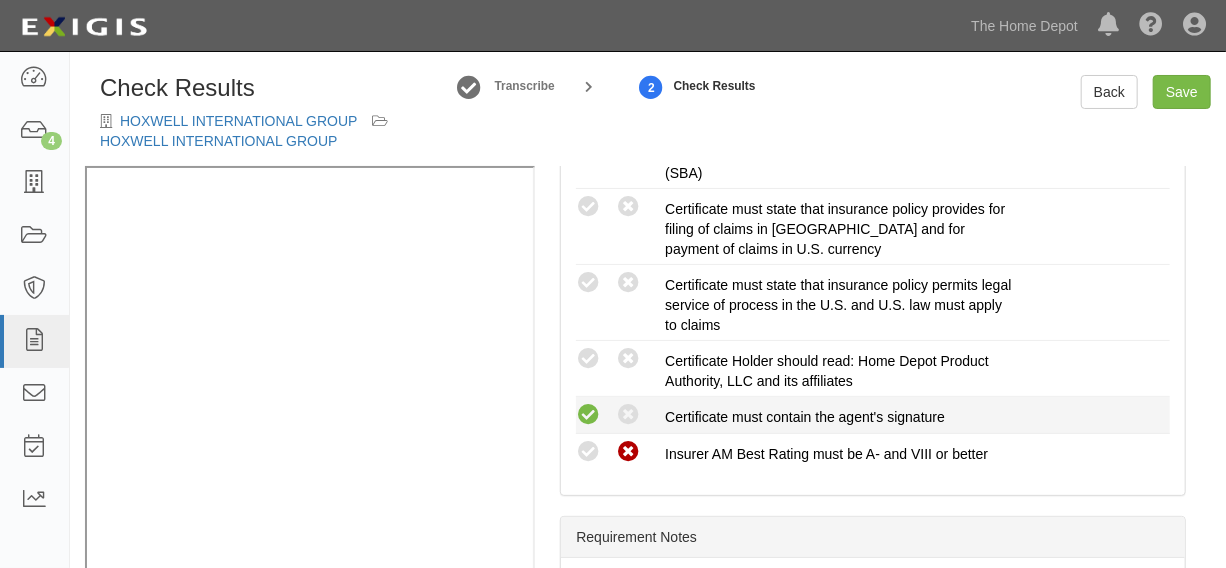 click at bounding box center [588, 415] 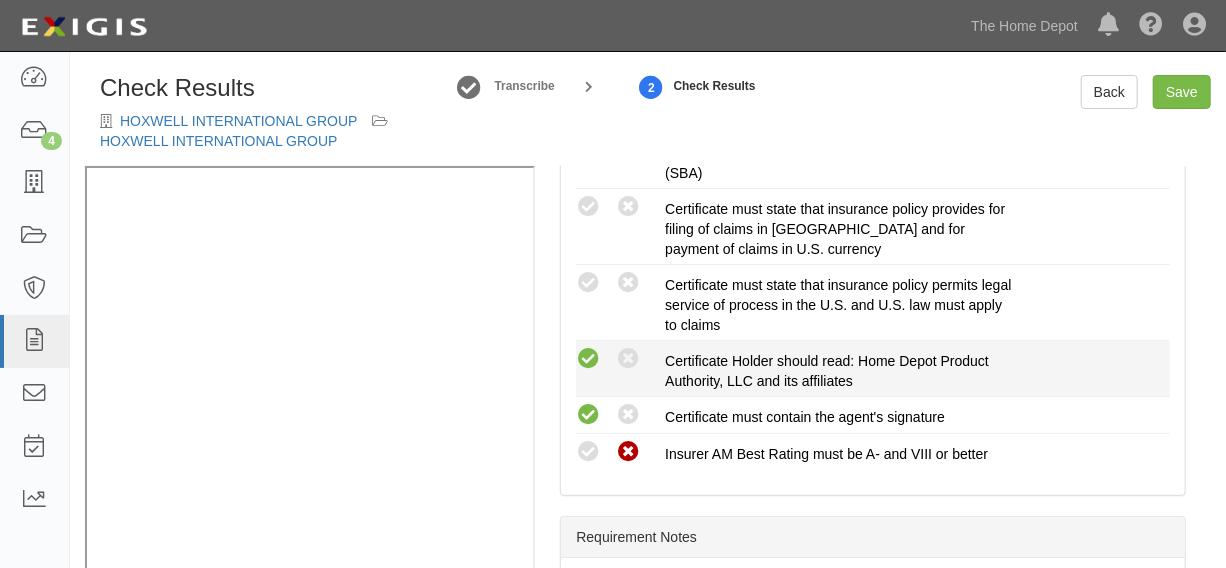 click at bounding box center (588, 359) 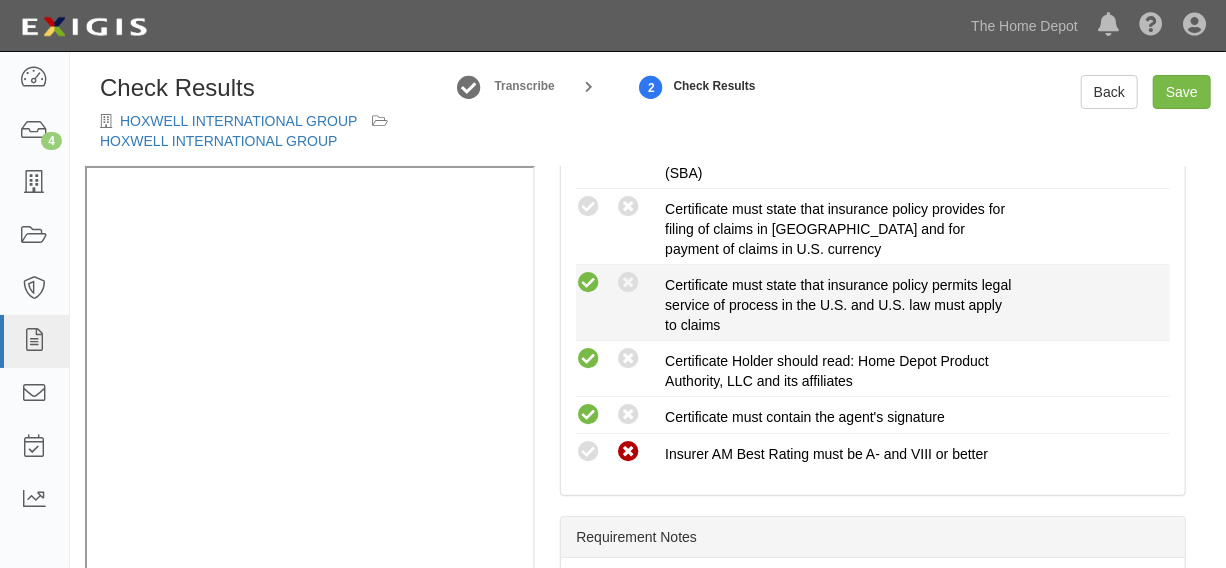 click at bounding box center (588, 283) 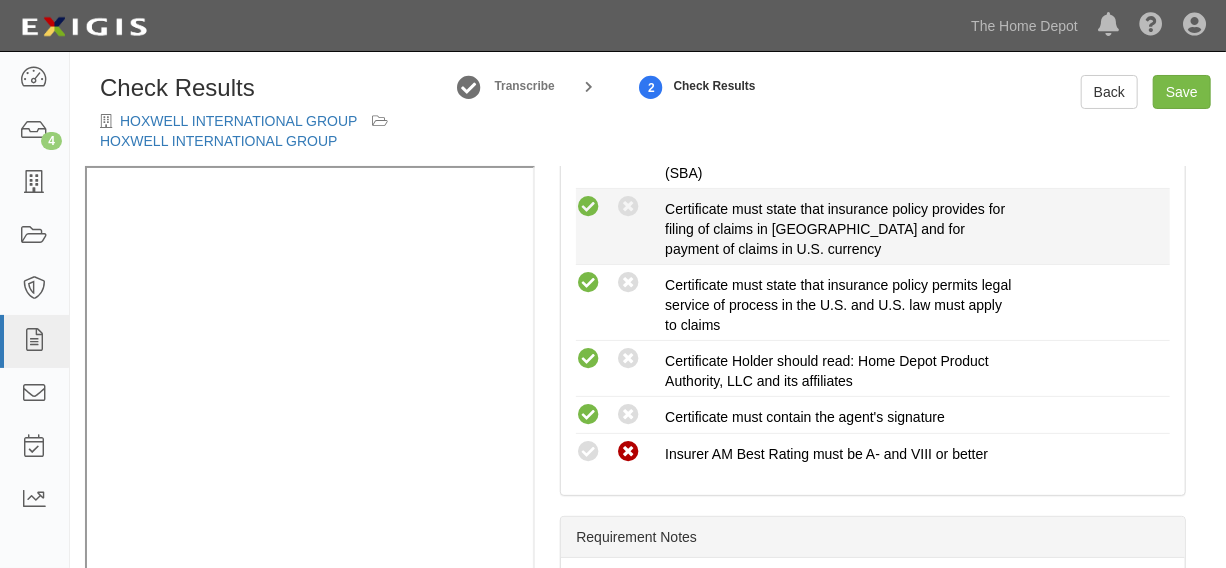 click at bounding box center [588, 207] 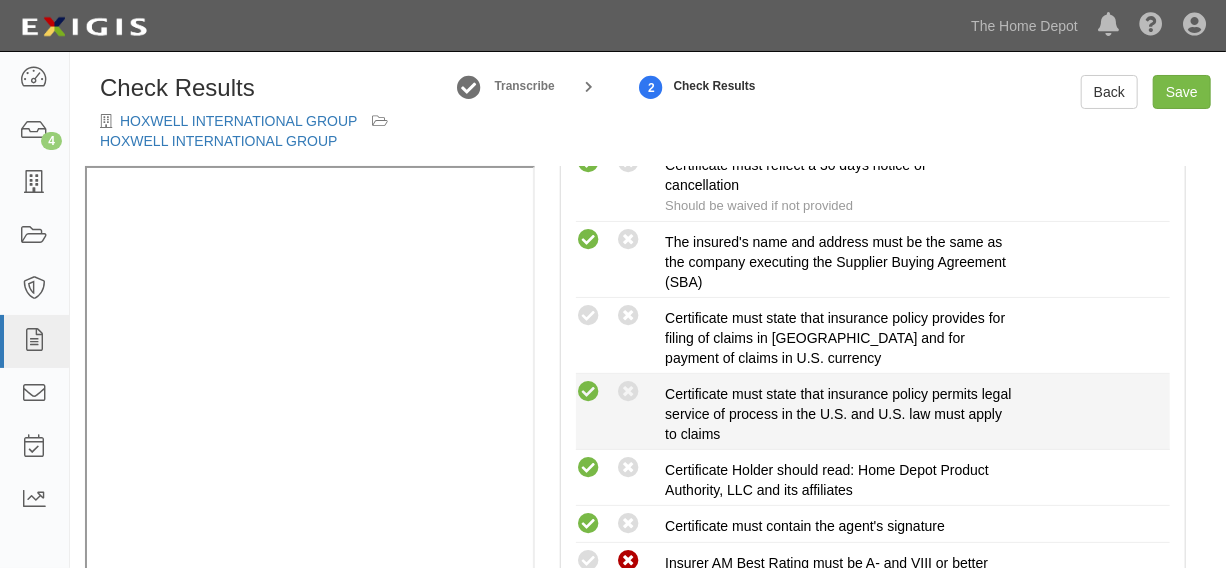 scroll, scrollTop: 757, scrollLeft: 0, axis: vertical 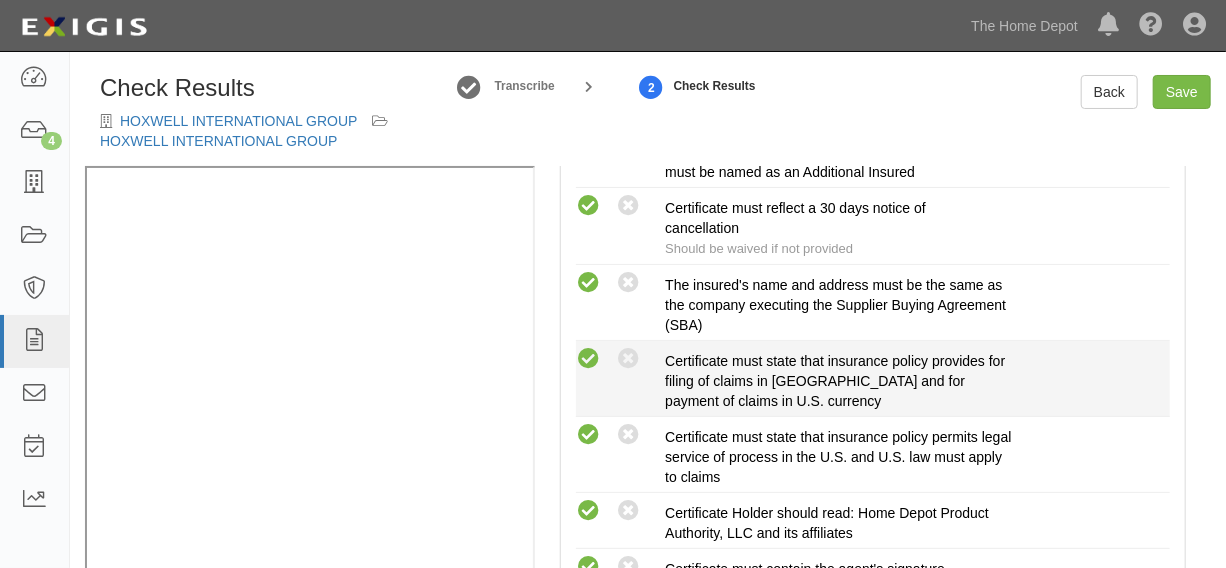 click at bounding box center [588, 359] 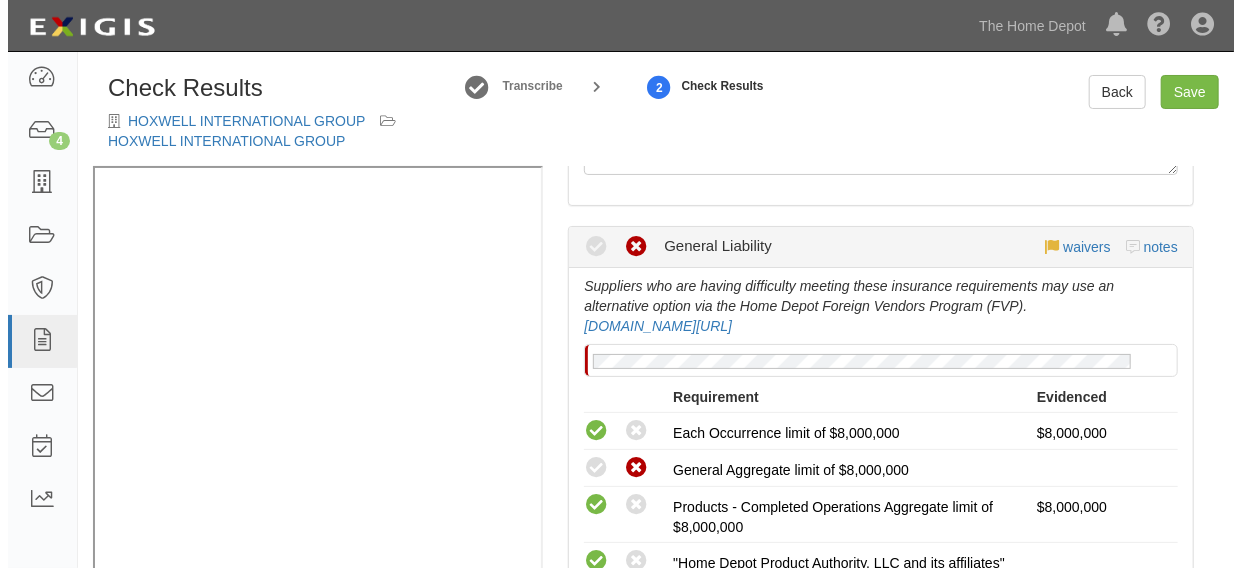 scroll, scrollTop: 302, scrollLeft: 0, axis: vertical 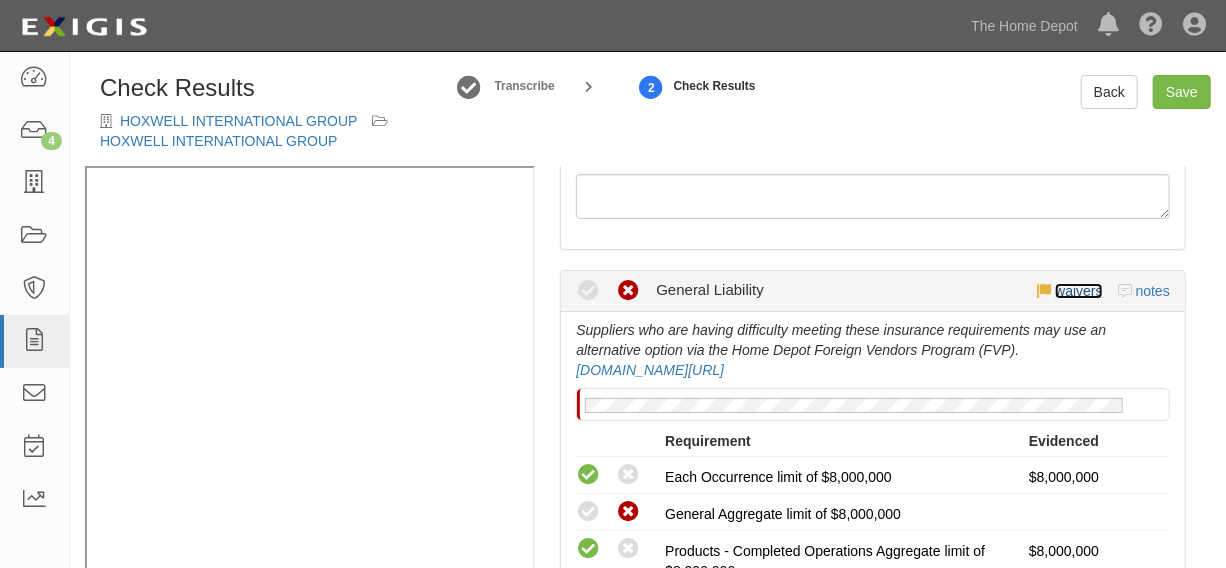 click on "waivers" at bounding box center [1078, 291] 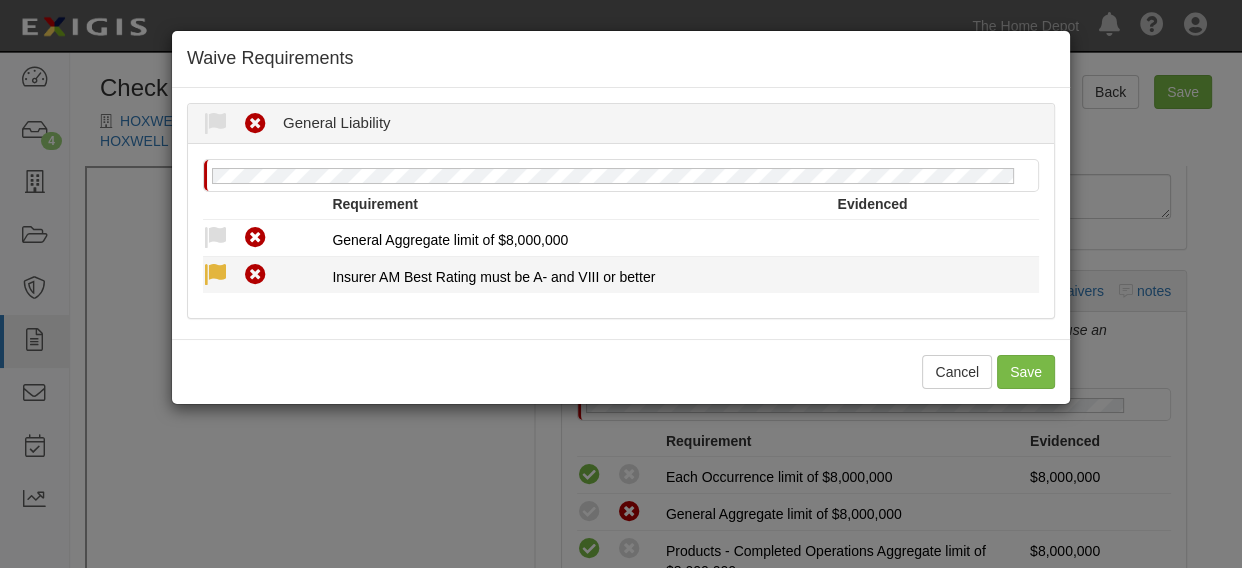 click at bounding box center (215, 275) 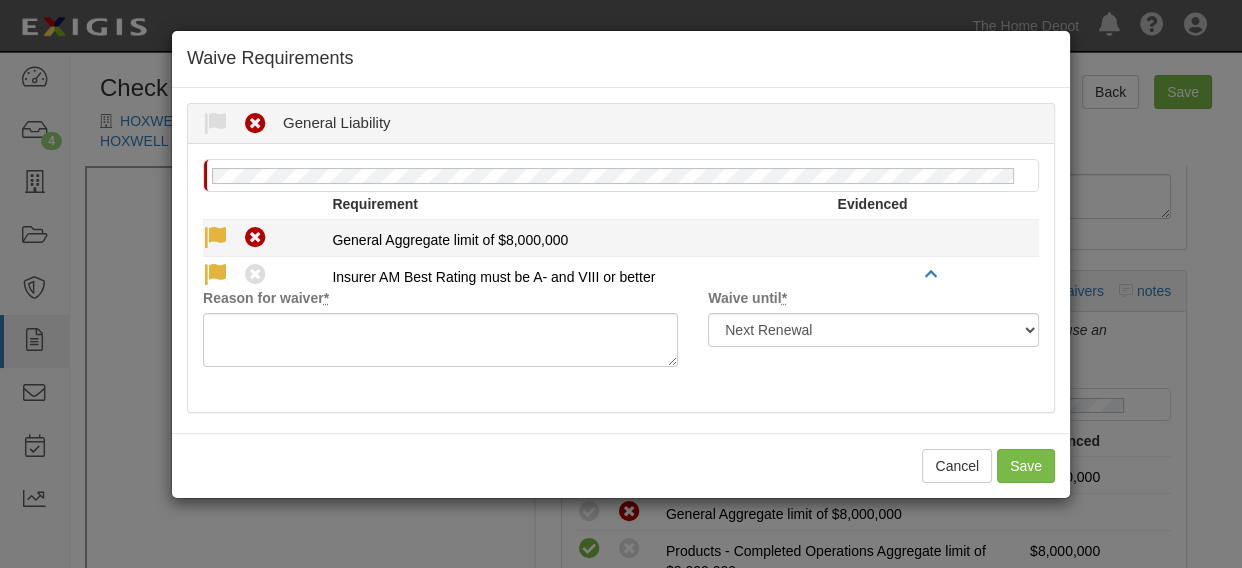 click at bounding box center (215, 238) 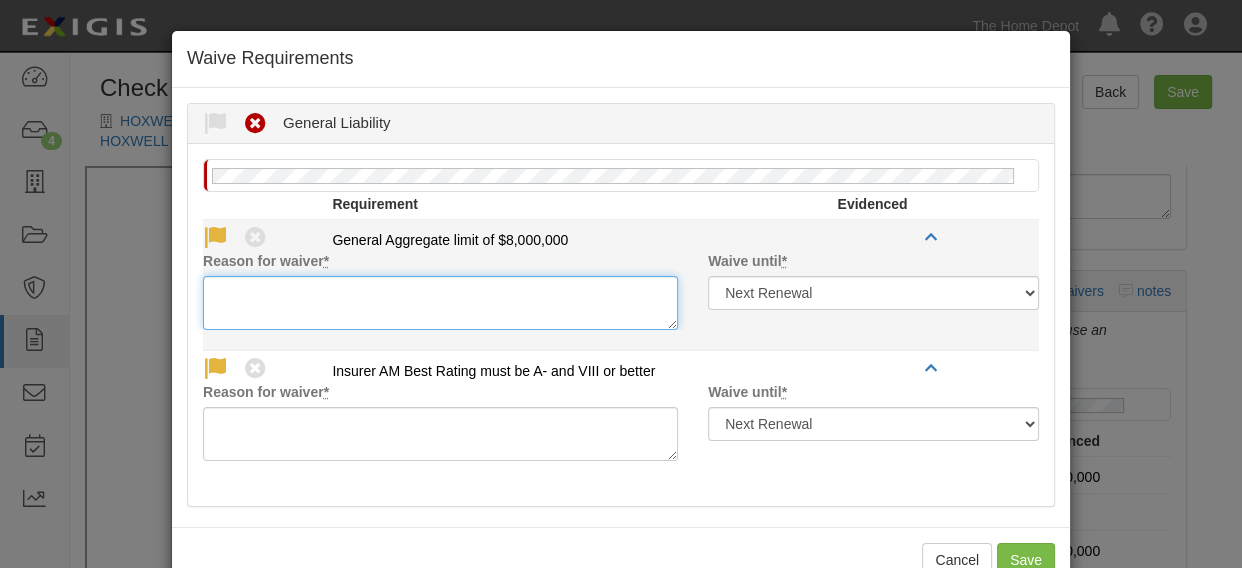 click on "Reason for waiver  *" at bounding box center (440, 303) 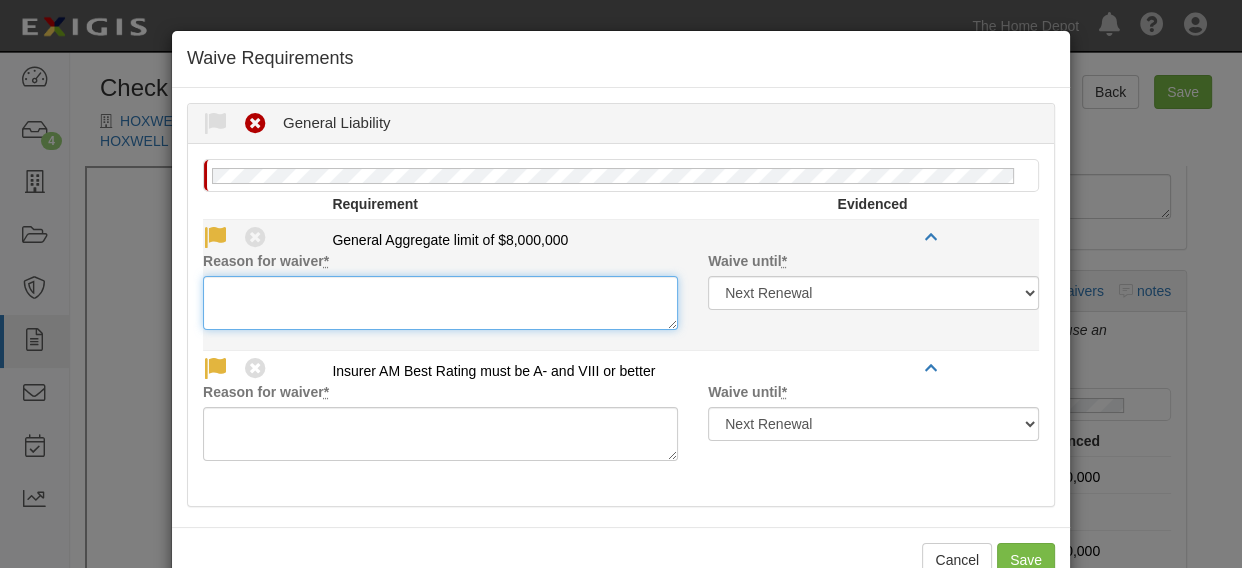paste on "Accepted without GA" 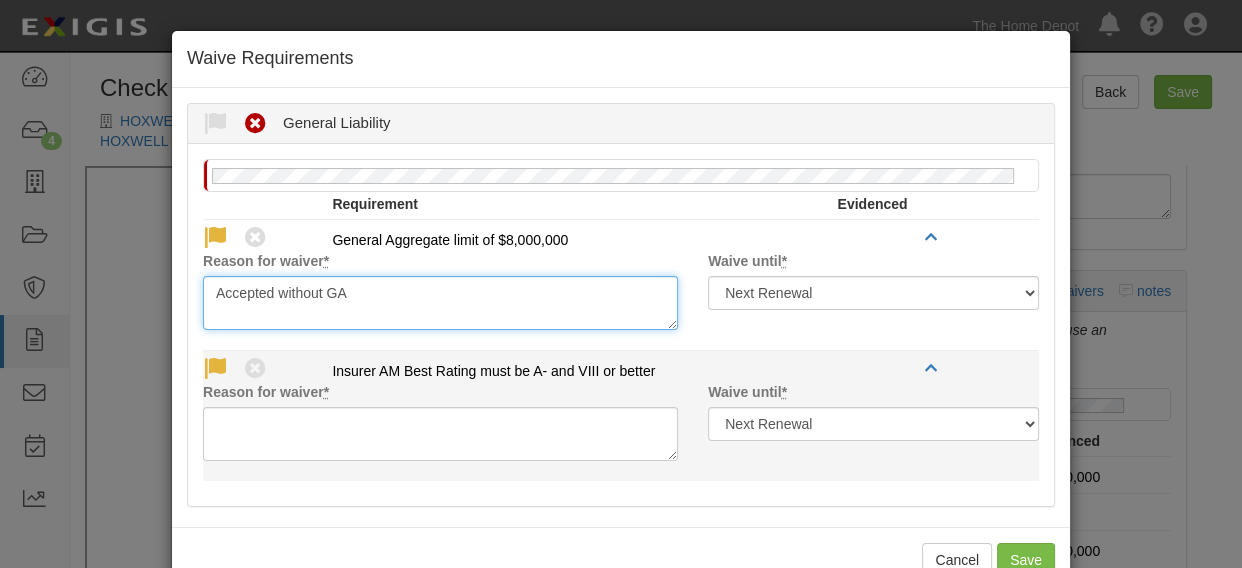 type on "Accepted without GA" 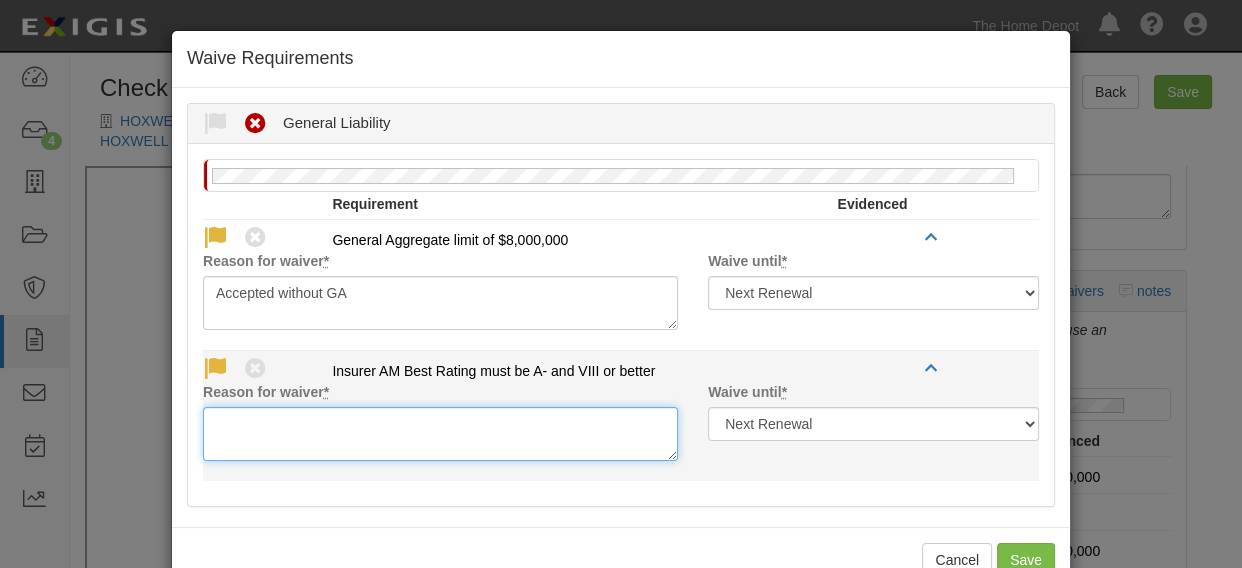 click on "Reason for waiver  *" at bounding box center [440, 434] 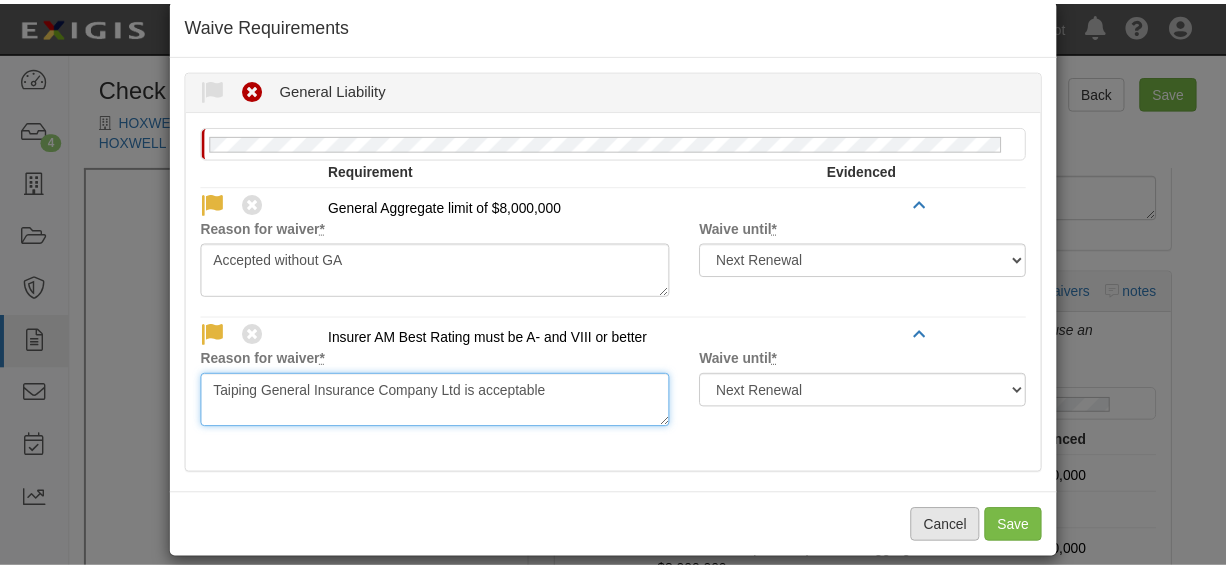 scroll, scrollTop: 52, scrollLeft: 0, axis: vertical 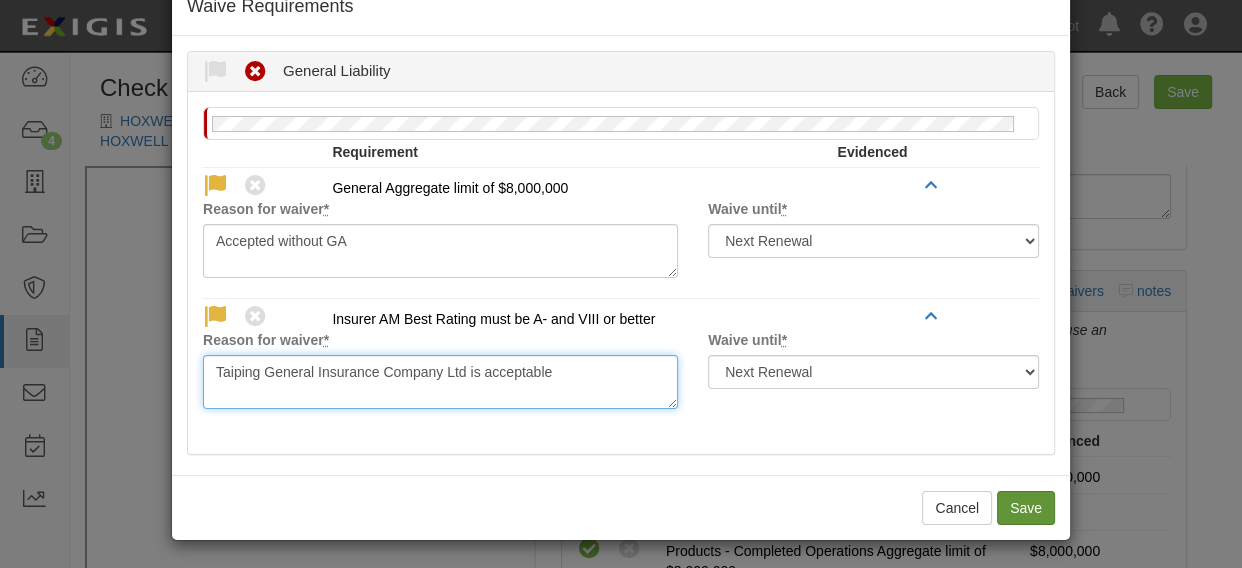 type on "Taiping General Insurance Company Ltd is acceptable" 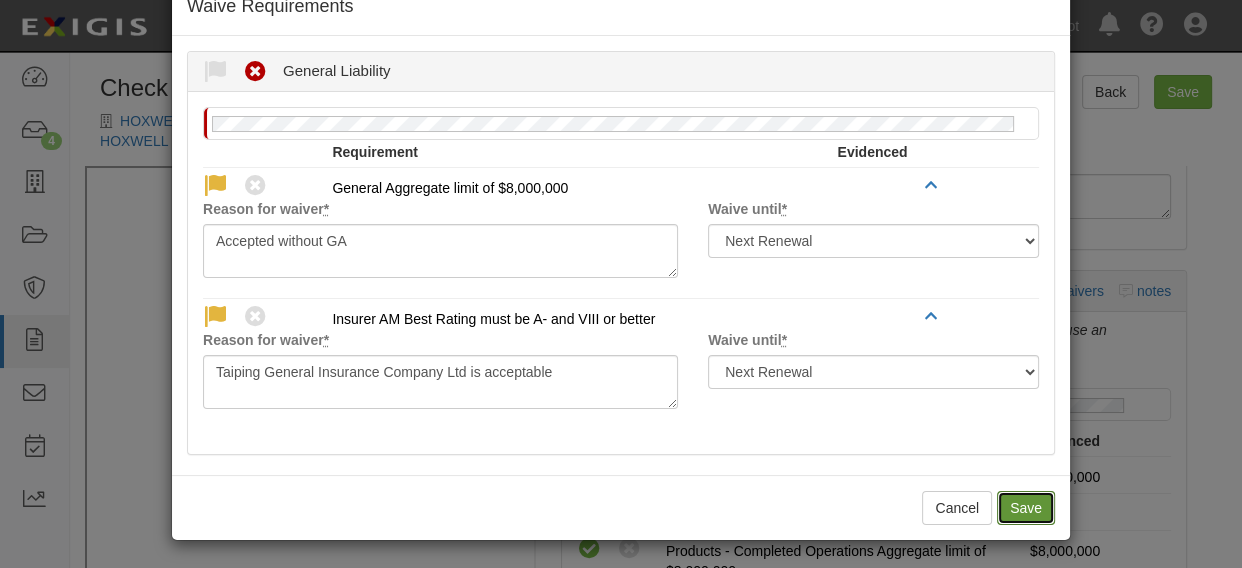 click on "Save" at bounding box center [1026, 508] 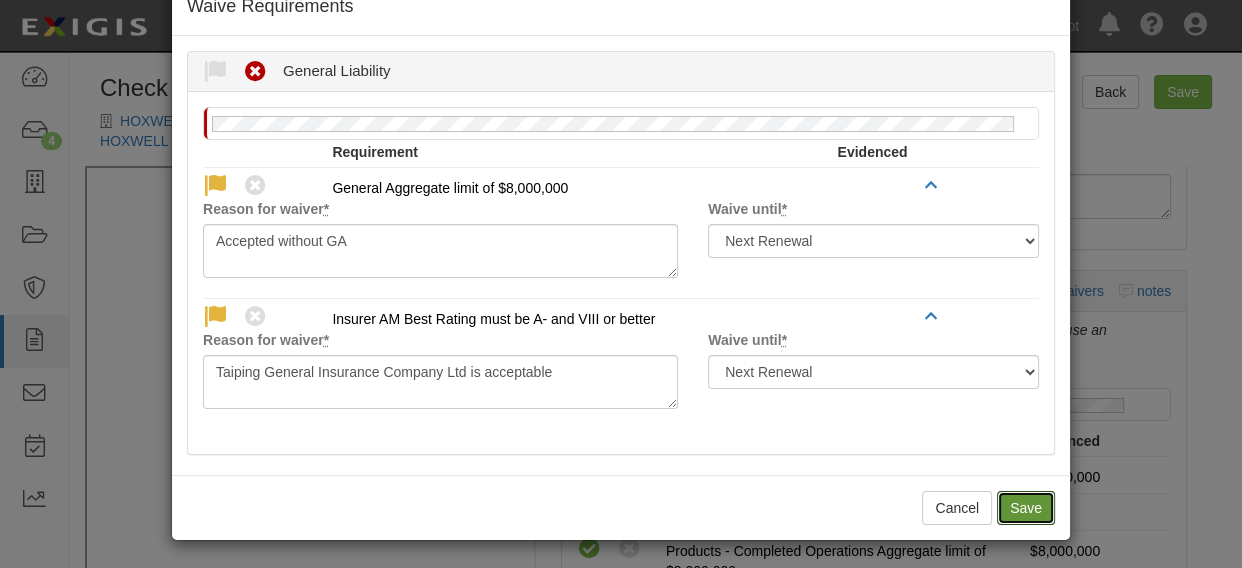 radio on "true" 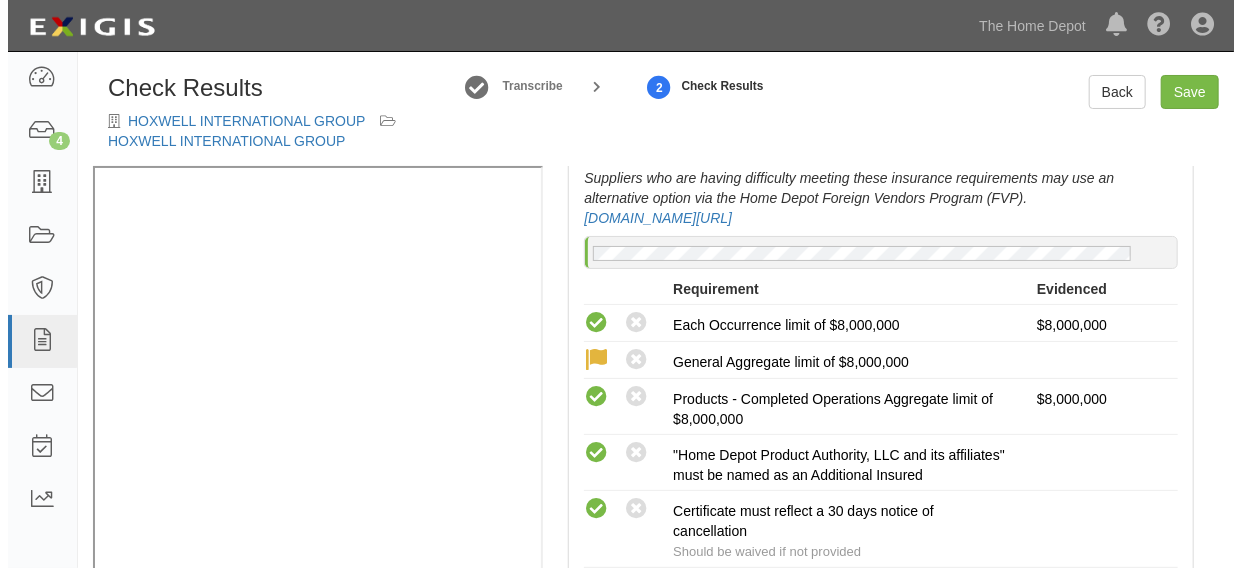 scroll, scrollTop: 0, scrollLeft: 0, axis: both 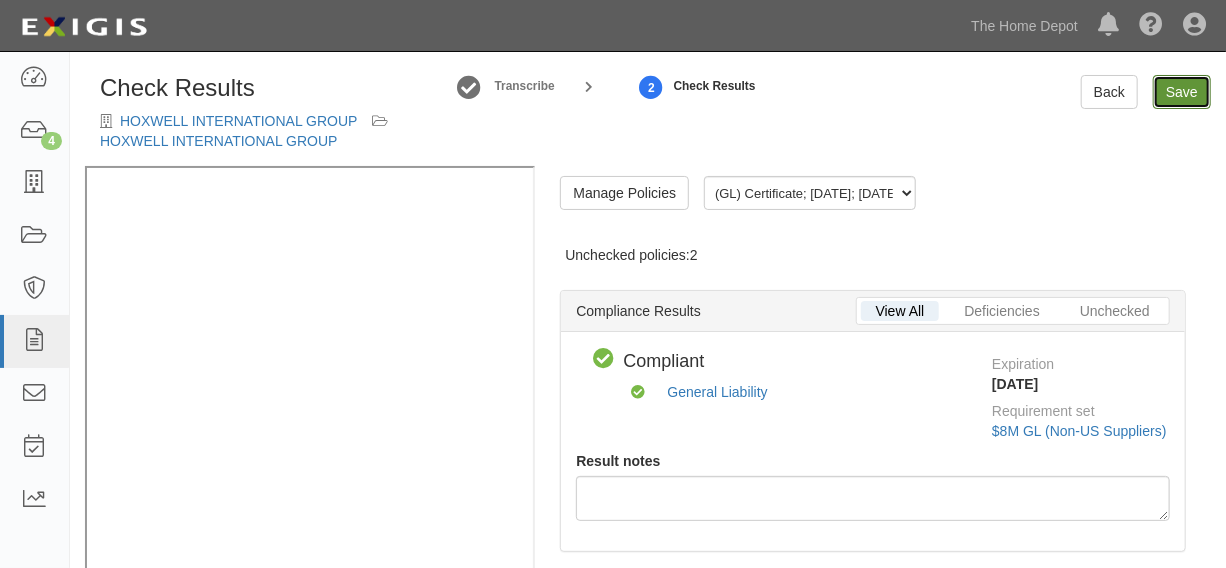click on "Save" at bounding box center (1182, 92) 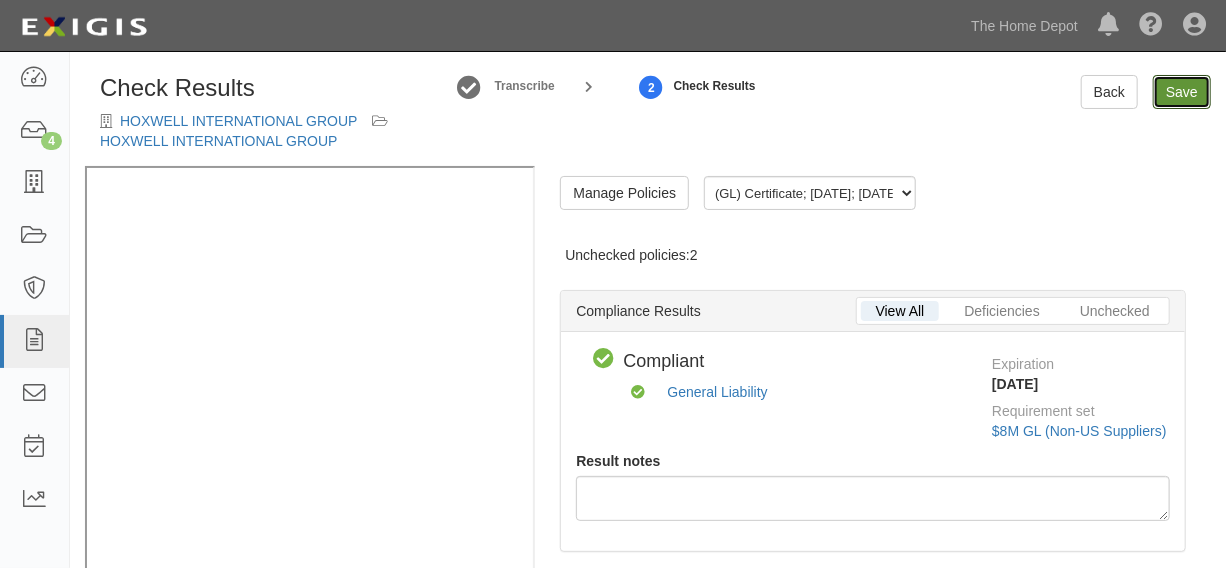 radio on "true" 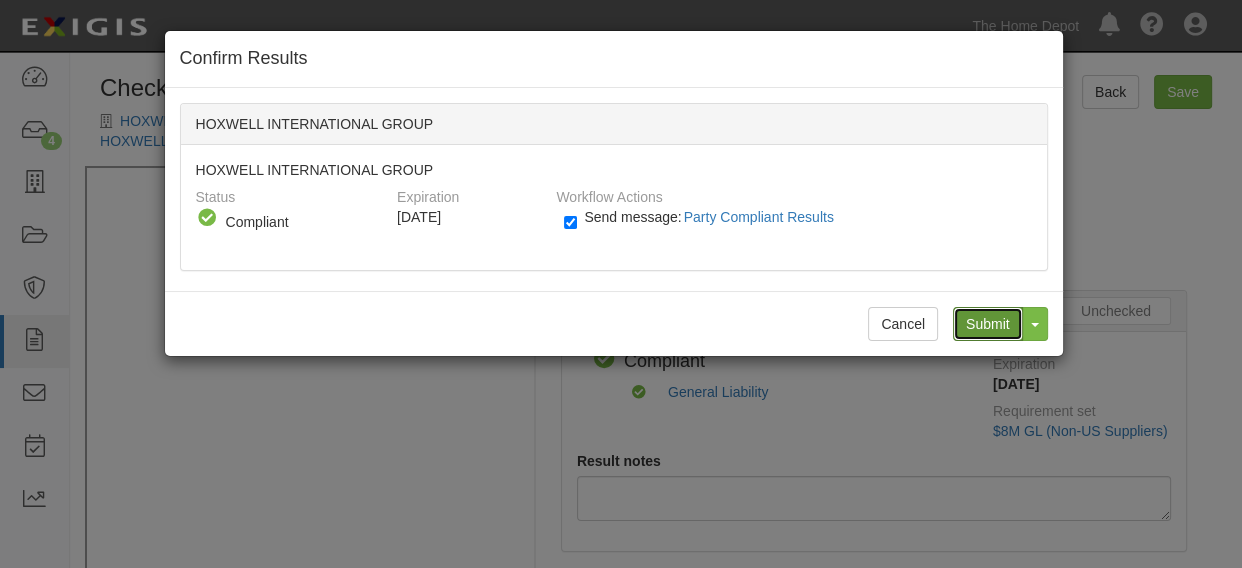 click on "Submit" at bounding box center (988, 324) 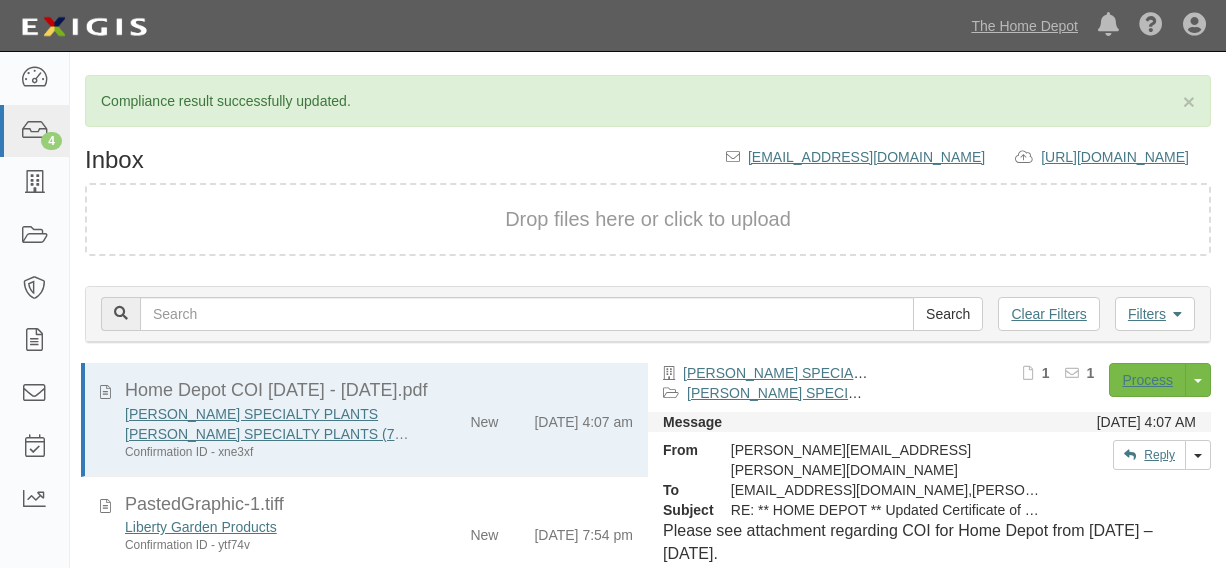 scroll, scrollTop: 156, scrollLeft: 0, axis: vertical 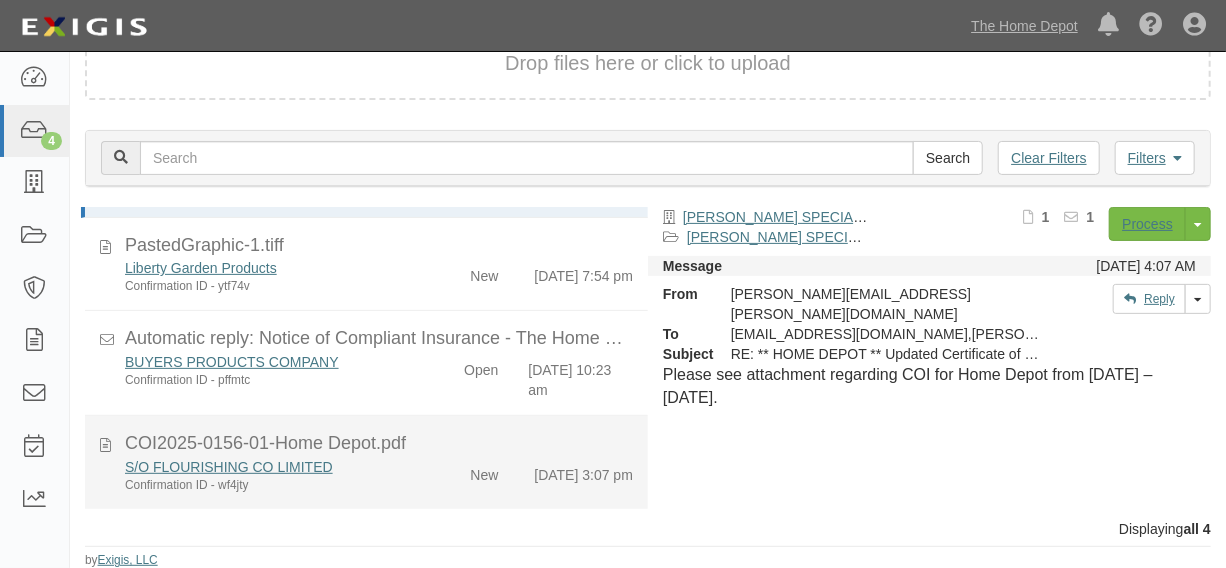 click on "S/O FLOURISHING CO LIMITED
Confirmation ID - wf4jty
New
[DATE] 3:07 pm" 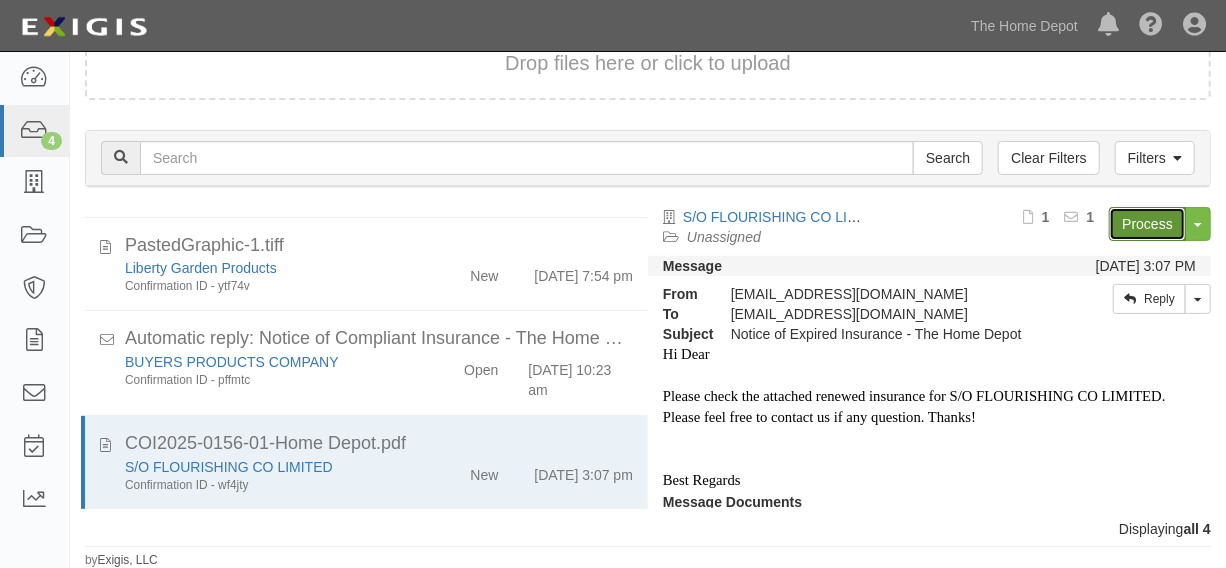 click on "Process" at bounding box center (1147, 224) 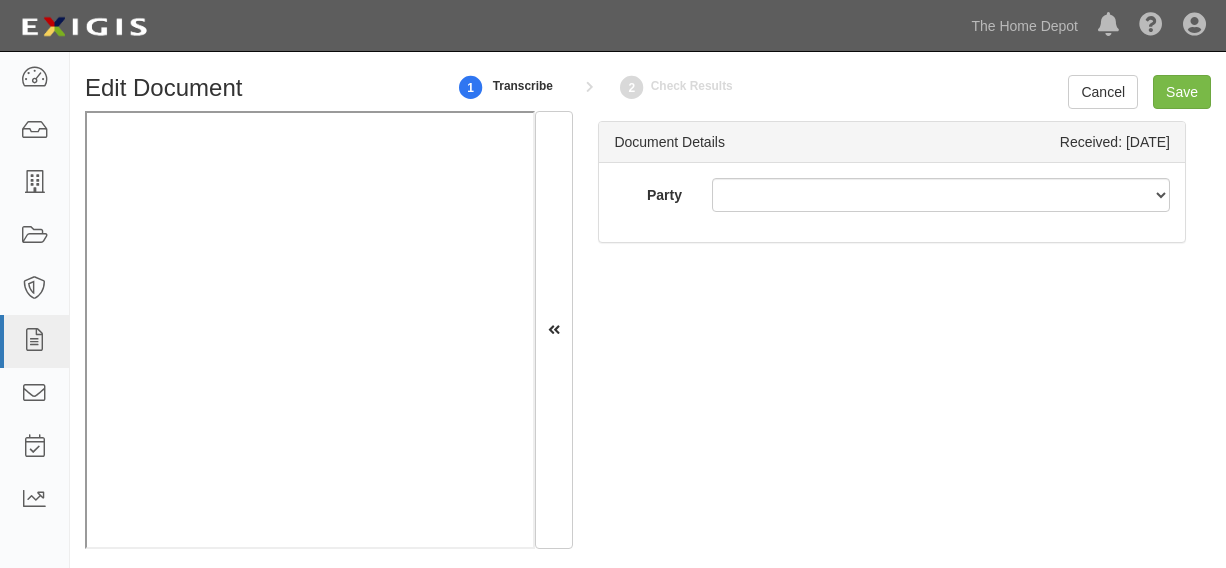 scroll, scrollTop: 0, scrollLeft: 0, axis: both 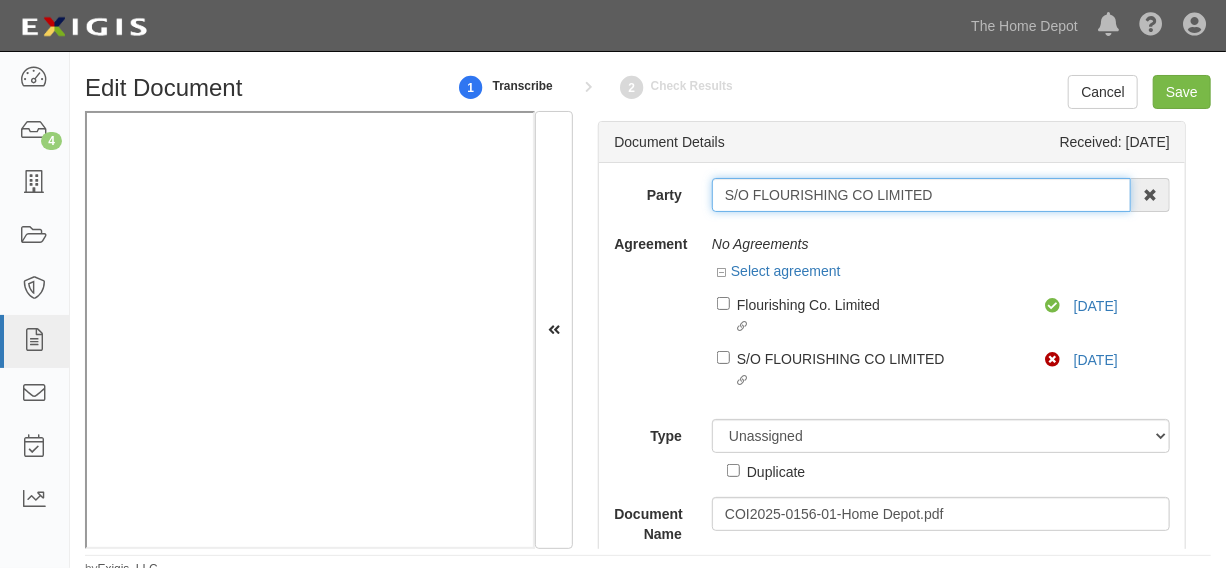 drag, startPoint x: 716, startPoint y: 194, endPoint x: 1001, endPoint y: 194, distance: 285 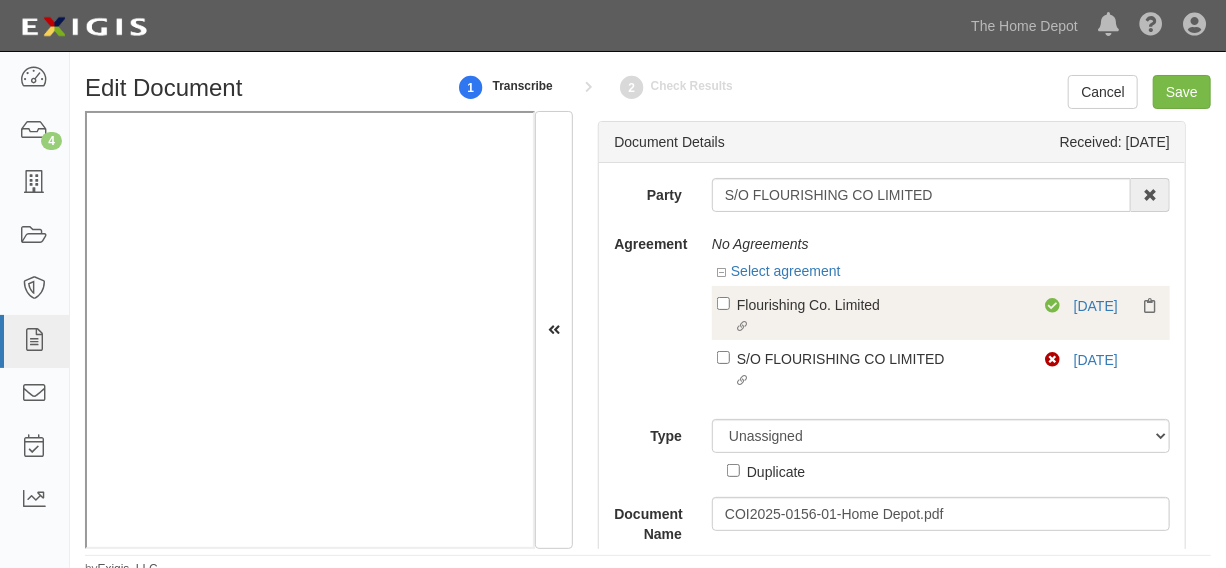 click on "Linked agreement
Flourishing Co. Limited
Linked agreement" at bounding box center [881, 316] 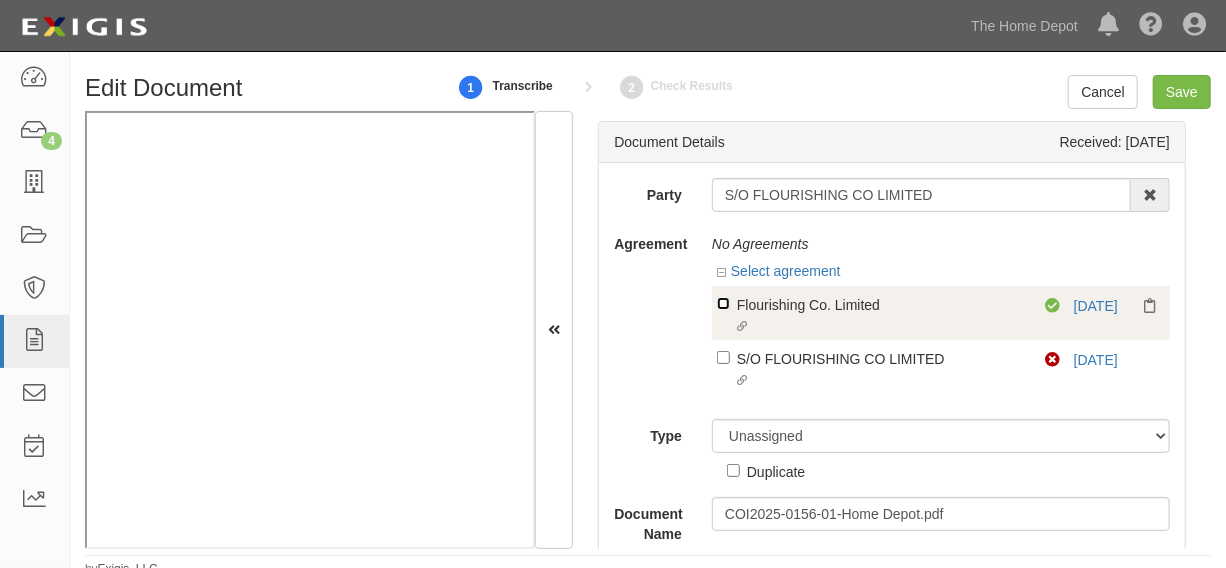 checkbox on "true" 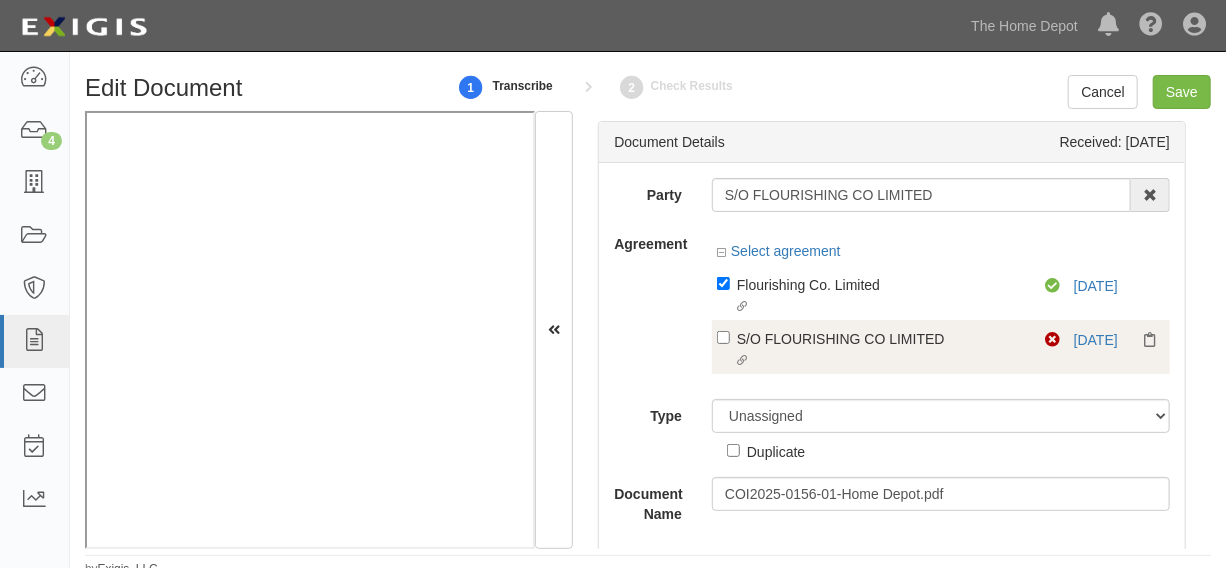 click on "Linked agreement
S/O FLOURISHING CO LIMITED
Linked agreement" at bounding box center (881, 350) 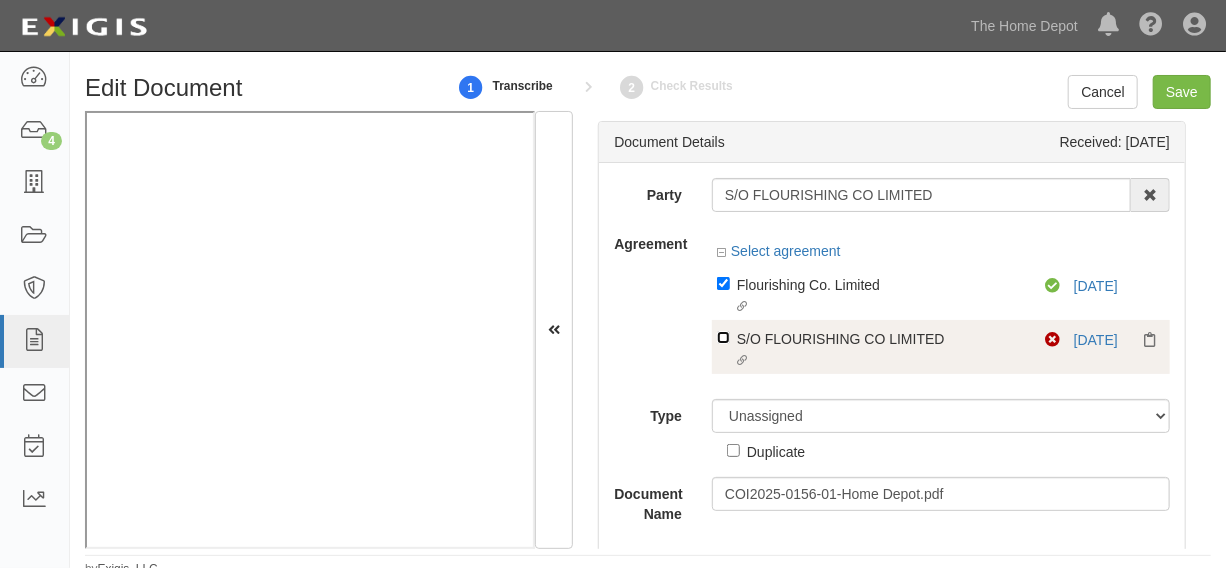 click on "Linked agreement
S/O FLOURISHING CO LIMITED
Linked agreement" at bounding box center (723, 283) 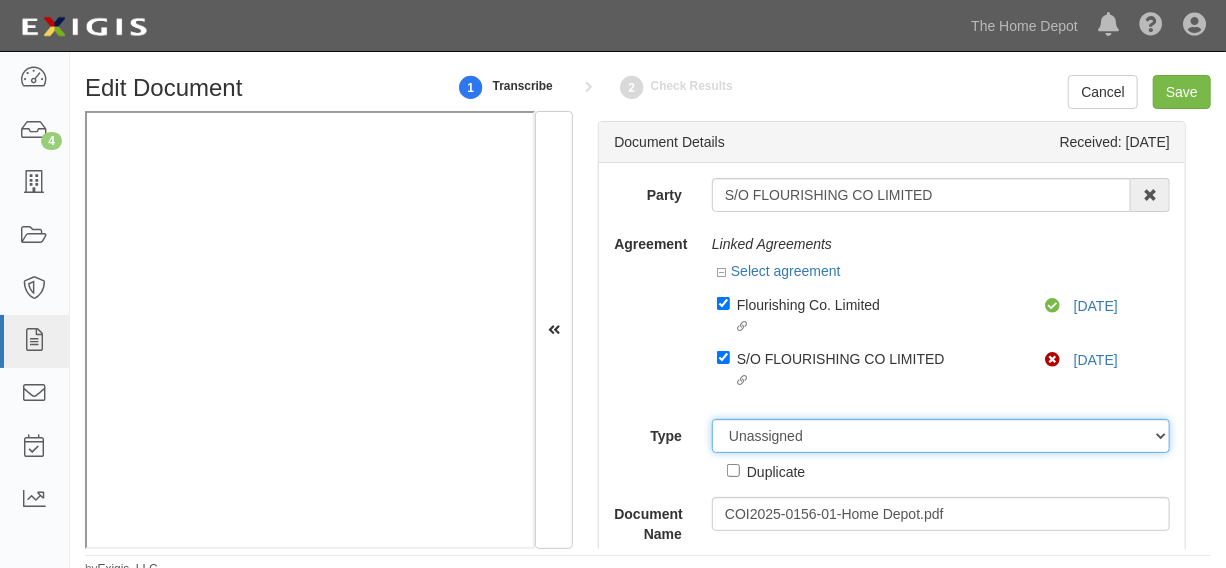 click on "Unassigned
Binder
Cancellation Notice
Certificate
Contract
Endorsement
Insurance Policy
Junk
Other Document
Policy Declarations
Reinstatement Notice
Requirements
Waiver Request" at bounding box center (941, 436) 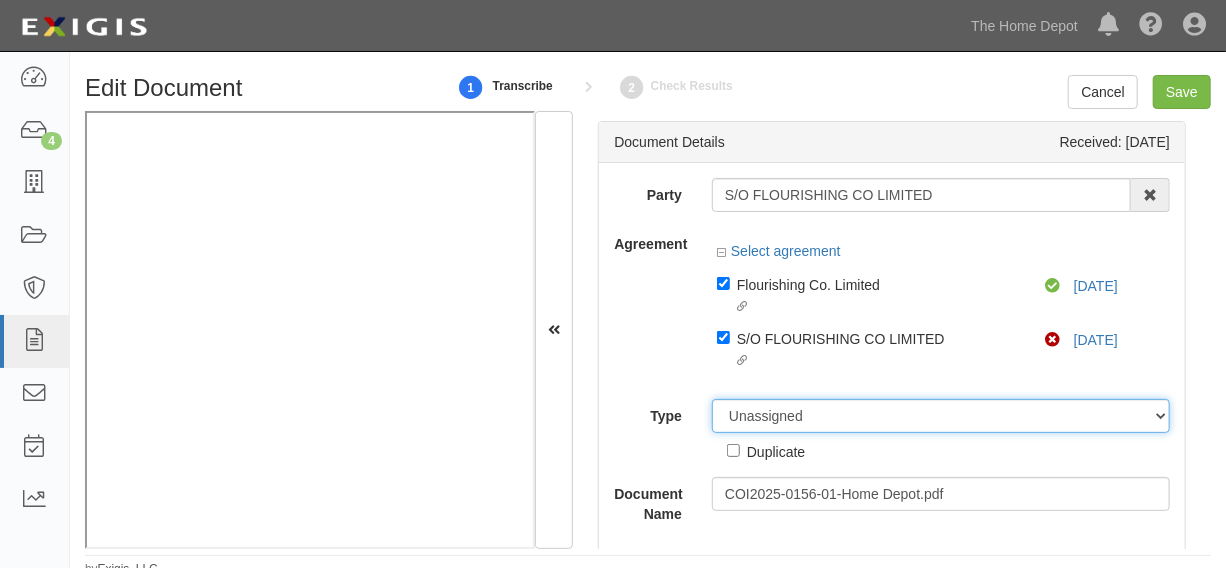 select on "CertificateDetail" 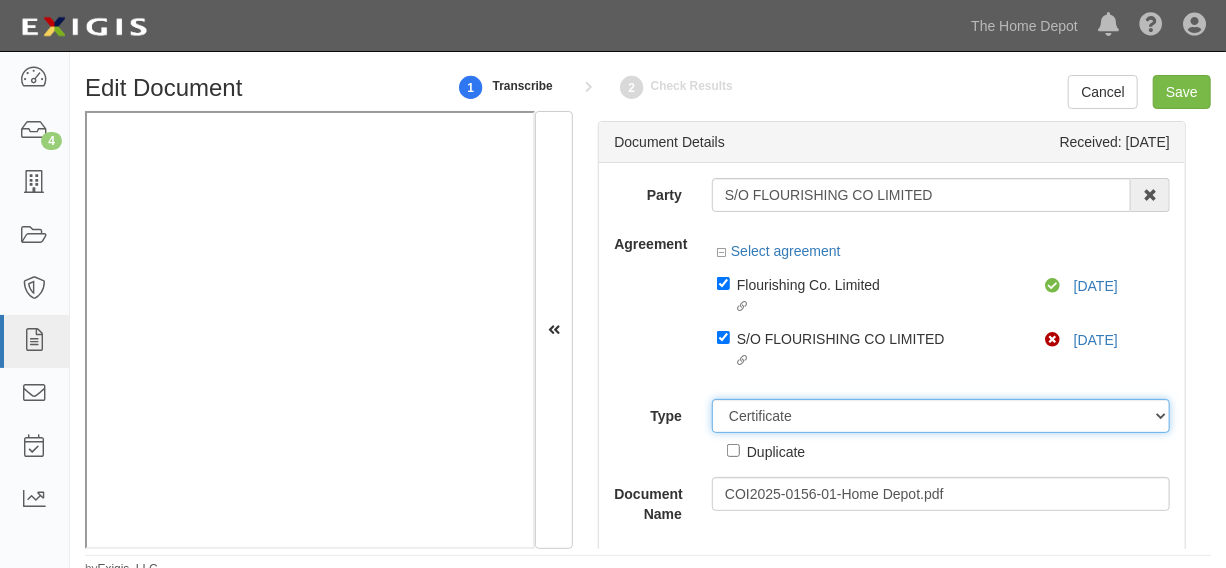 click on "Unassigned
Binder
Cancellation Notice
Certificate
Contract
Endorsement
Insurance Policy
Junk
Other Document
Policy Declarations
Reinstatement Notice
Requirements
Waiver Request" at bounding box center [941, 416] 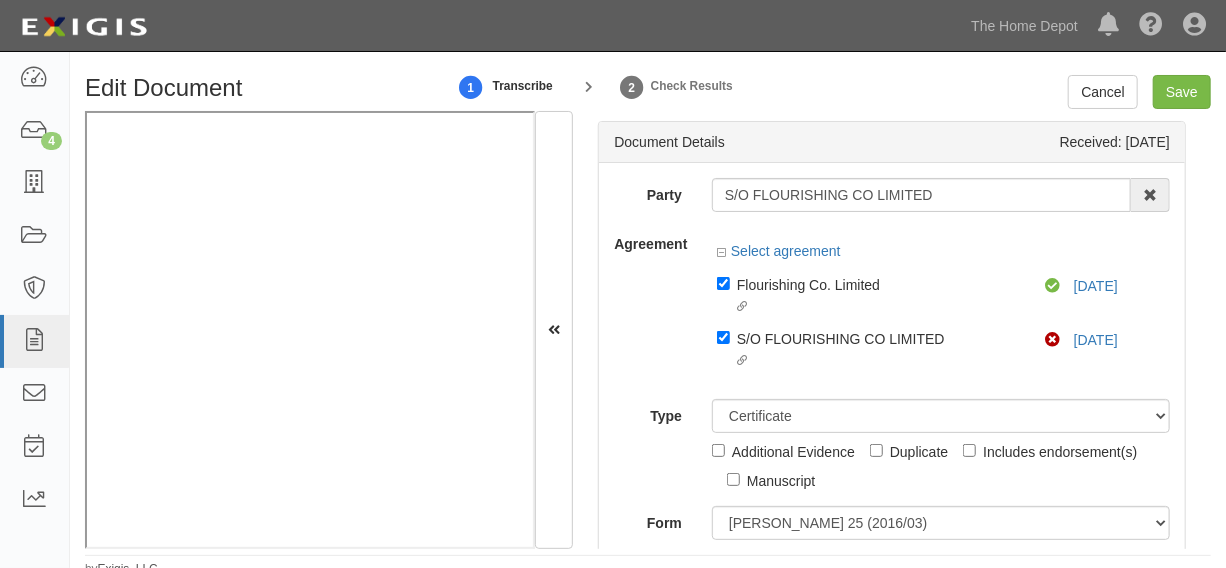 scroll, scrollTop: 302, scrollLeft: 0, axis: vertical 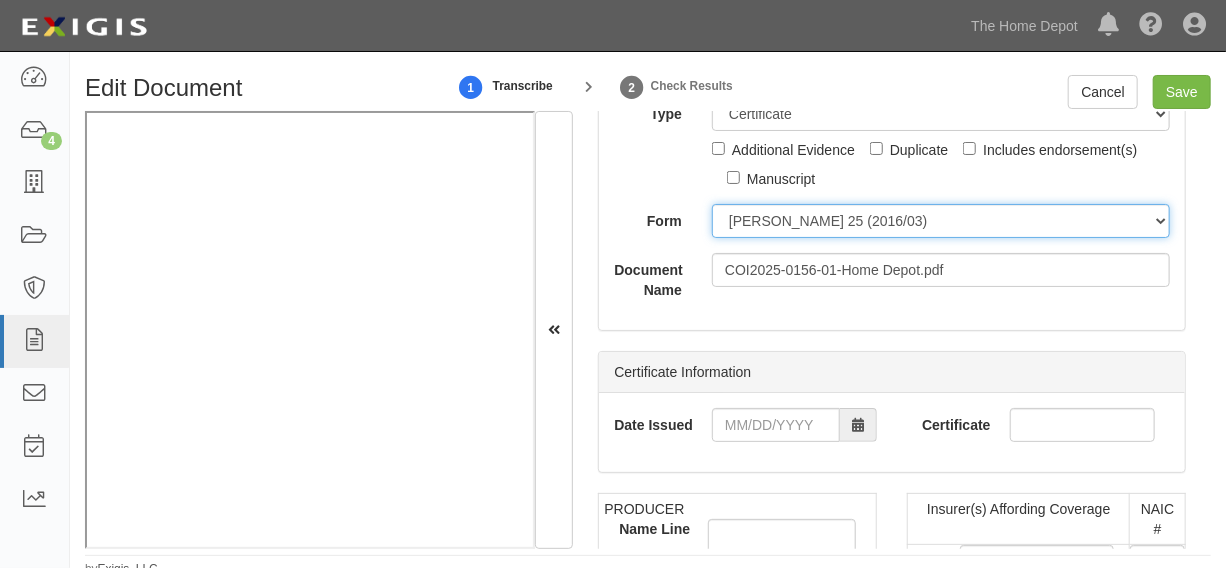 click on "ACORD 25 (2016/03)
ACORD 101
ACORD 855 NY (2014/05)
General" at bounding box center [941, 221] 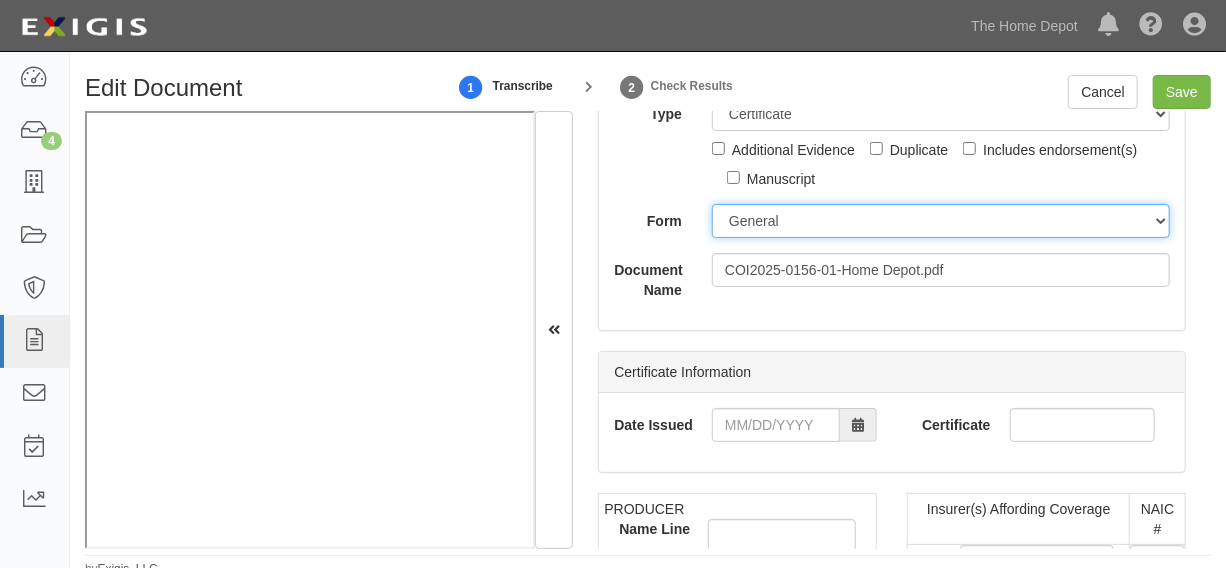 click on "ACORD 25 (2016/03)
ACORD 101
ACORD 855 NY (2014/05)
General" at bounding box center [941, 221] 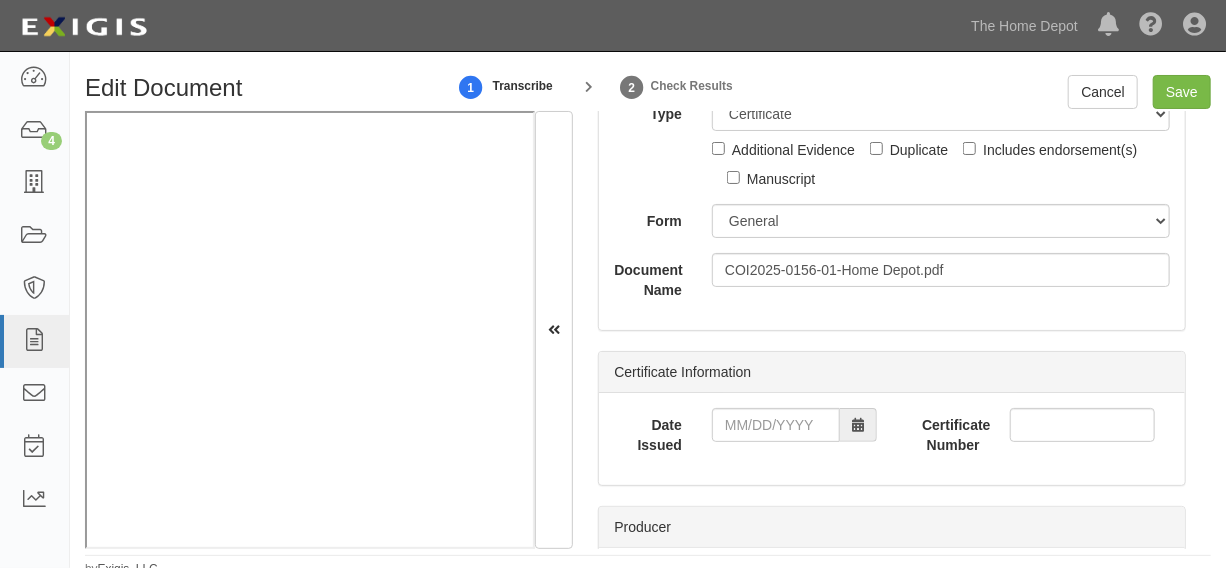 click on "Date Issued" at bounding box center (745, 431) 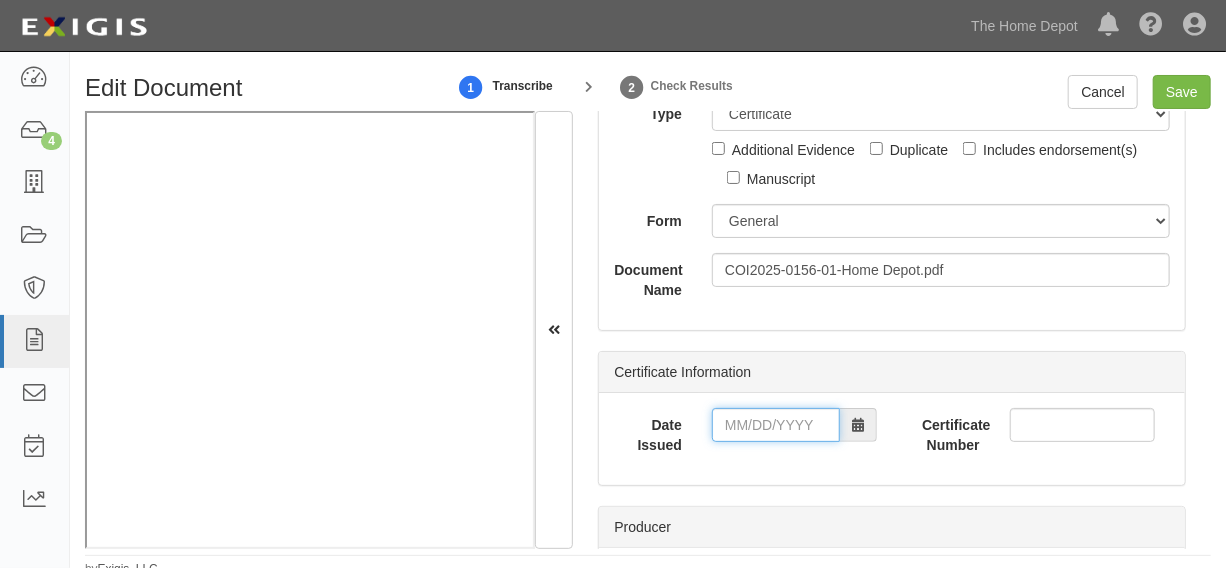 click on "Date Issued" at bounding box center [776, 425] 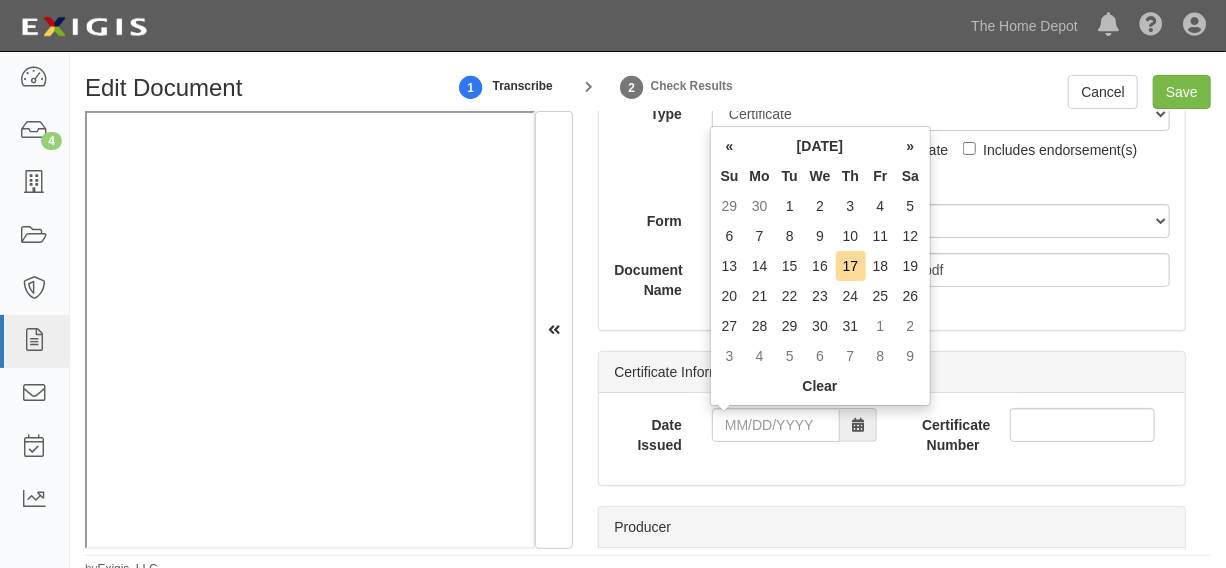 click on "Th" at bounding box center [851, 176] 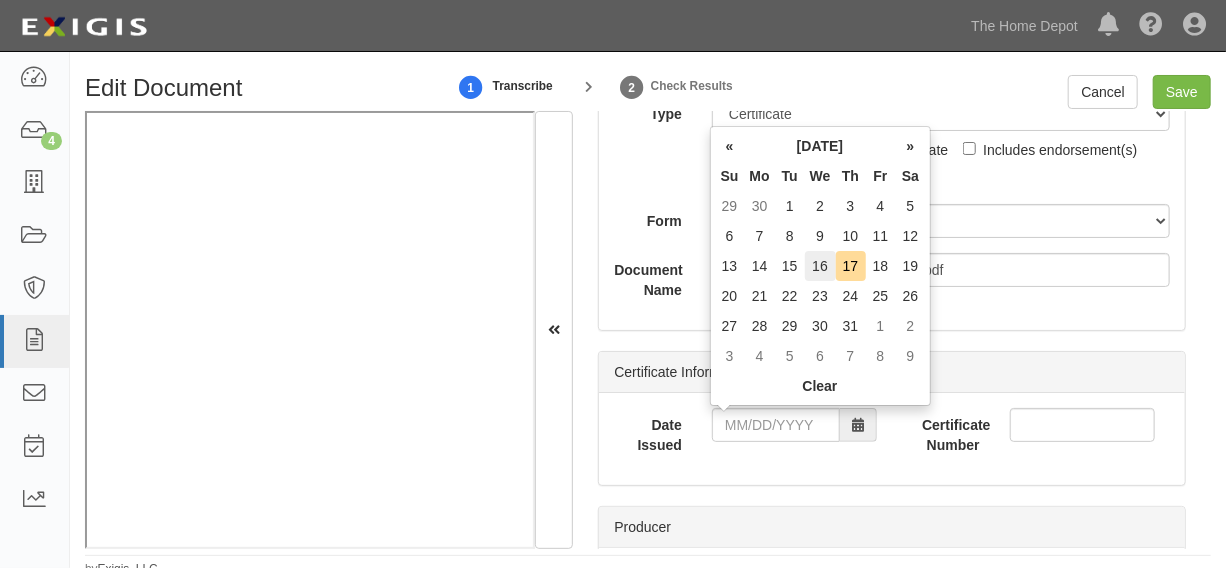 click on "16" at bounding box center [820, 266] 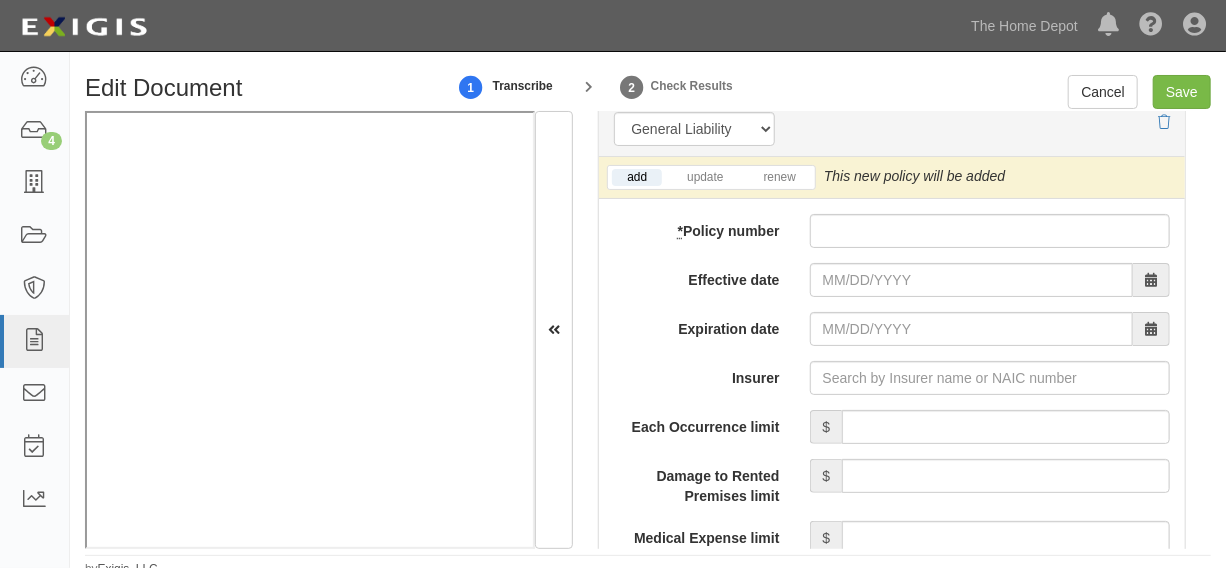 scroll, scrollTop: 1666, scrollLeft: 0, axis: vertical 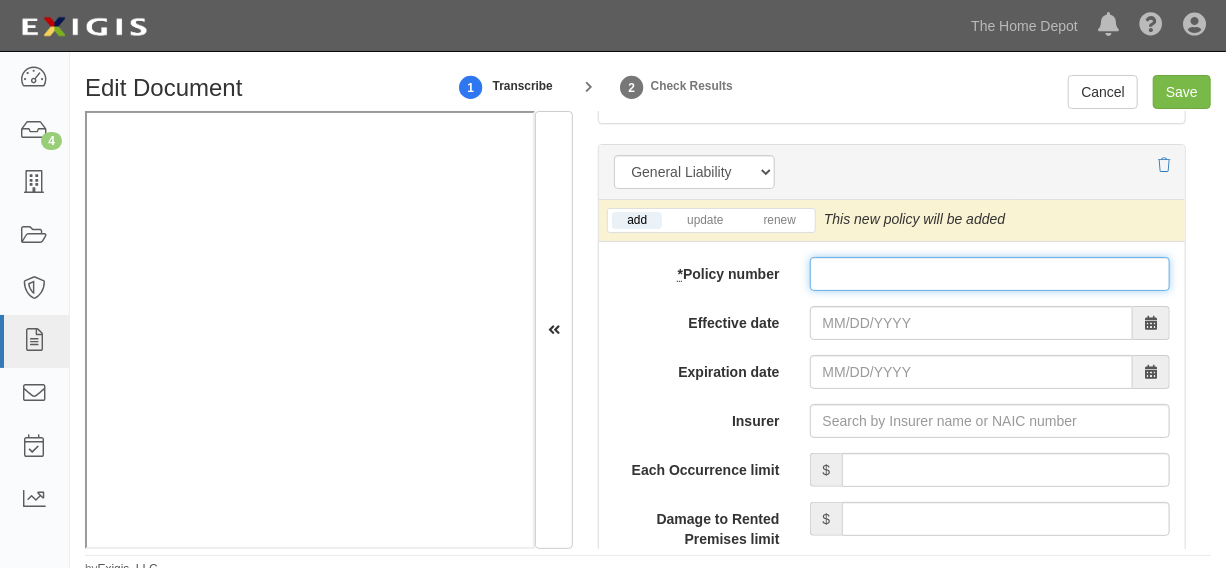 click on "*  Policy number" at bounding box center (990, 274) 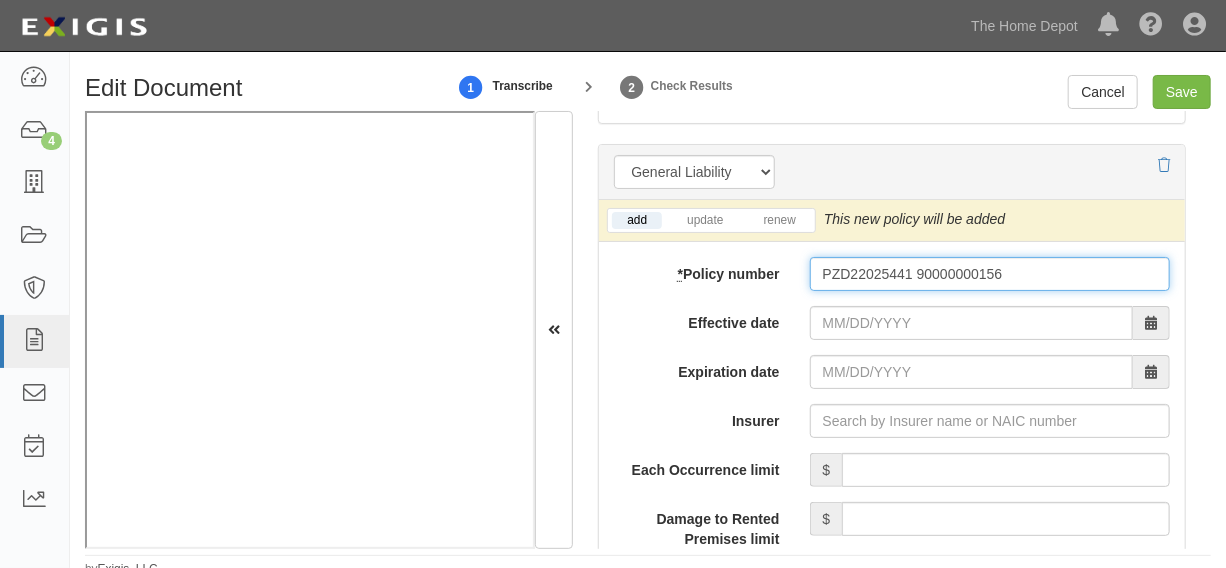 type on "PZD22025441 90000000156" 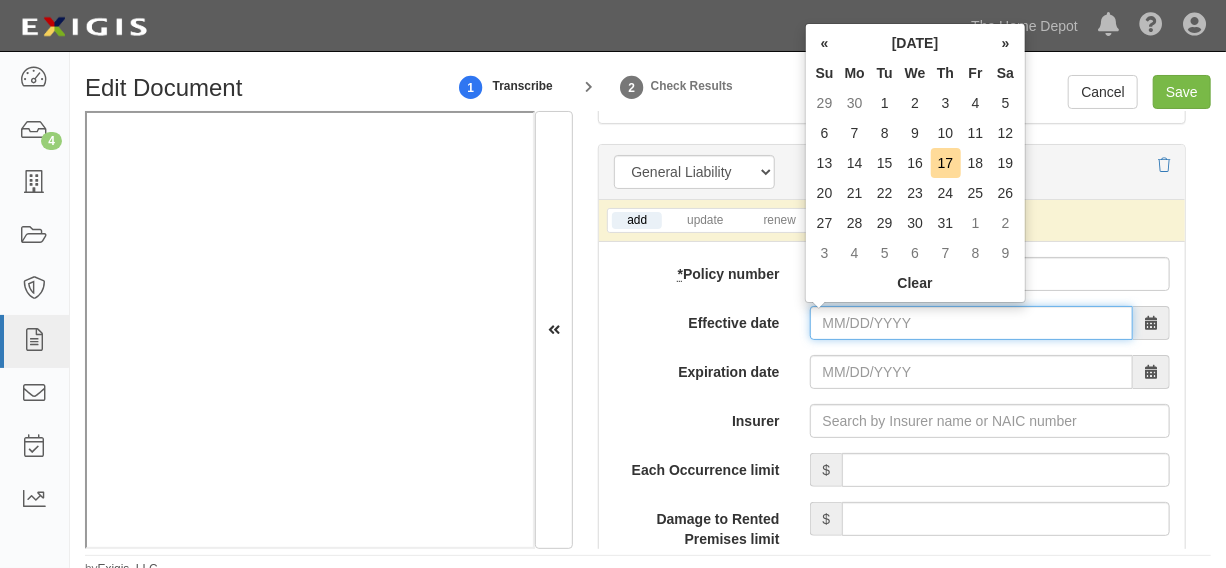 click on "Effective date" at bounding box center (971, 323) 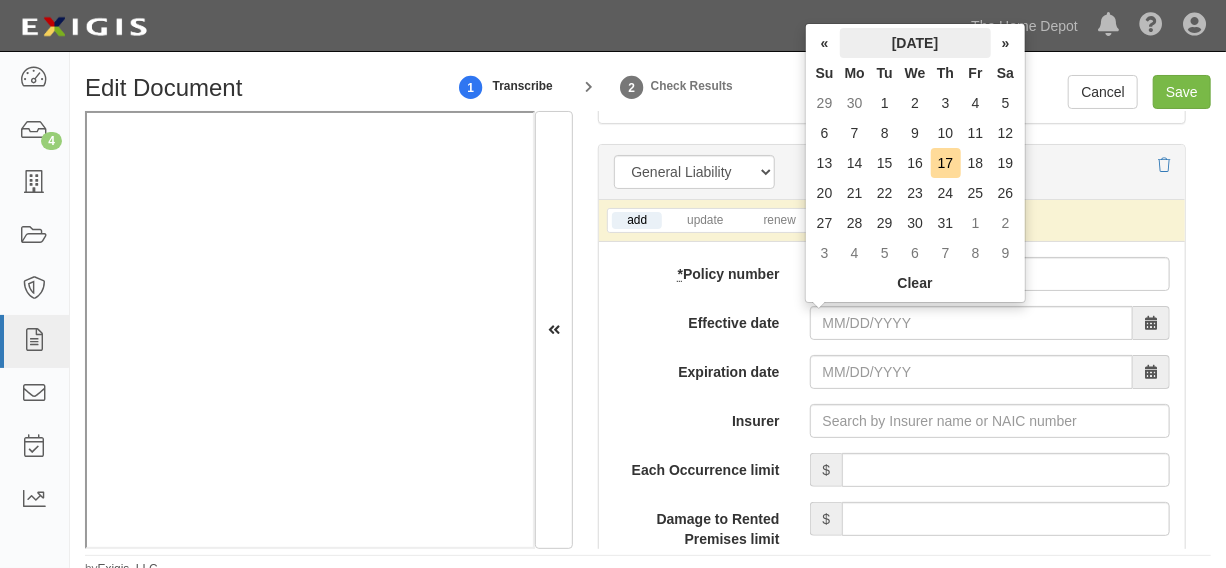 click on "July 2025" at bounding box center (915, 43) 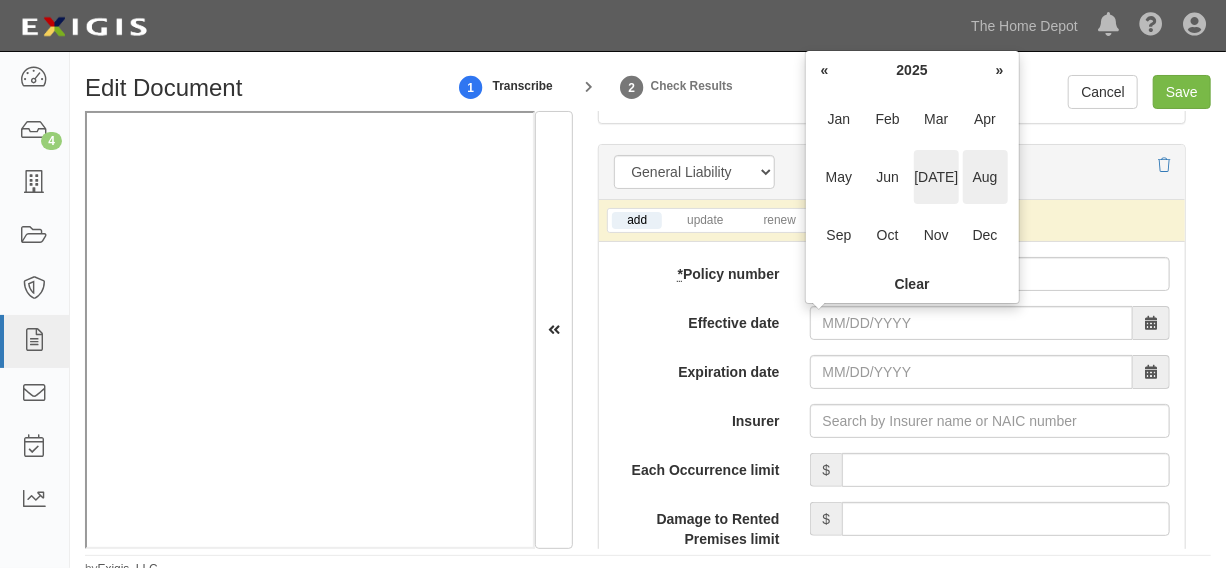 click on "Aug" at bounding box center [985, 177] 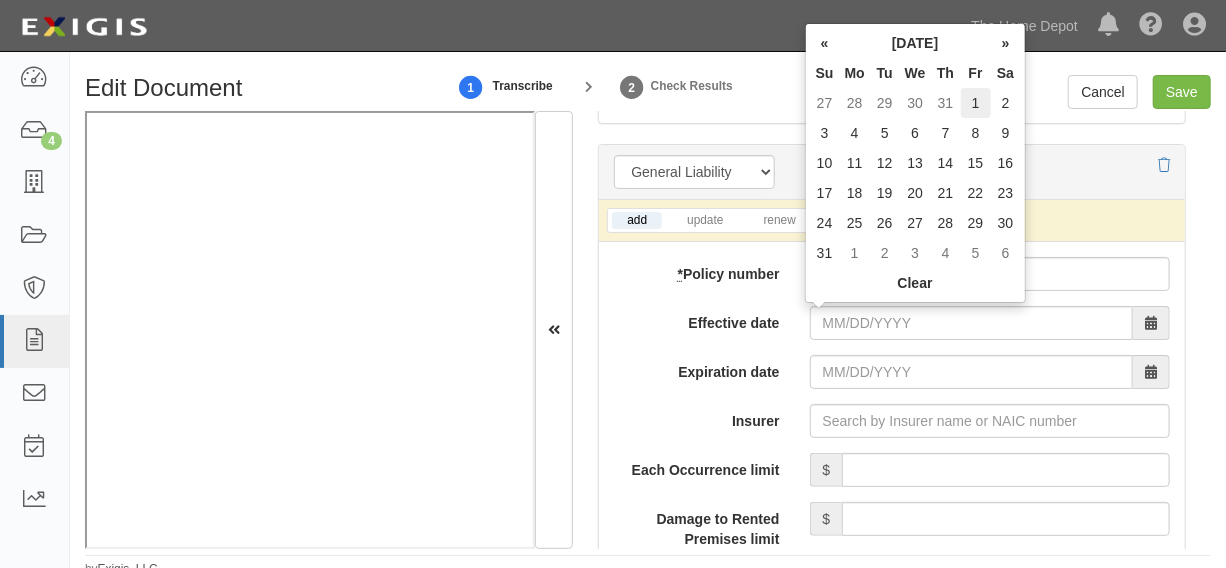 click on "1" at bounding box center [976, 103] 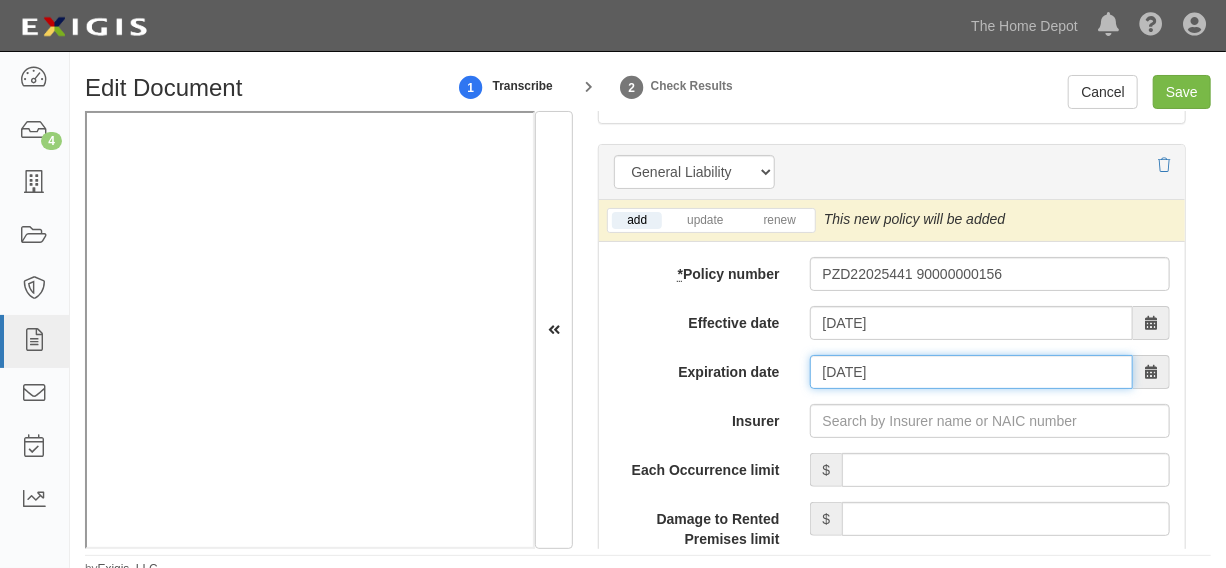 click on "08/01/2026" at bounding box center [971, 372] 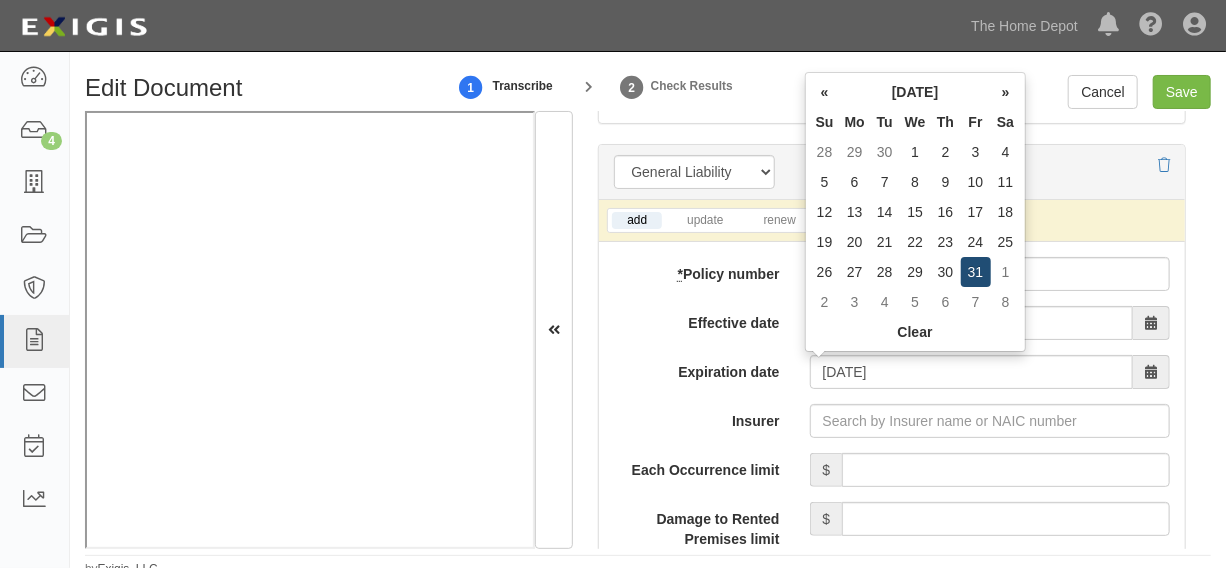 click on "31" at bounding box center [976, 272] 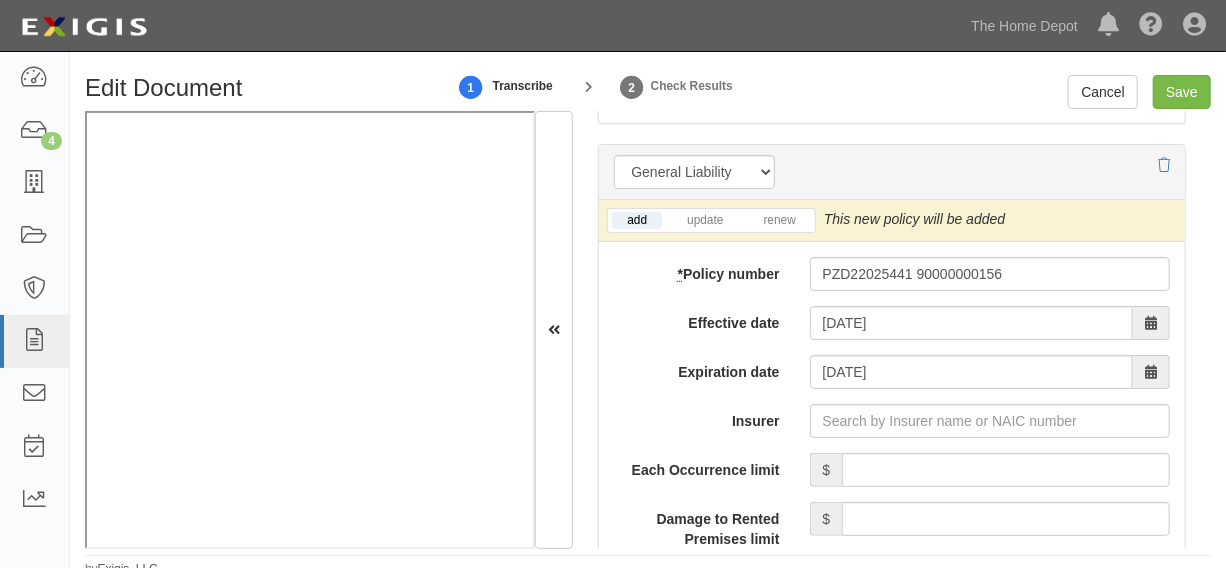 scroll, scrollTop: 1818, scrollLeft: 0, axis: vertical 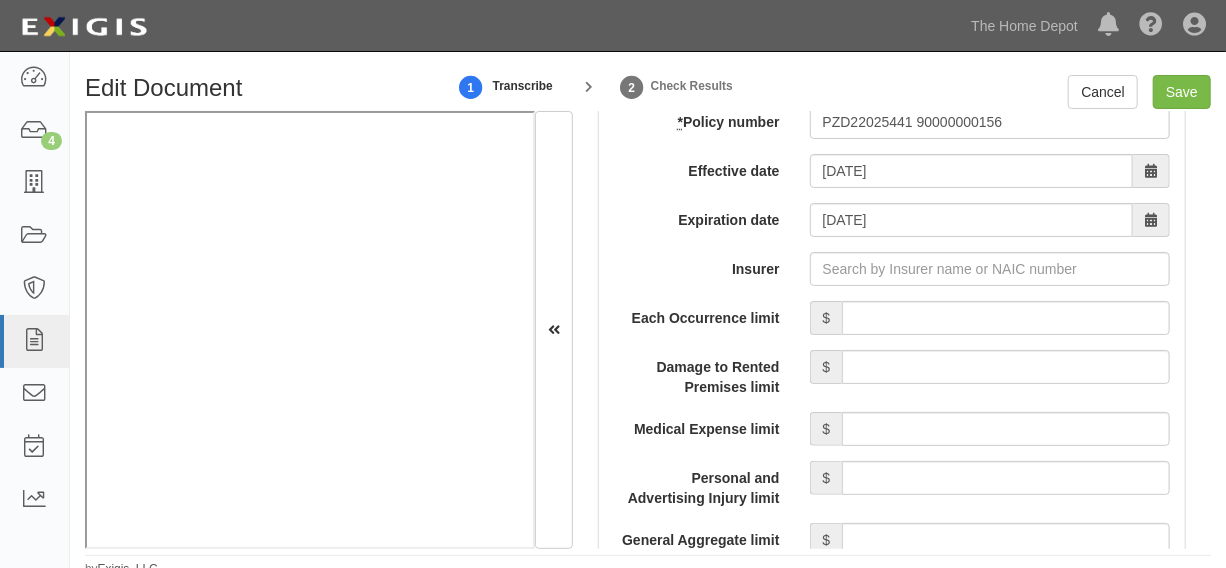click on "add update renew This new policy will be added This new policy will update existing policy # This new policy will renew existing policy # *  Policy number PZD22025441 90000000156 Effective date 08/01/2025 Expiration date 07/31/2026 Insurer Each Occurrence limit $ Damage to Rented Premises limit $ Medical Expense limit $ Personal and Advertising Injury limit $ General Aggregate limit $ Products-Completed Operations Aggregate limit $ Other limit description Other limit $ Coverage trigger Claims made Occurrence Description 1 Description 2 General Aggregate limit applies per Policy Project Location   Additional Insured Selected on certificate Waiver of Subrogation Selected on certificate Description Internal notes Self-insured" at bounding box center (892, 694) 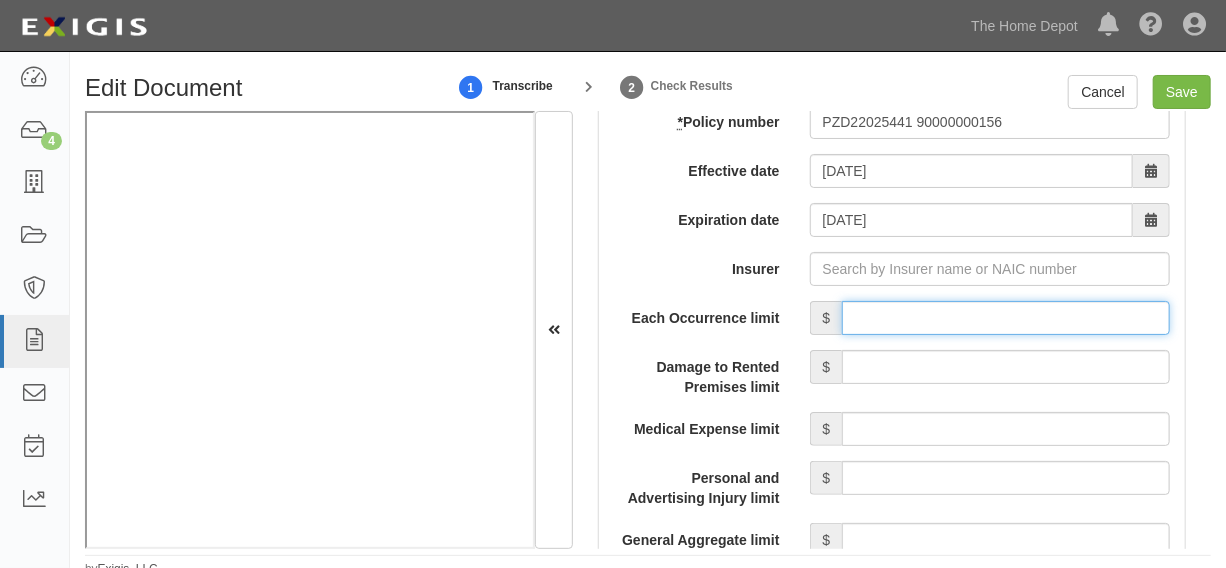 click on "Each Occurrence limit" at bounding box center (1006, 318) 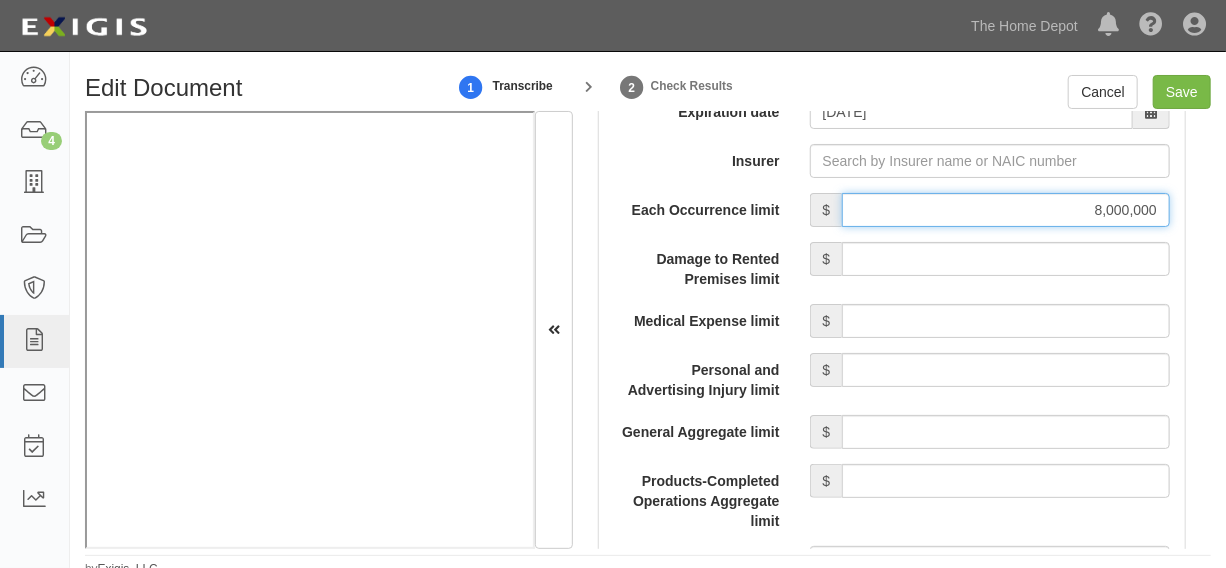 scroll, scrollTop: 1970, scrollLeft: 0, axis: vertical 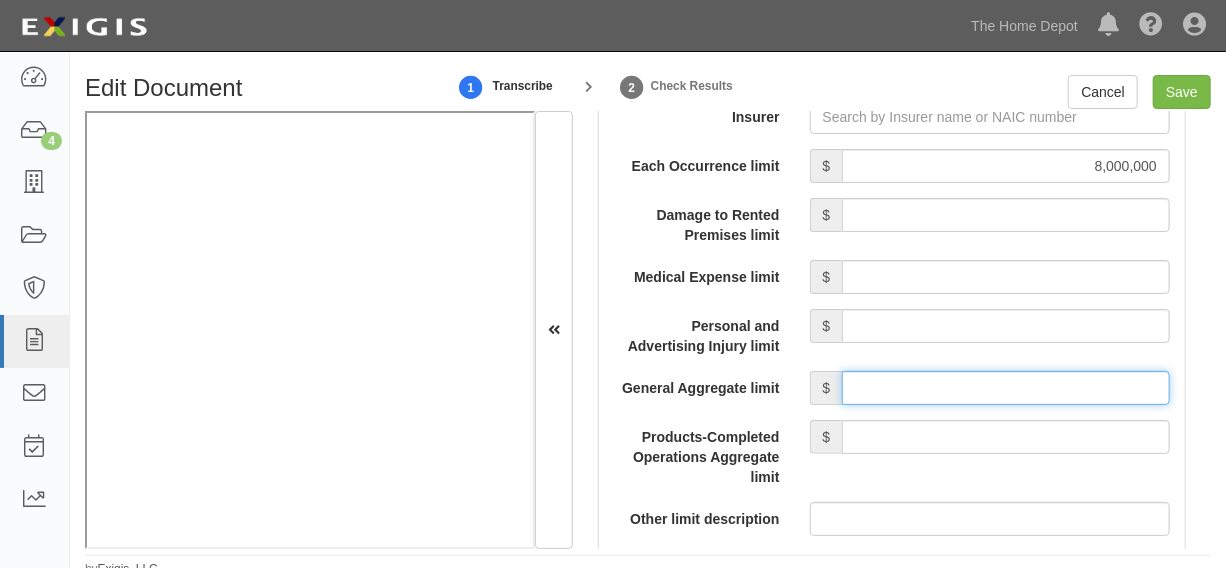 click on "General Aggregate limit" at bounding box center [1006, 388] 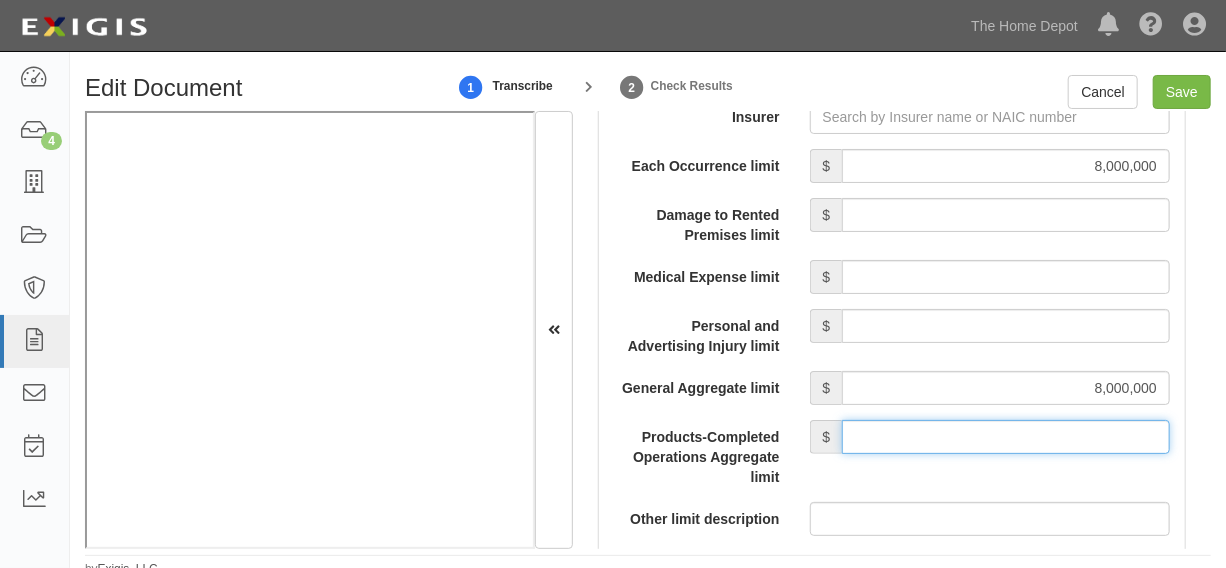 click on "Products-Completed Operations Aggregate limit" at bounding box center (1006, 437) 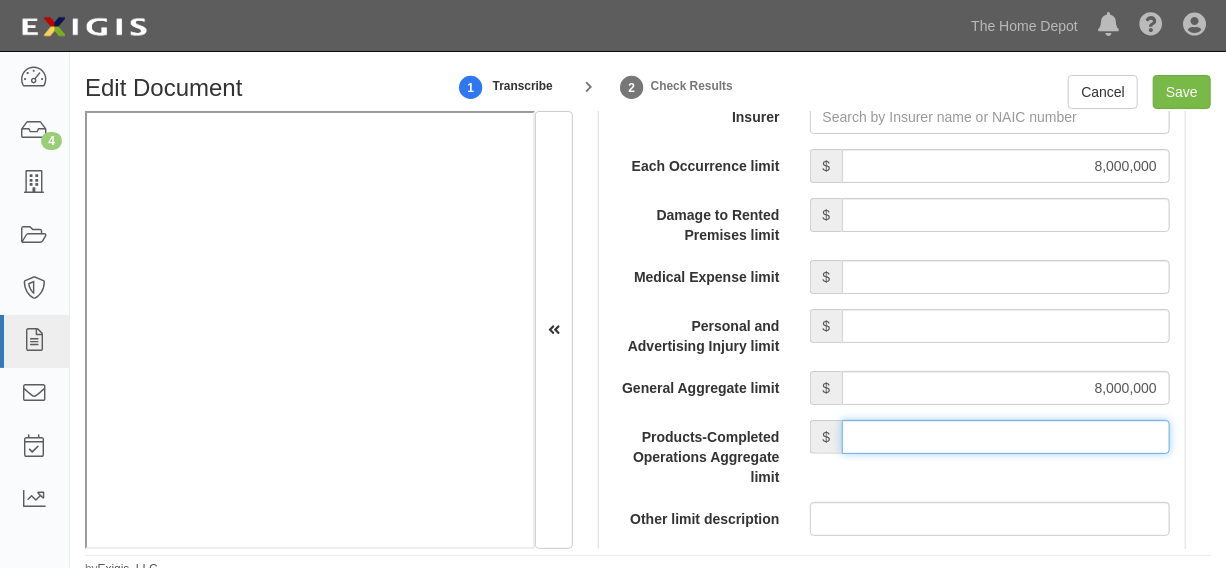 type on "8,000,000" 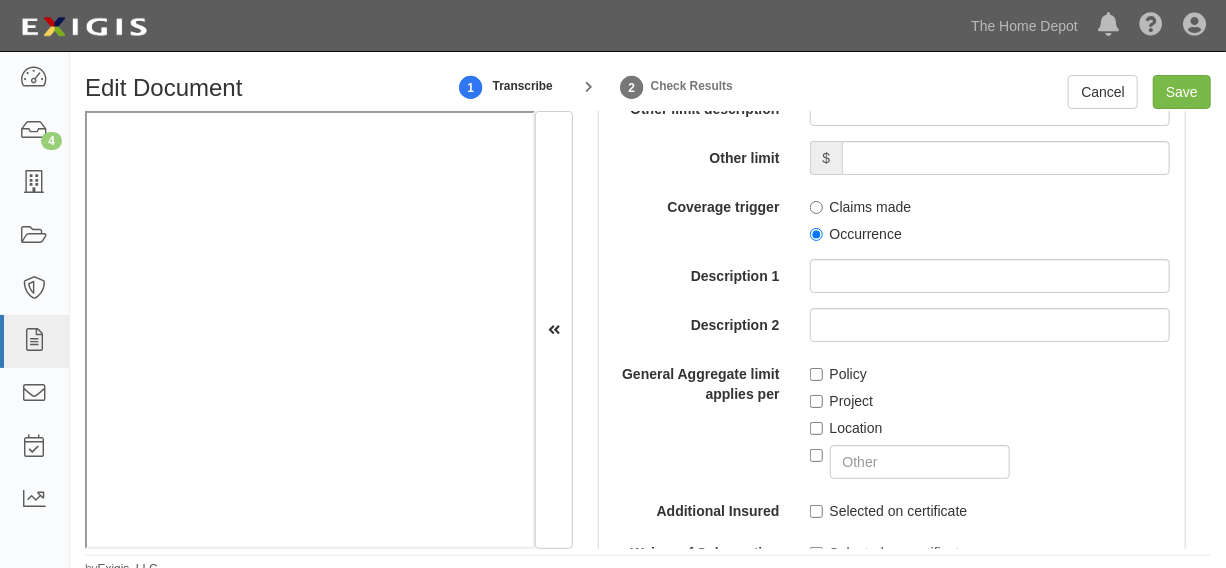 scroll, scrollTop: 2424, scrollLeft: 0, axis: vertical 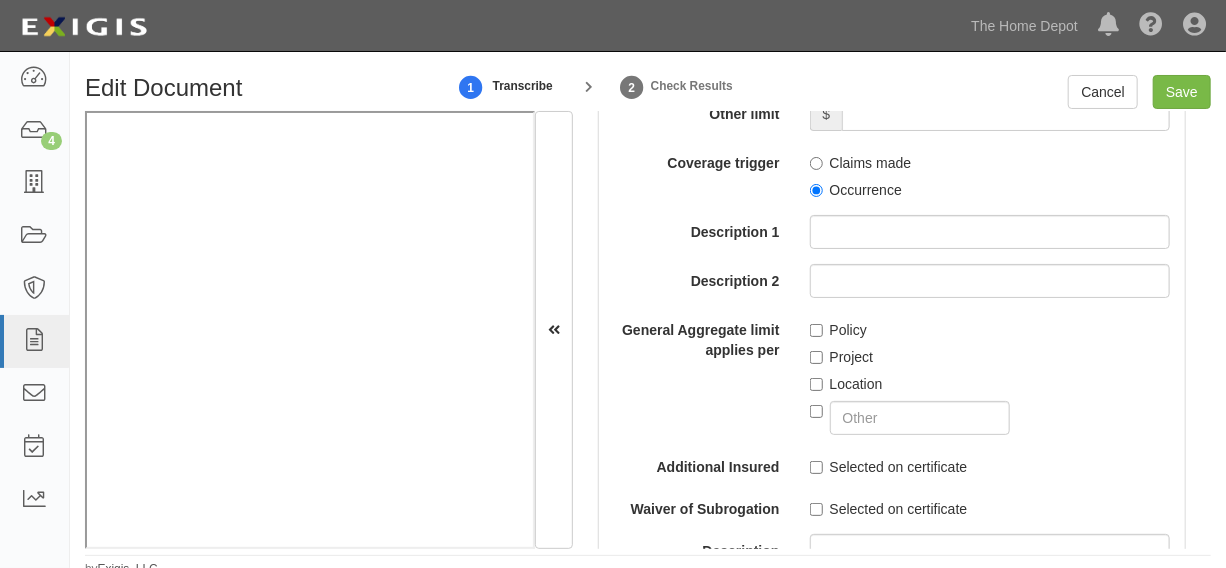 click on "Occurrence" at bounding box center [856, 190] 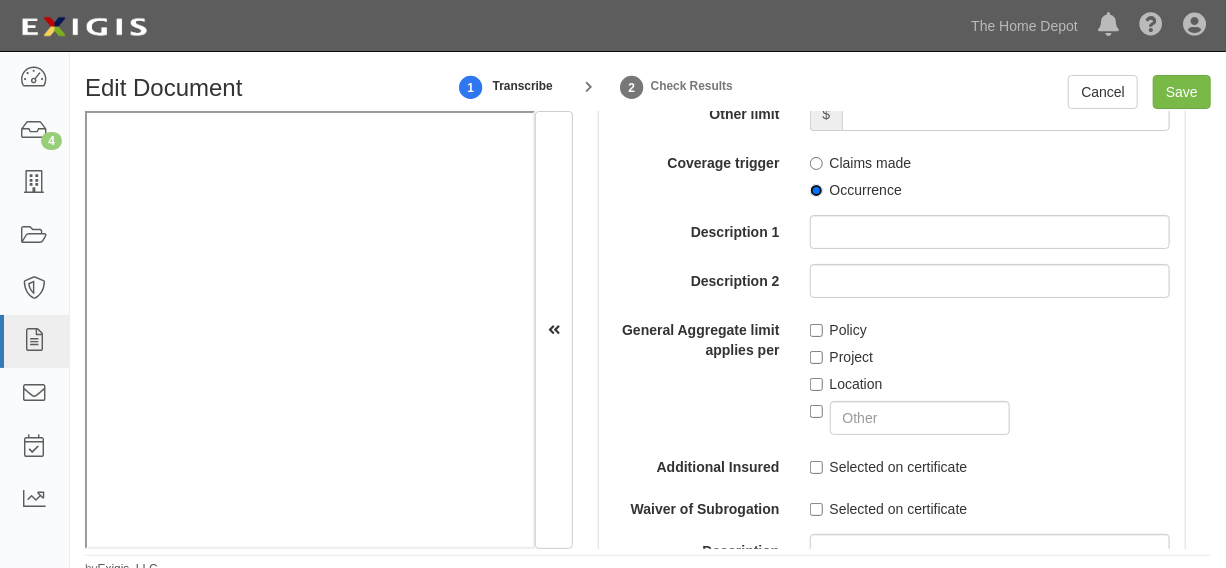 click on "Occurrence" at bounding box center [816, 190] 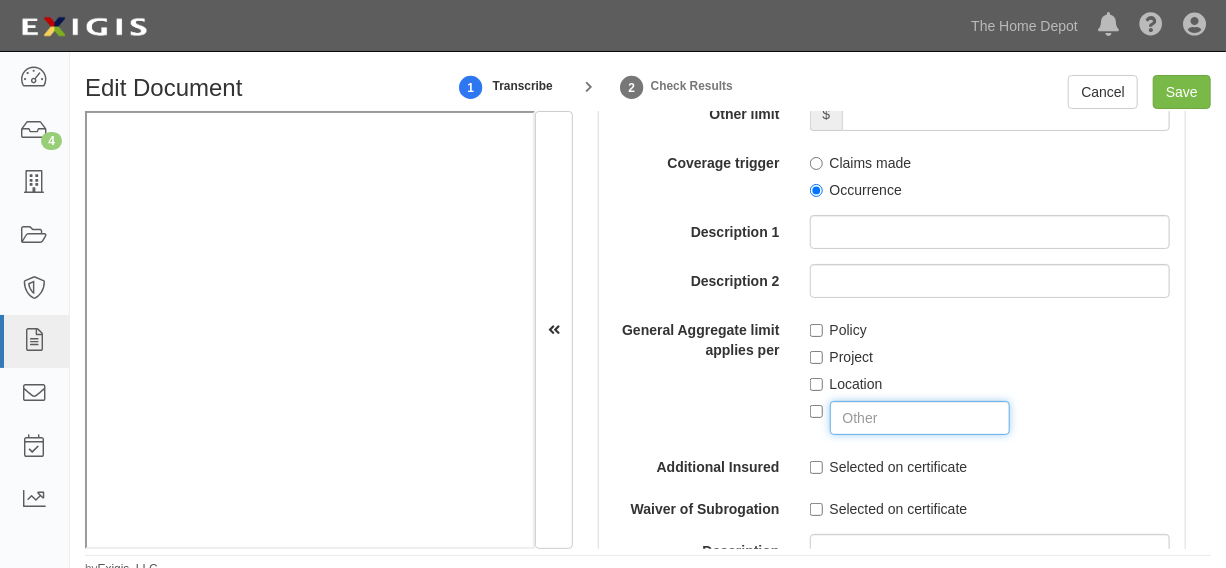 click at bounding box center (920, 418) 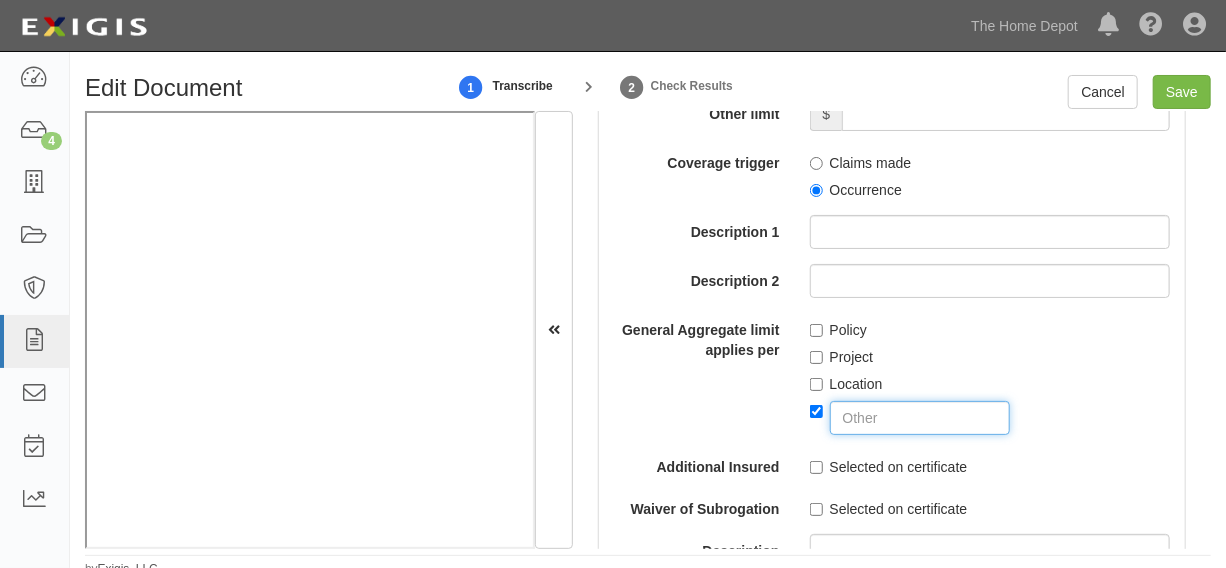type on "PRODUCTS LIABILITY" 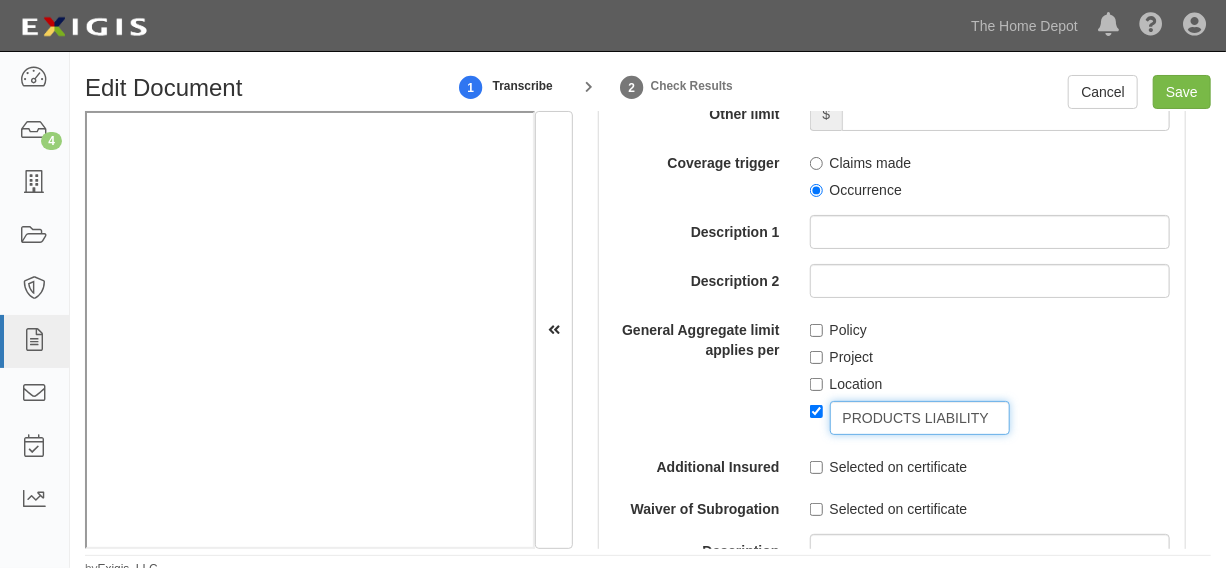 checkbox on "true" 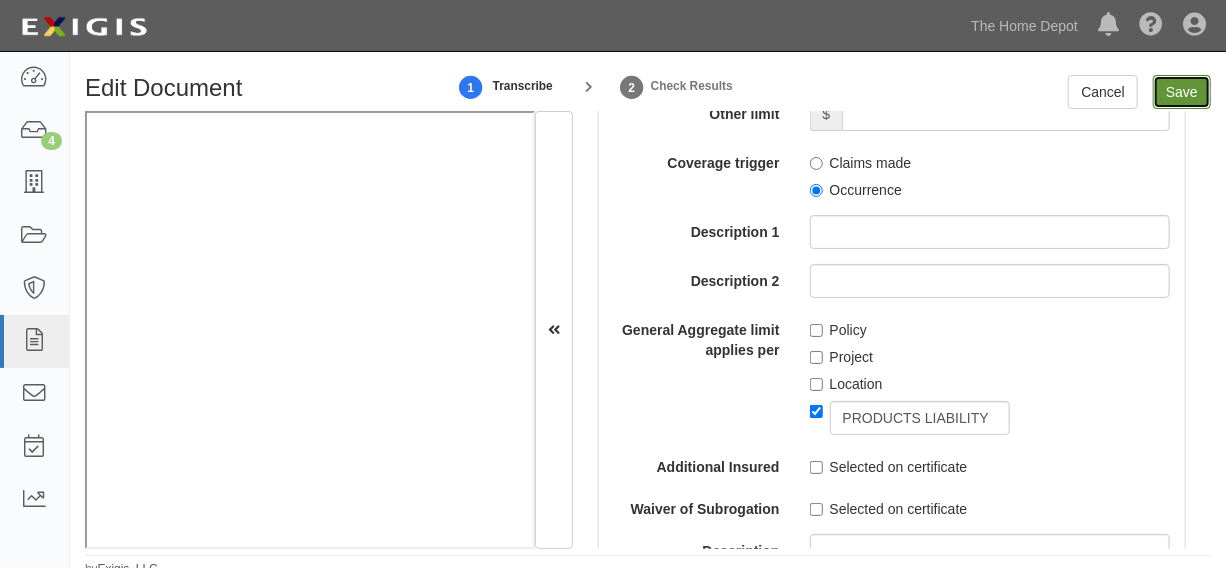 click on "Save" at bounding box center [1182, 92] 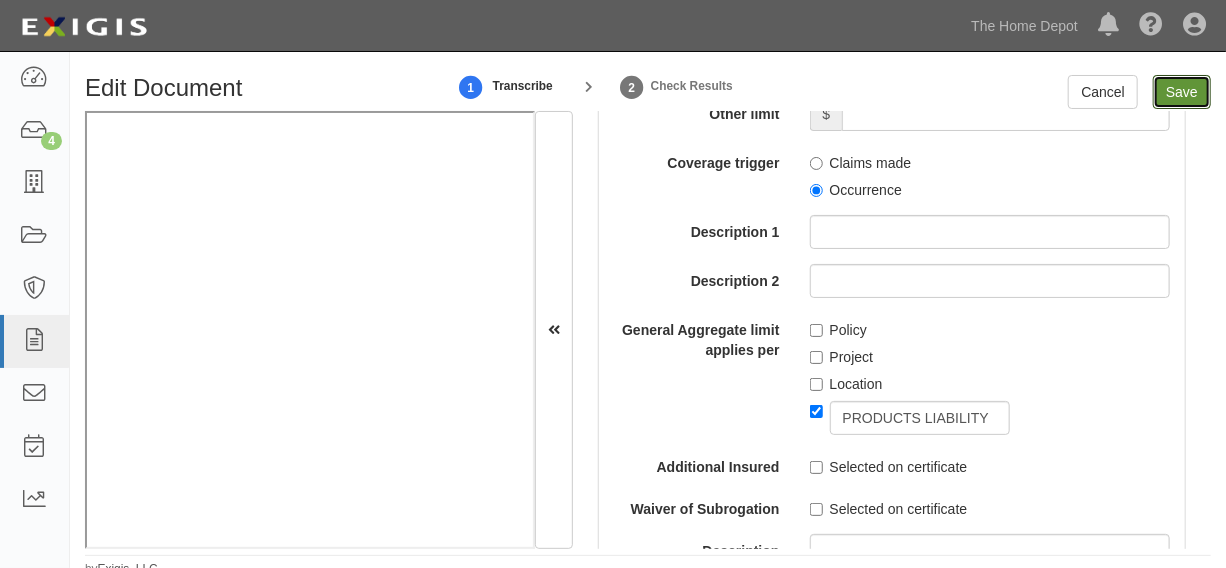 type on "8000000" 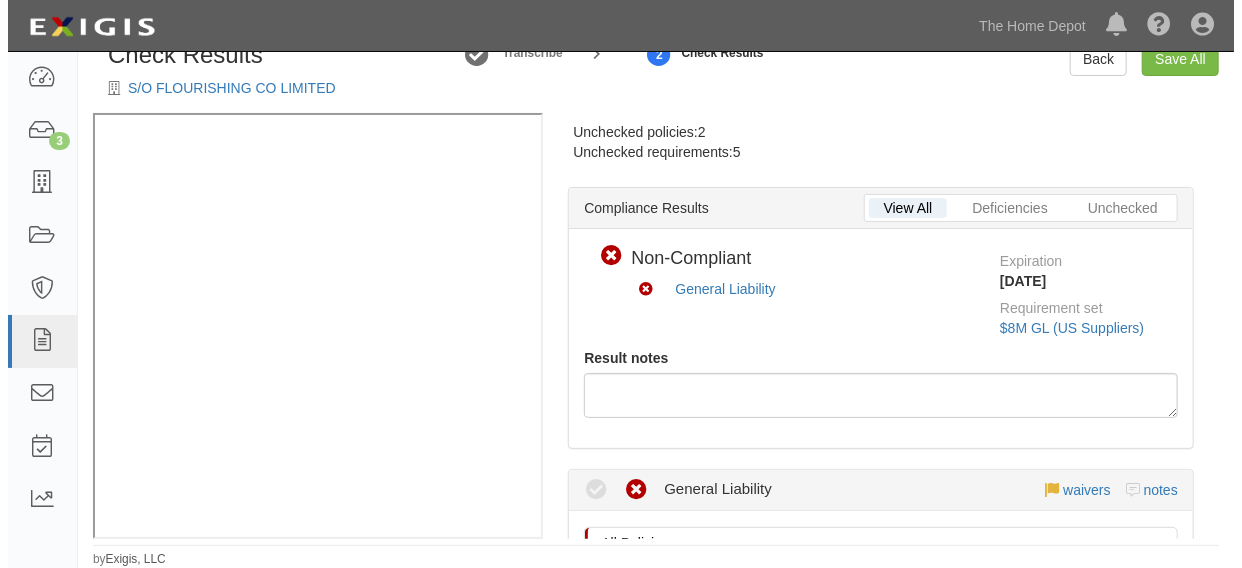 scroll, scrollTop: 0, scrollLeft: 0, axis: both 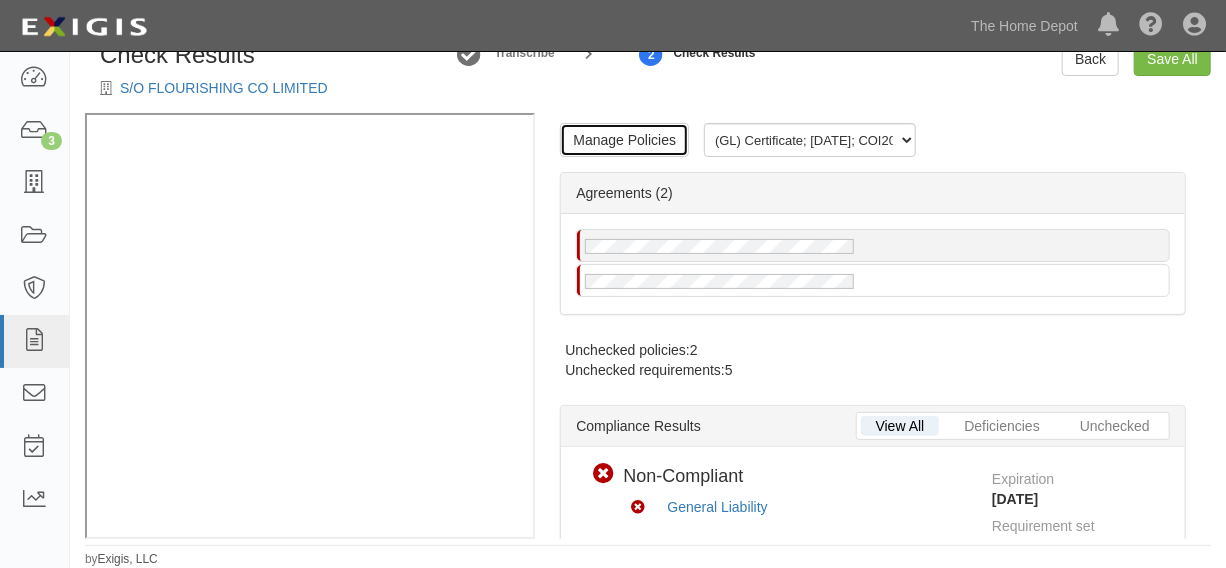 click on "Manage Policies" at bounding box center (624, 140) 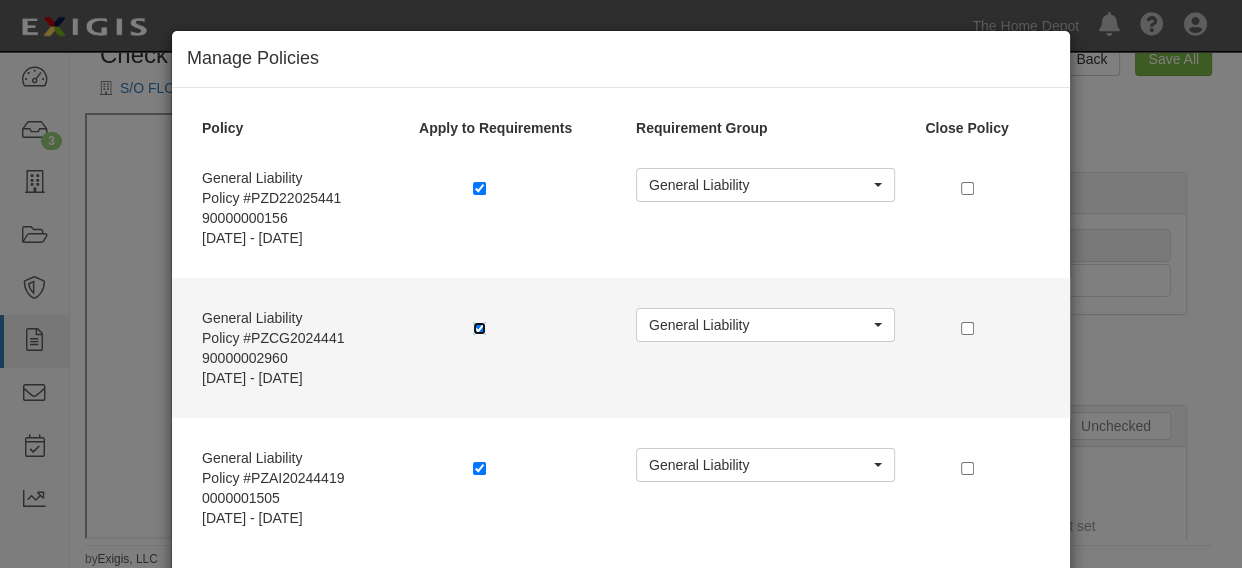 click at bounding box center (479, 328) 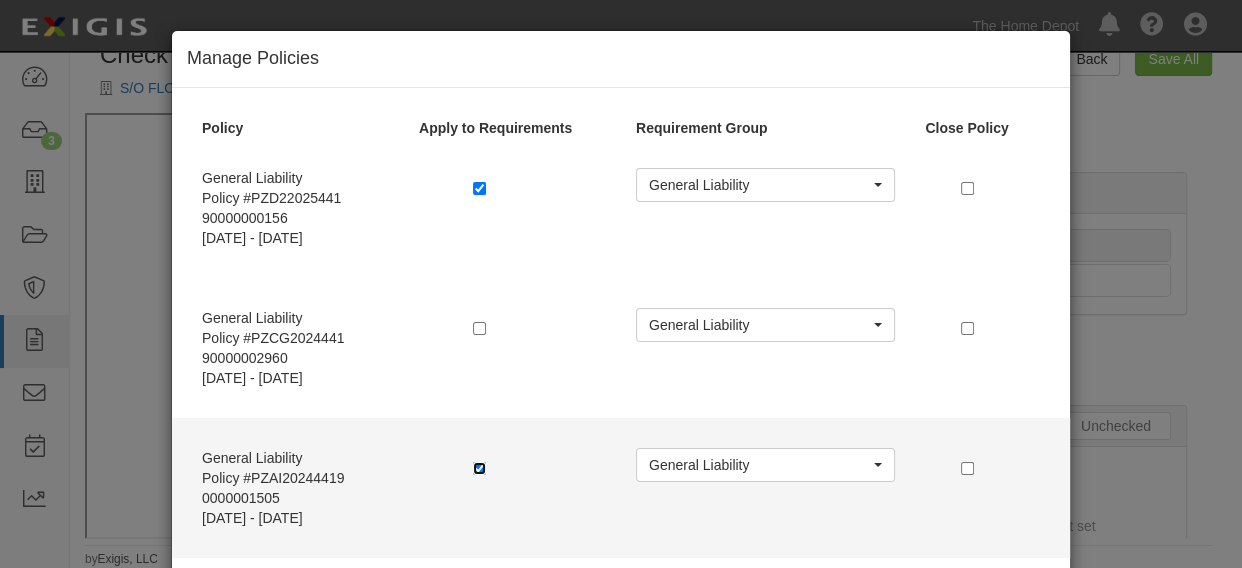click at bounding box center (479, 468) 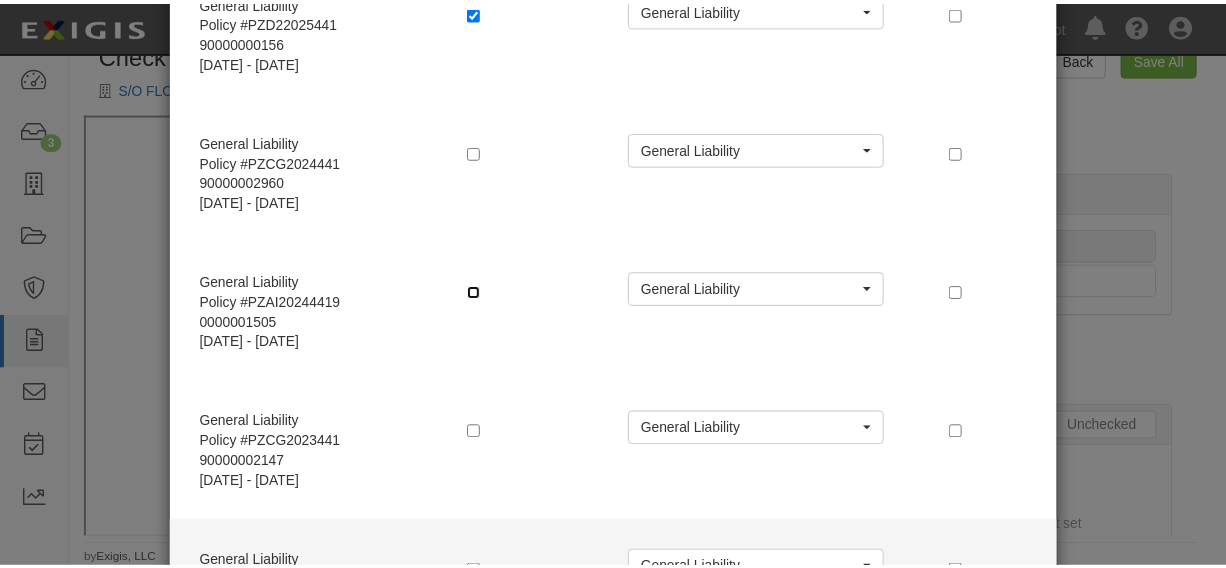 scroll, scrollTop: 364, scrollLeft: 0, axis: vertical 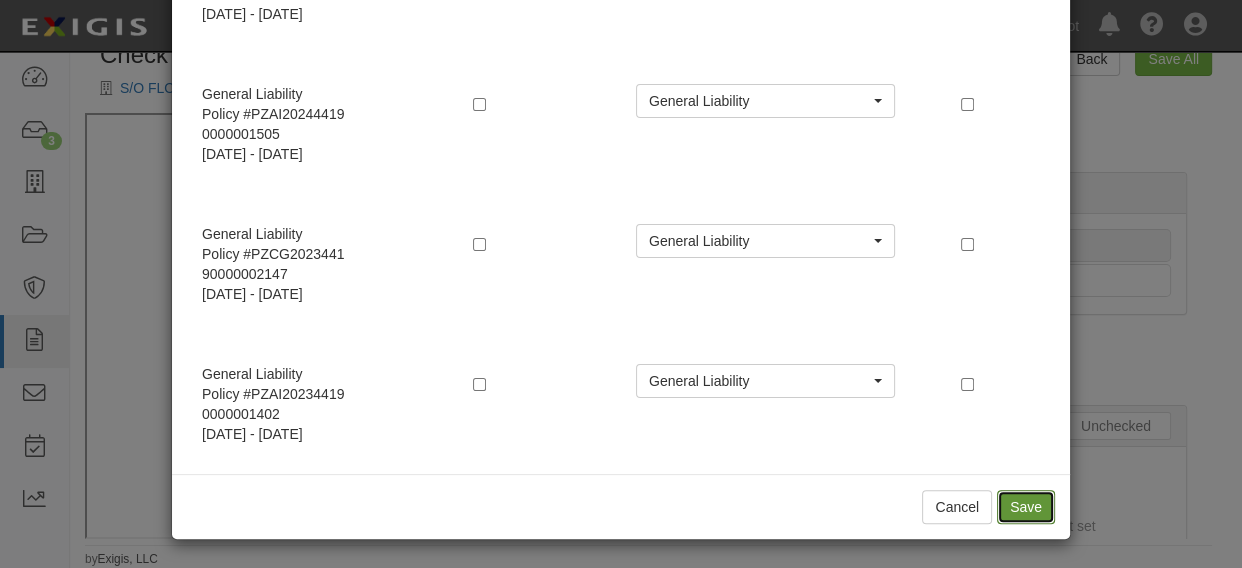 click on "Save" at bounding box center [1026, 507] 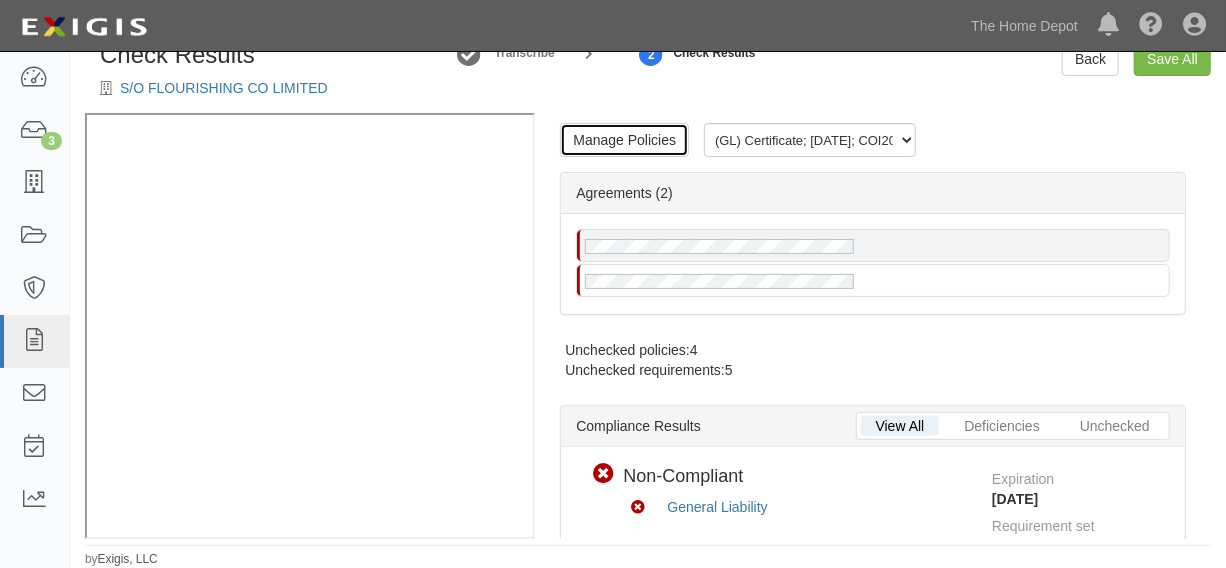 scroll, scrollTop: 0, scrollLeft: 0, axis: both 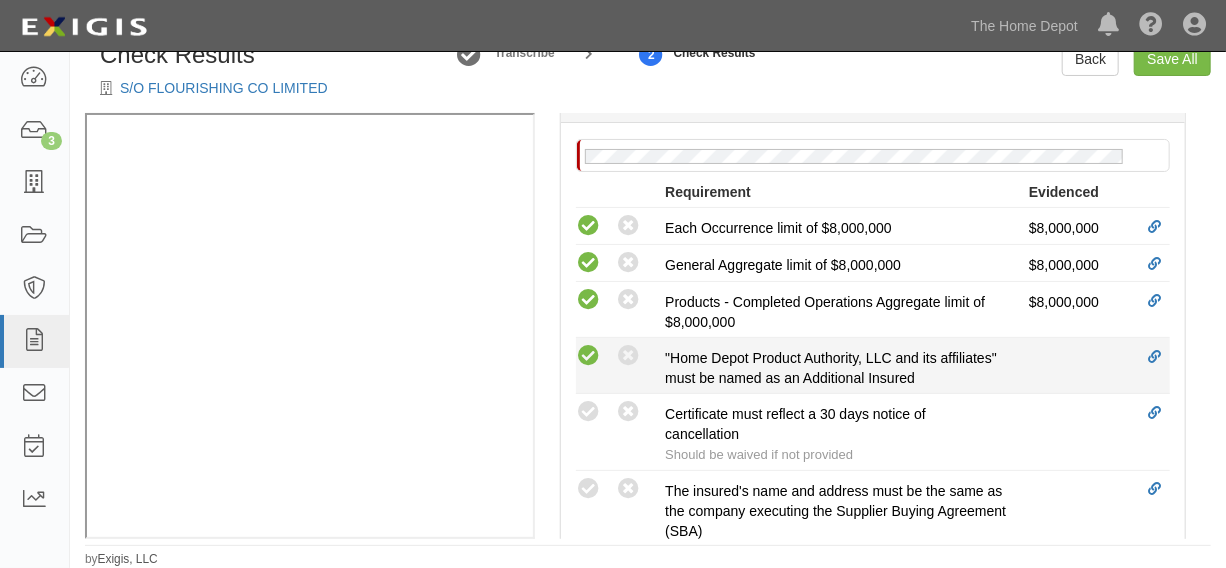 click at bounding box center [588, 356] 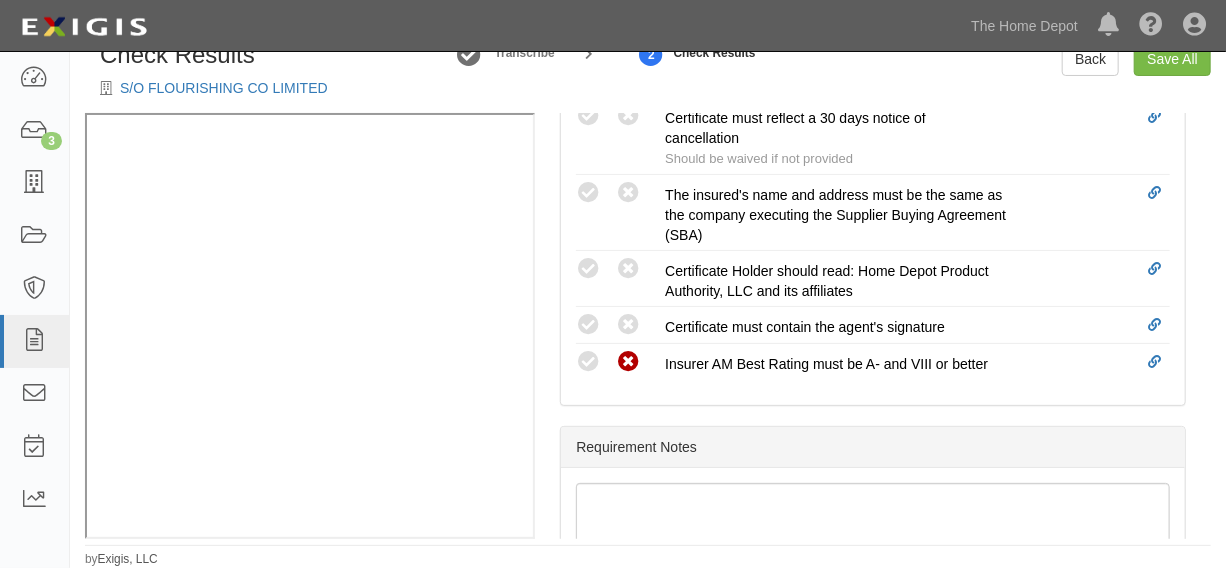 scroll, scrollTop: 909, scrollLeft: 0, axis: vertical 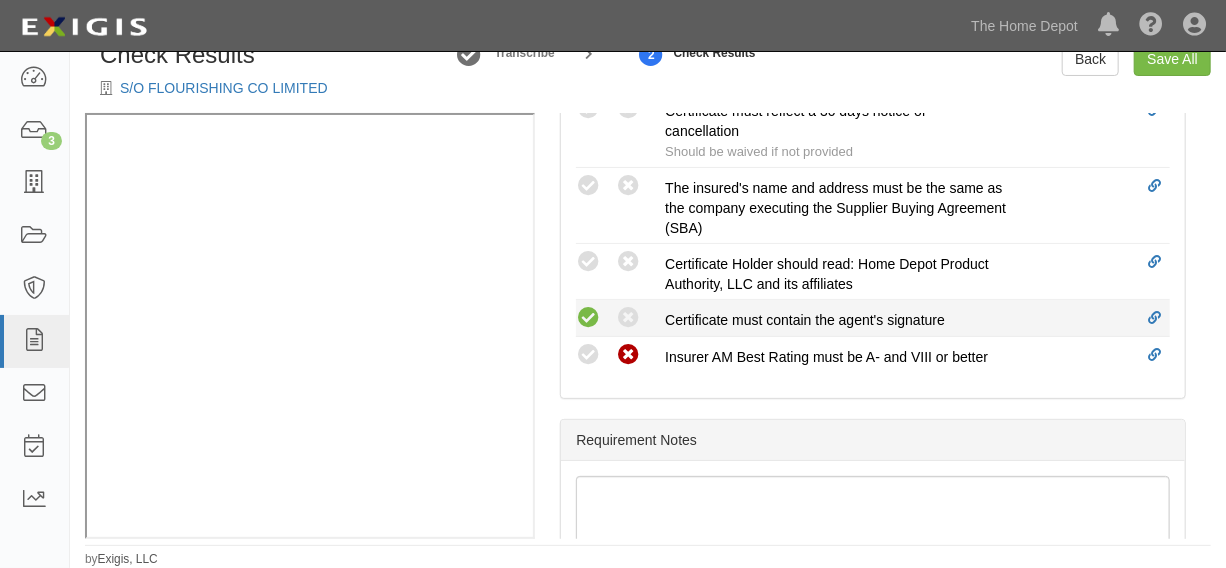 click at bounding box center (588, 318) 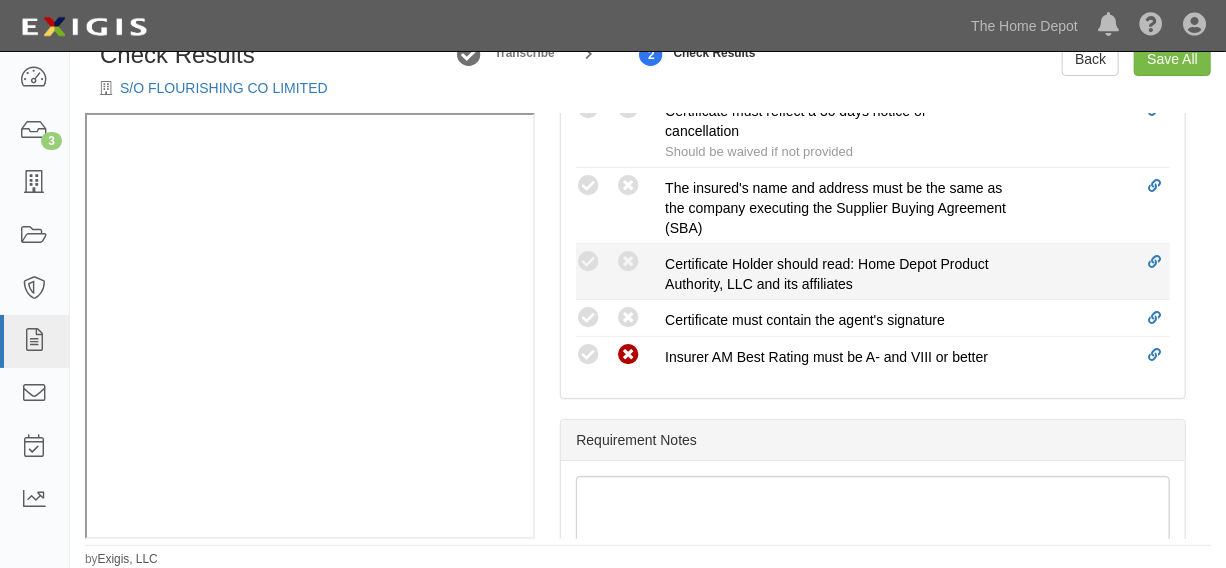 radio on "true" 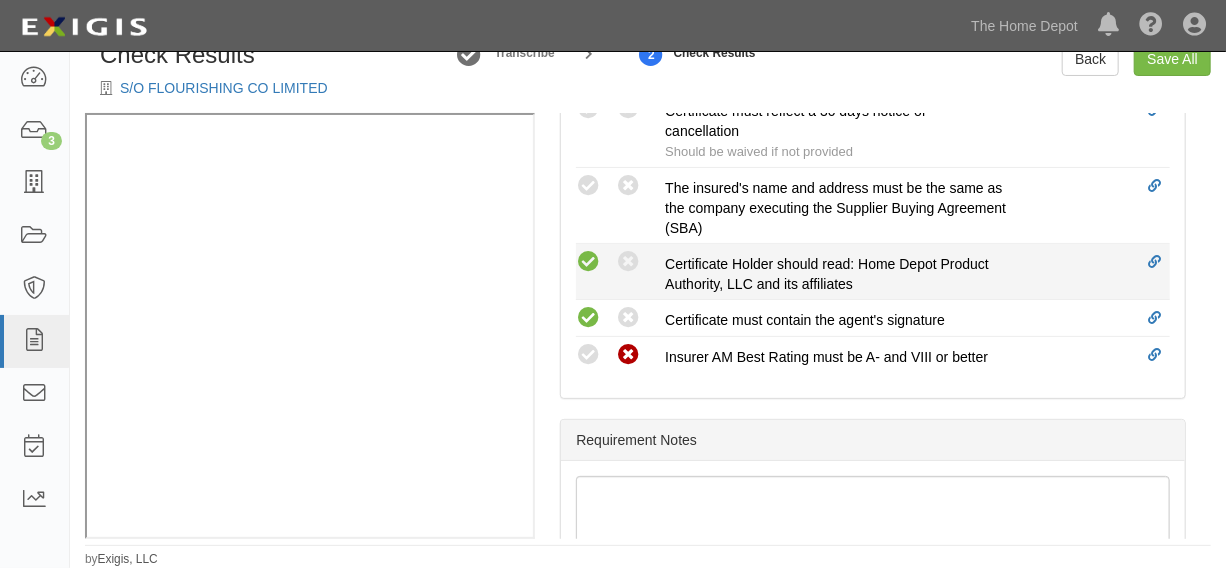click at bounding box center (588, 262) 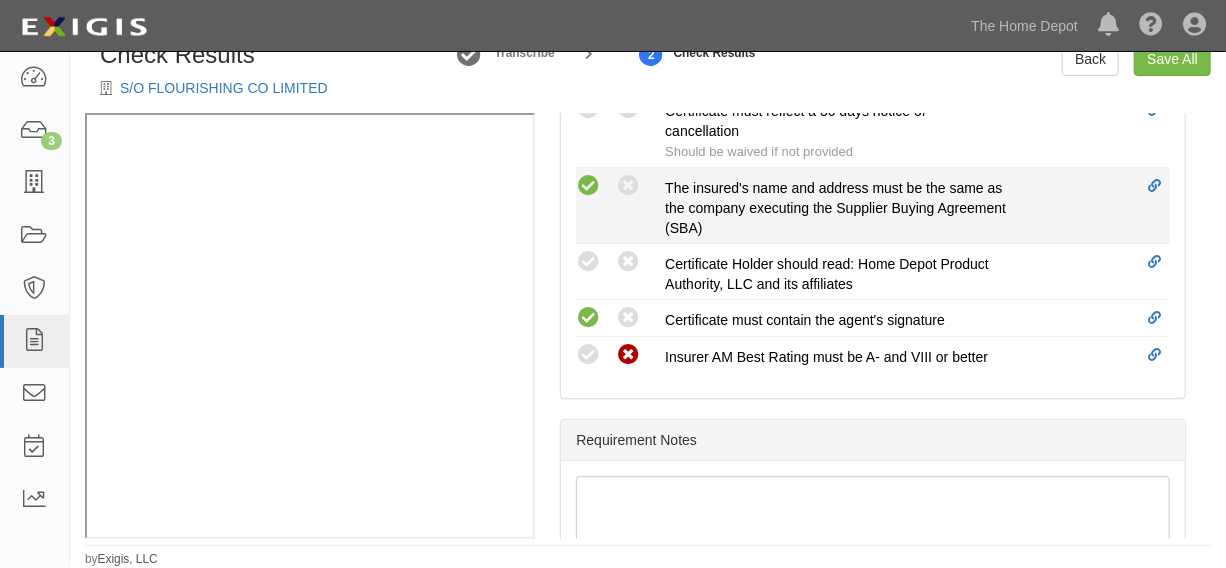 radio on "true" 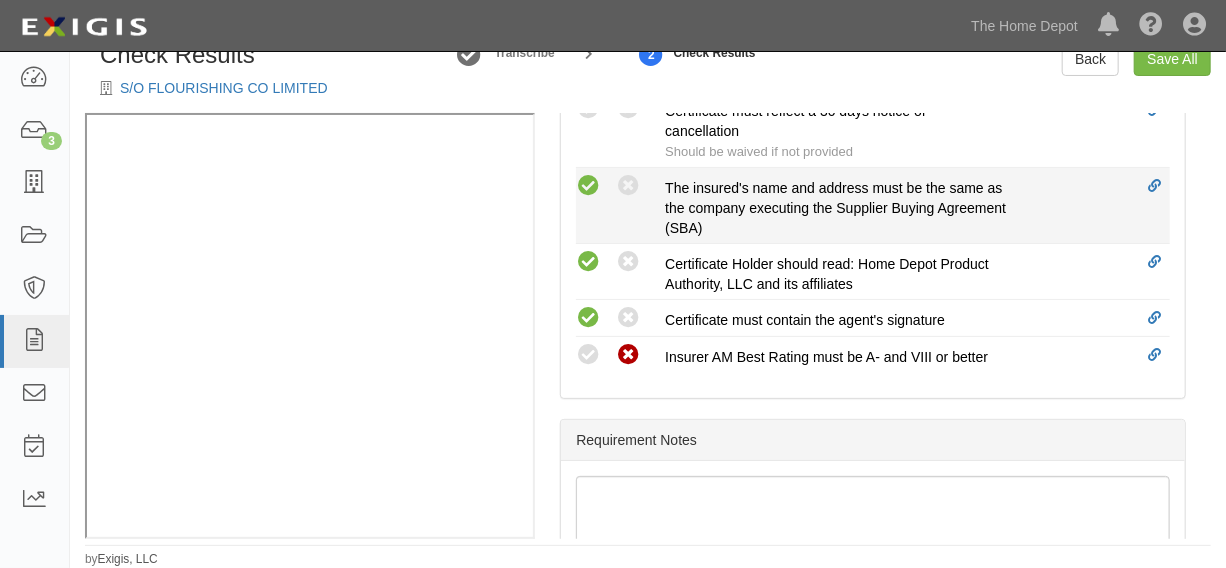click at bounding box center (588, 186) 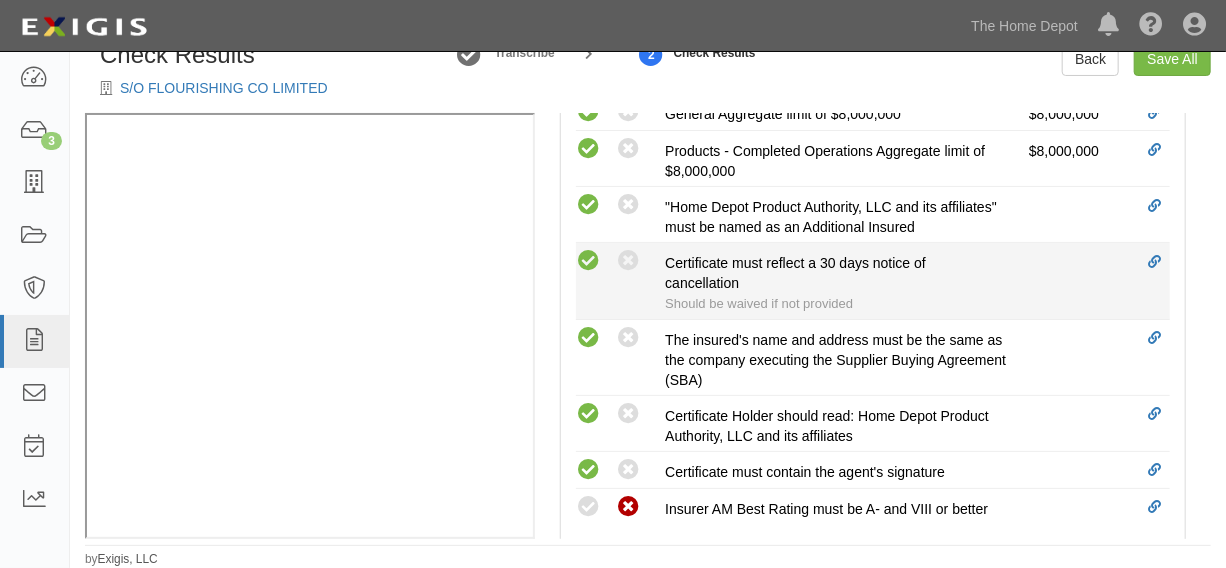 click at bounding box center [588, 261] 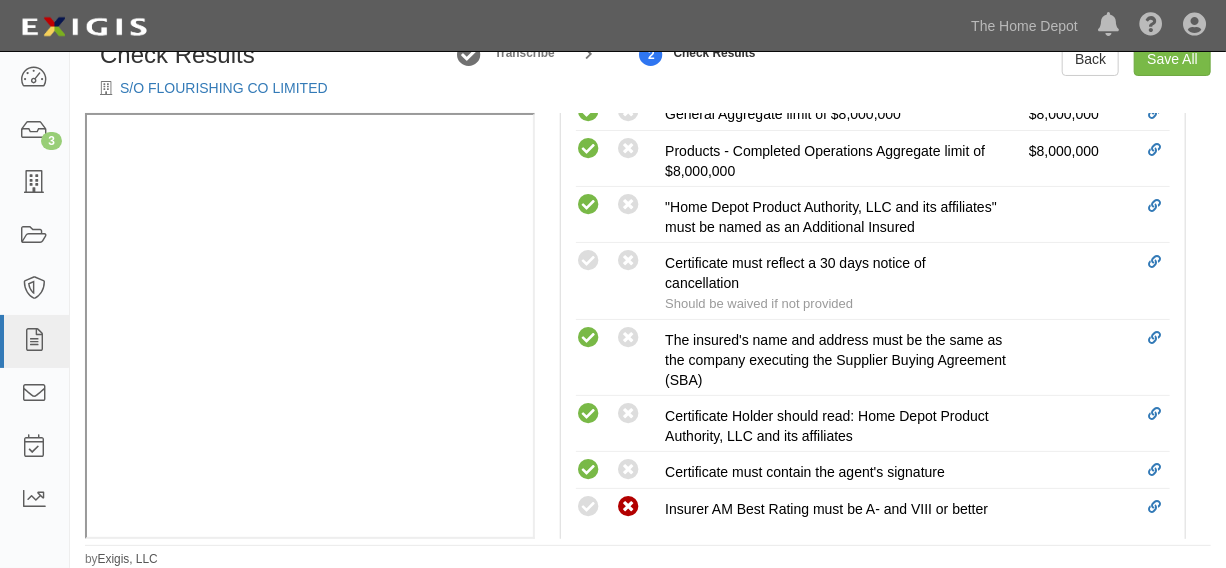 radio on "true" 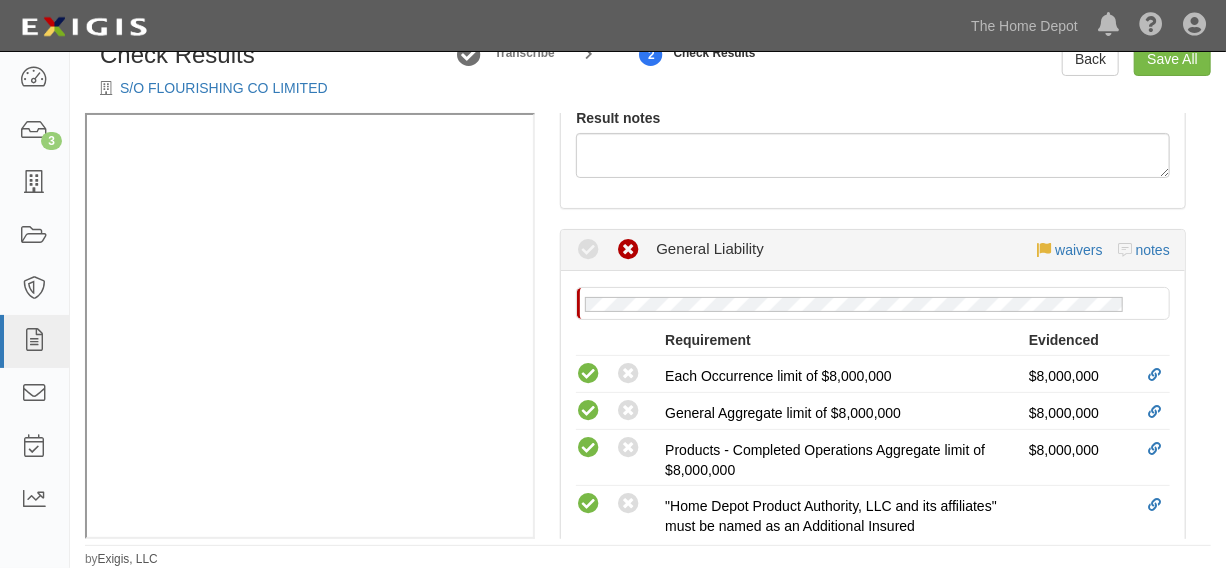 scroll, scrollTop: 434, scrollLeft: 0, axis: vertical 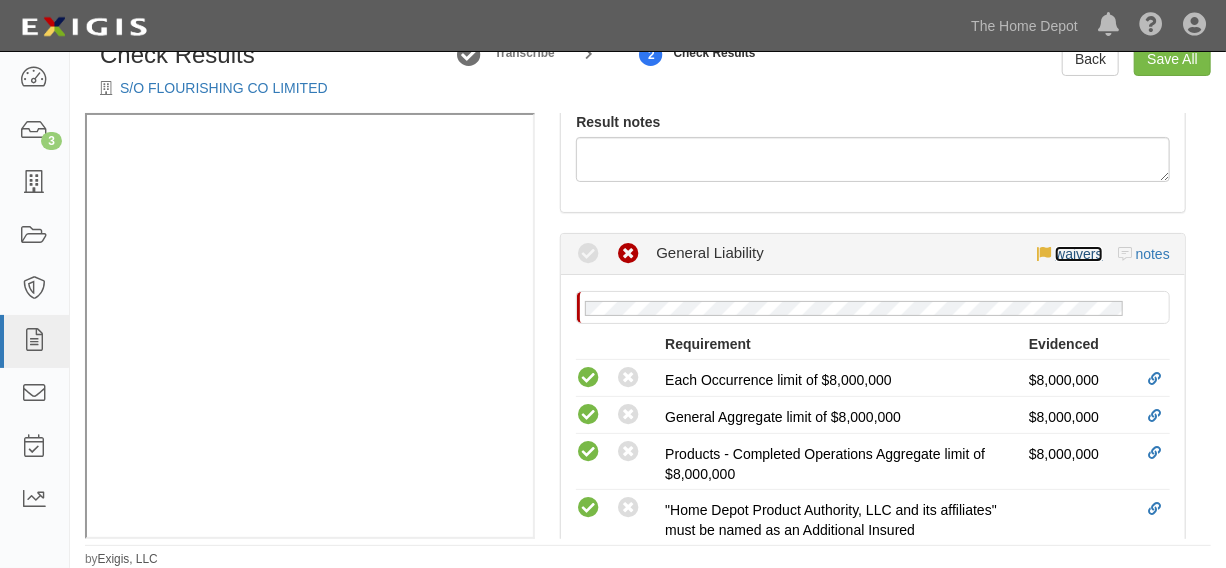 click on "waivers" at bounding box center [1078, 254] 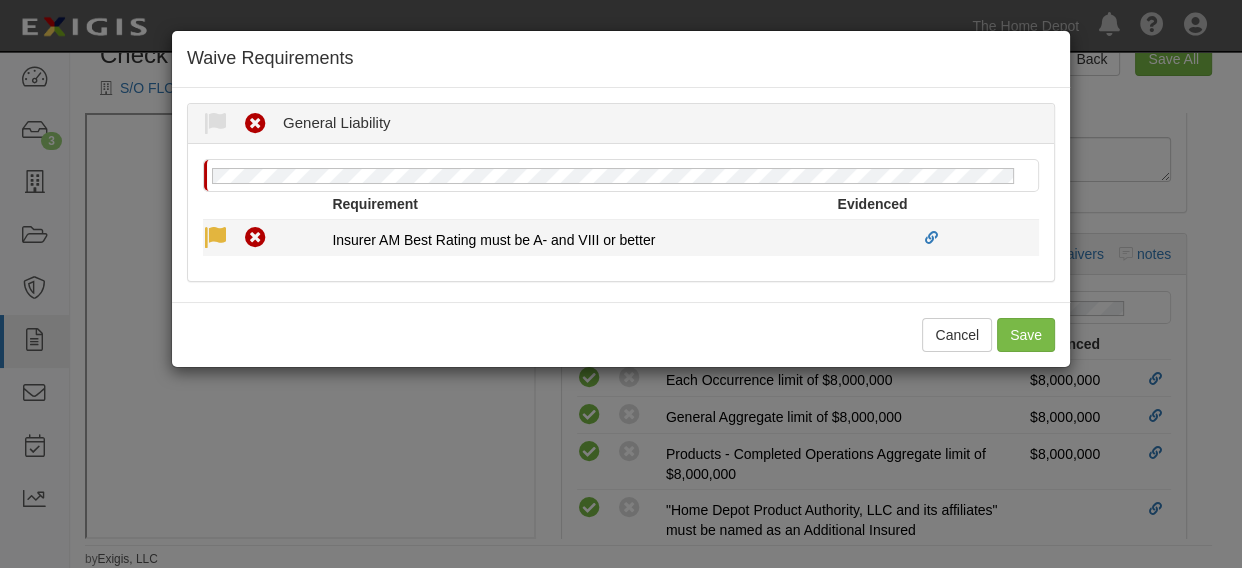 click at bounding box center (215, 238) 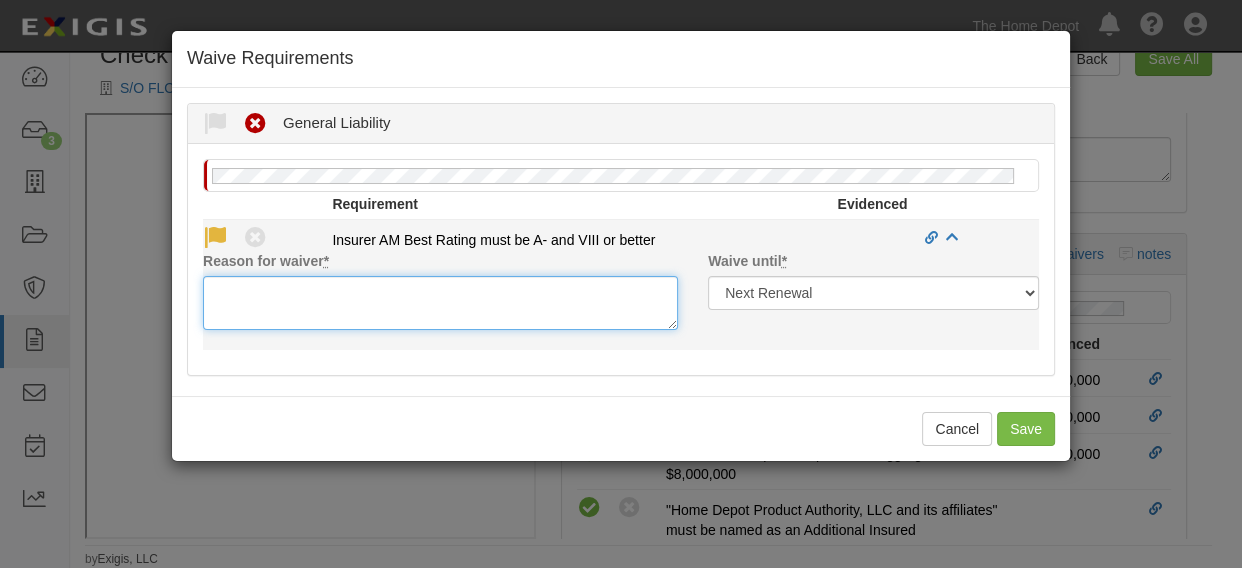 click on "Reason for waiver  *" at bounding box center [440, 303] 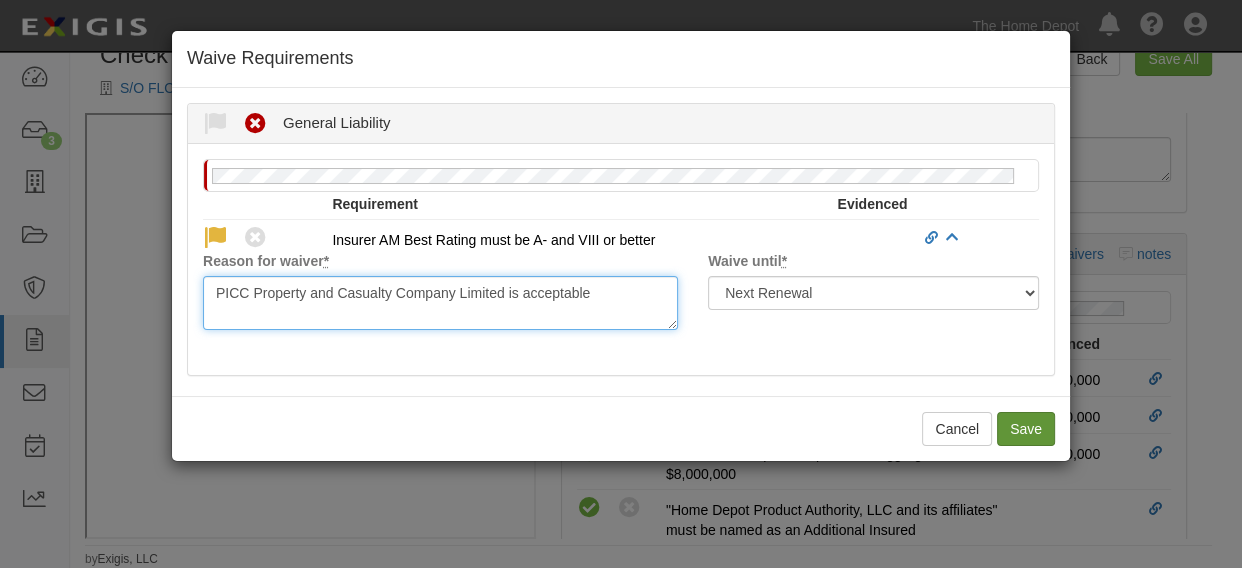 type on "PICC Property and Casualty Company Limited is acceptable" 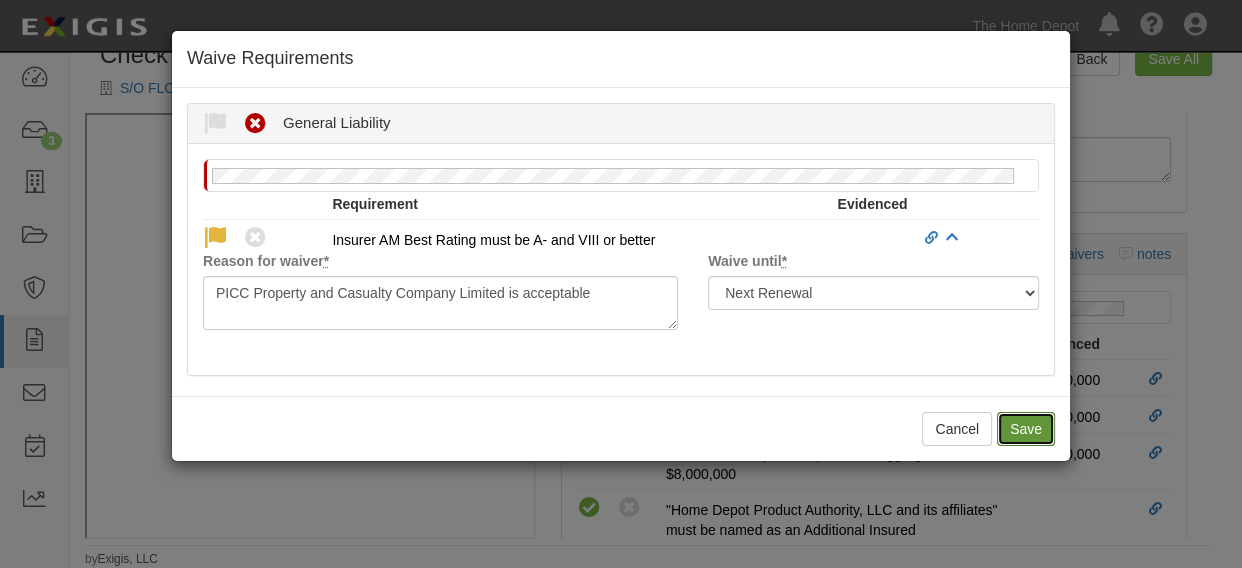 click on "Save" at bounding box center (1026, 429) 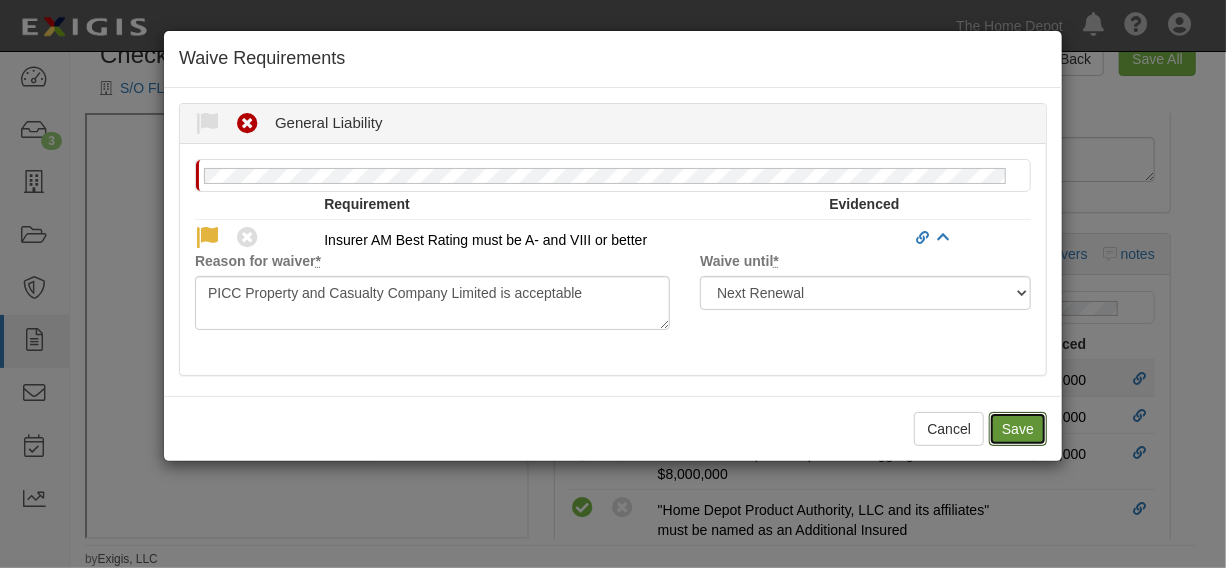 radio on "true" 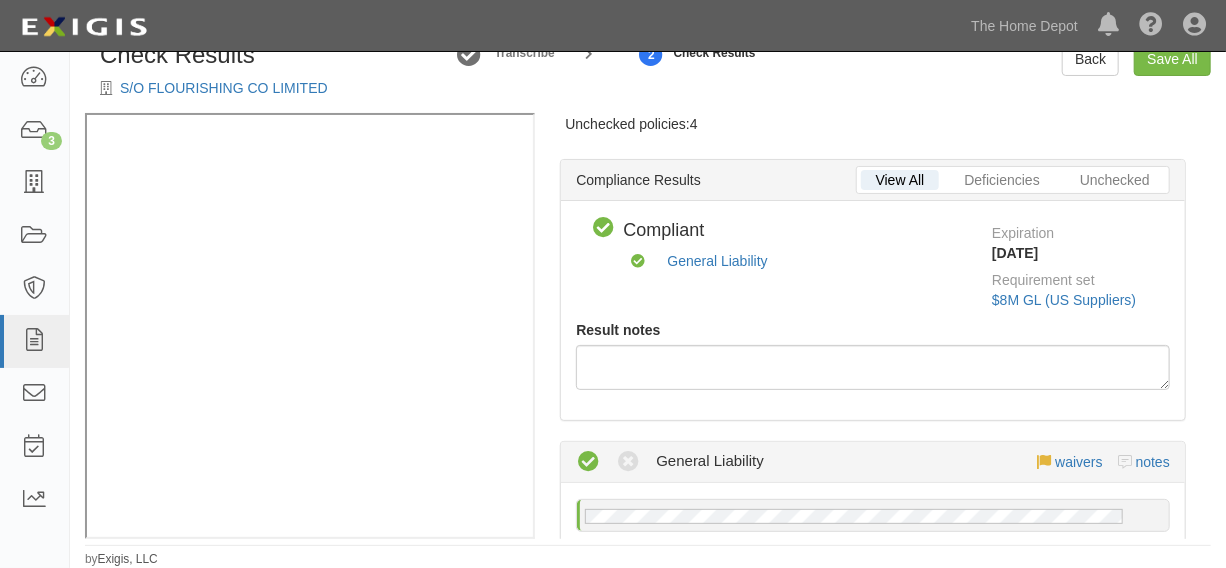 scroll, scrollTop: 0, scrollLeft: 0, axis: both 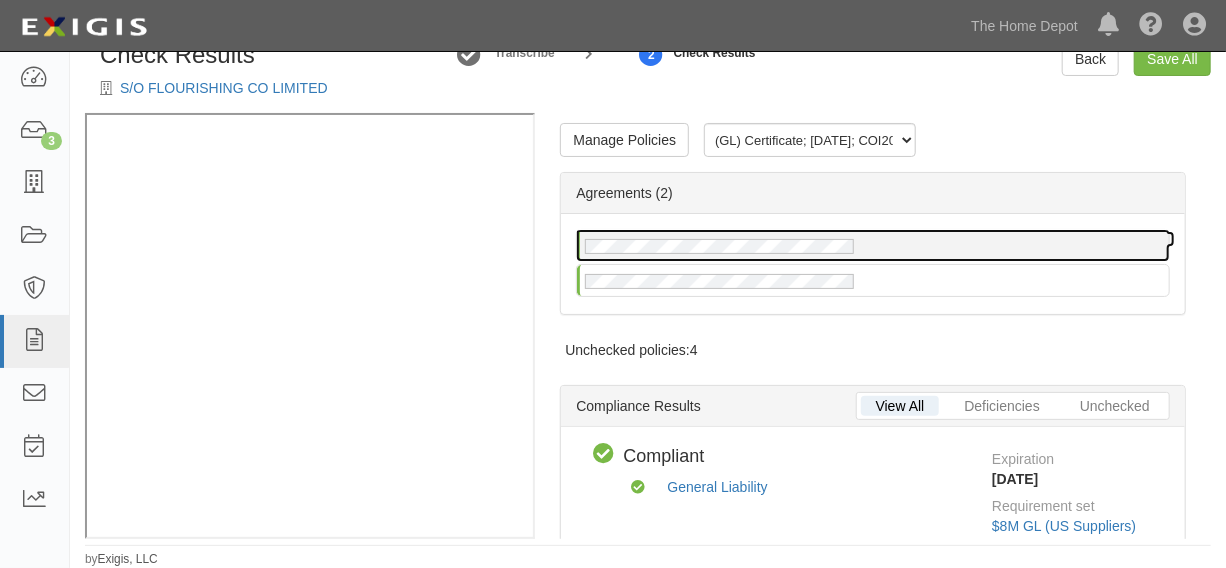 click at bounding box center [873, 245] 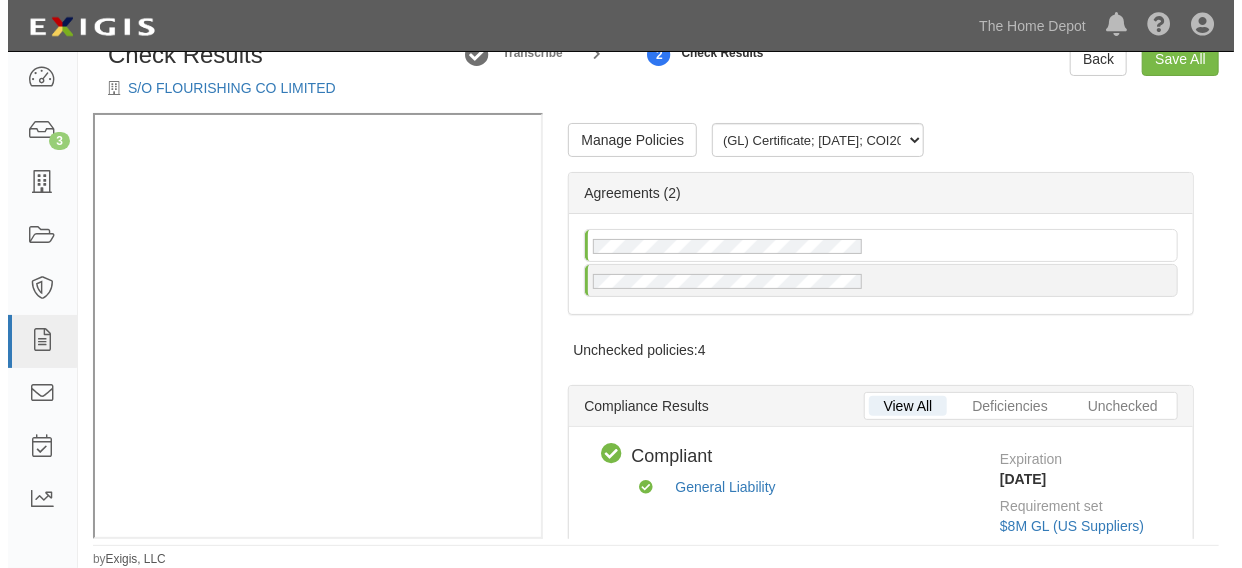 scroll, scrollTop: 0, scrollLeft: 0, axis: both 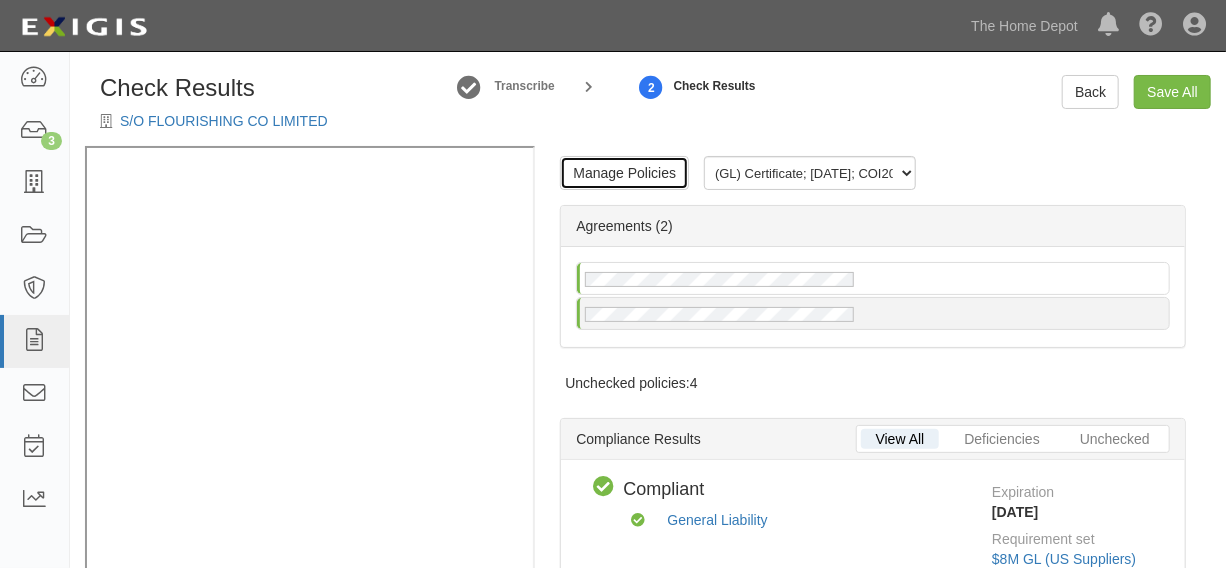click on "Manage Policies" at bounding box center (624, 173) 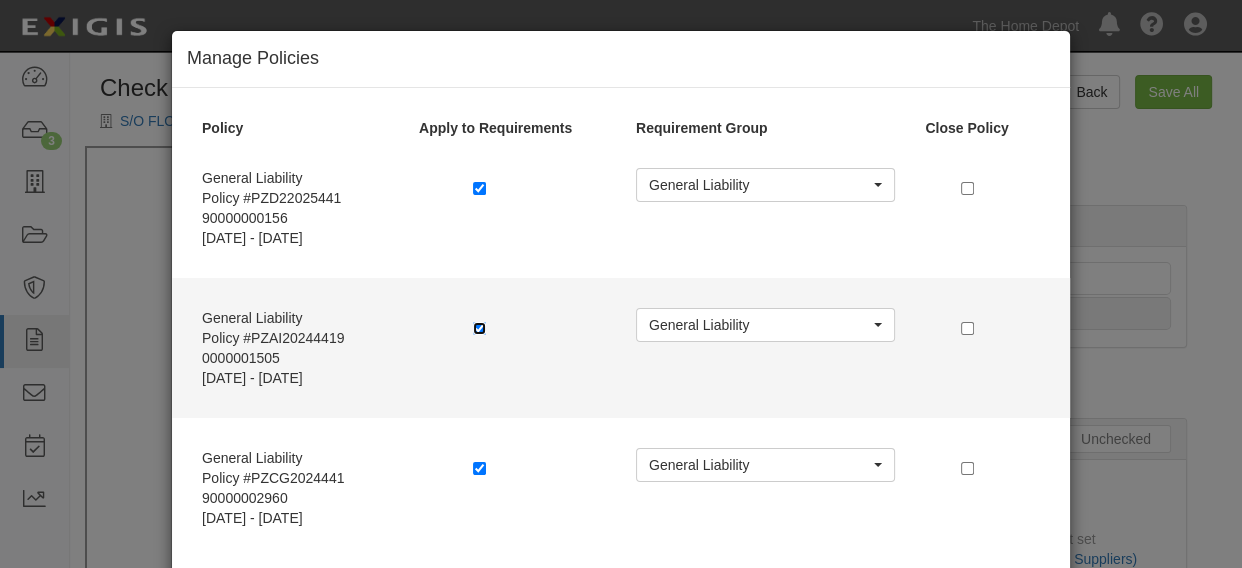 click at bounding box center (479, 328) 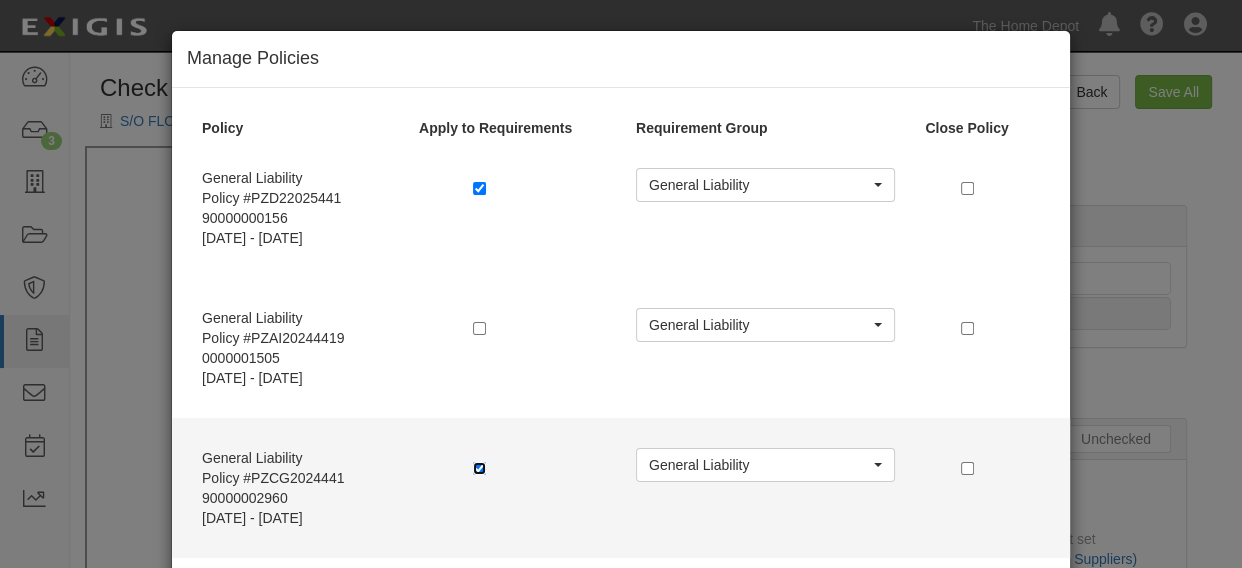 click at bounding box center (479, 468) 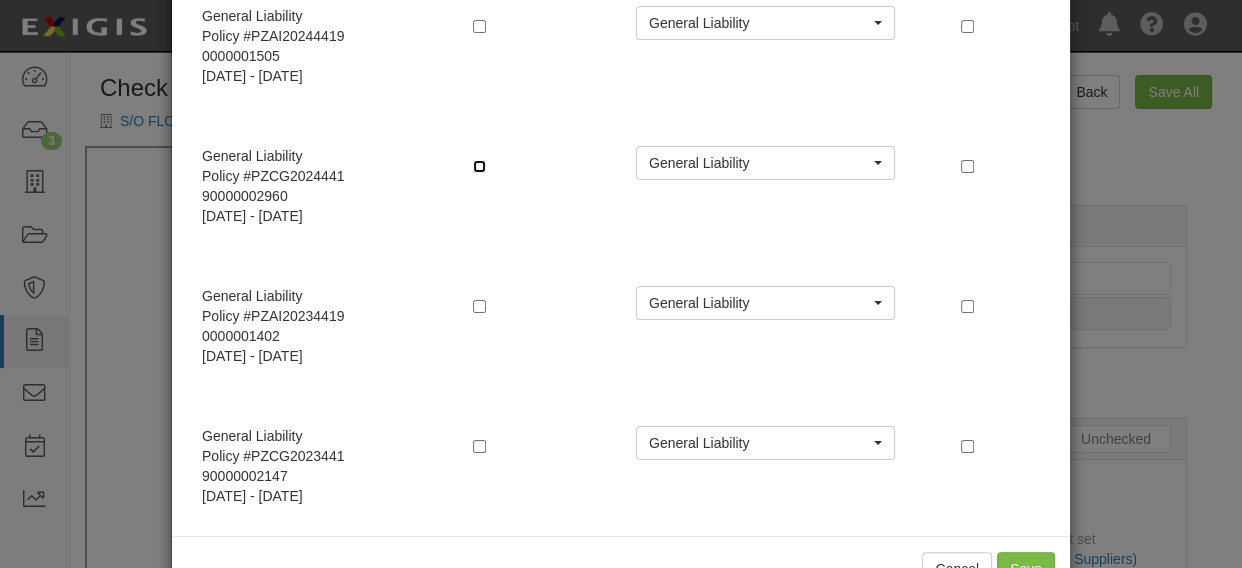 scroll, scrollTop: 364, scrollLeft: 0, axis: vertical 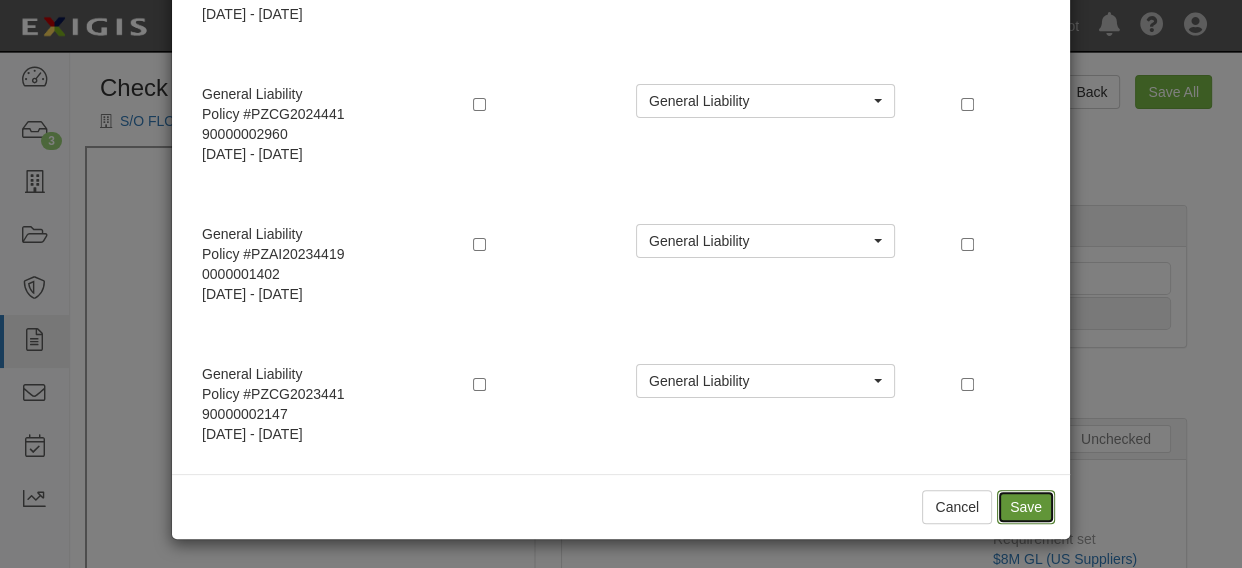 click on "Save" at bounding box center (1026, 507) 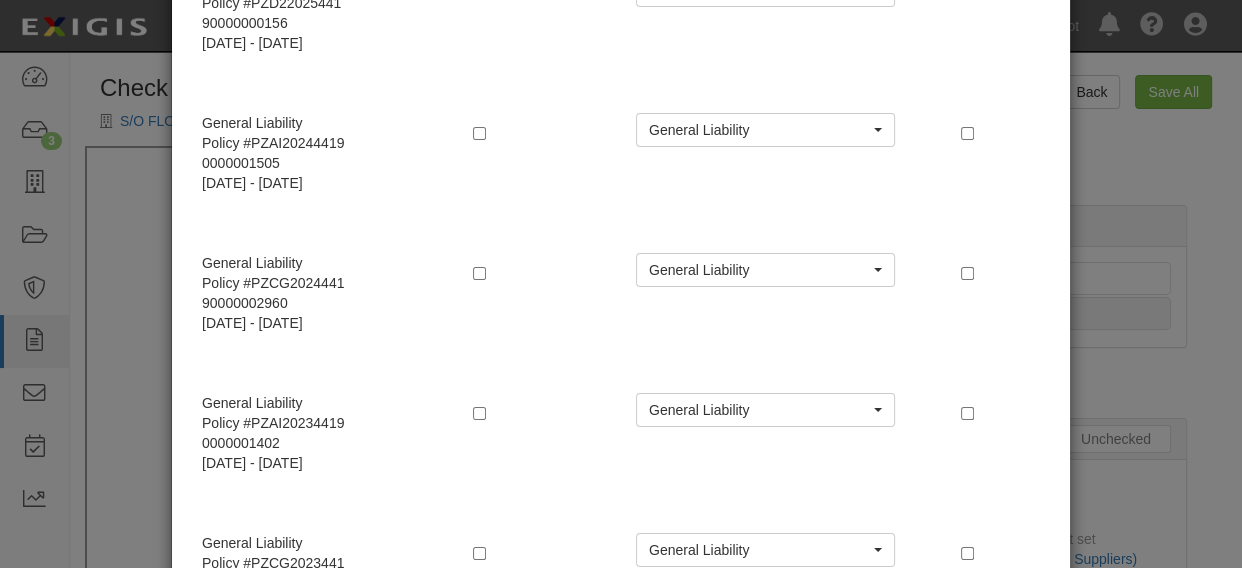 scroll, scrollTop: 364, scrollLeft: 0, axis: vertical 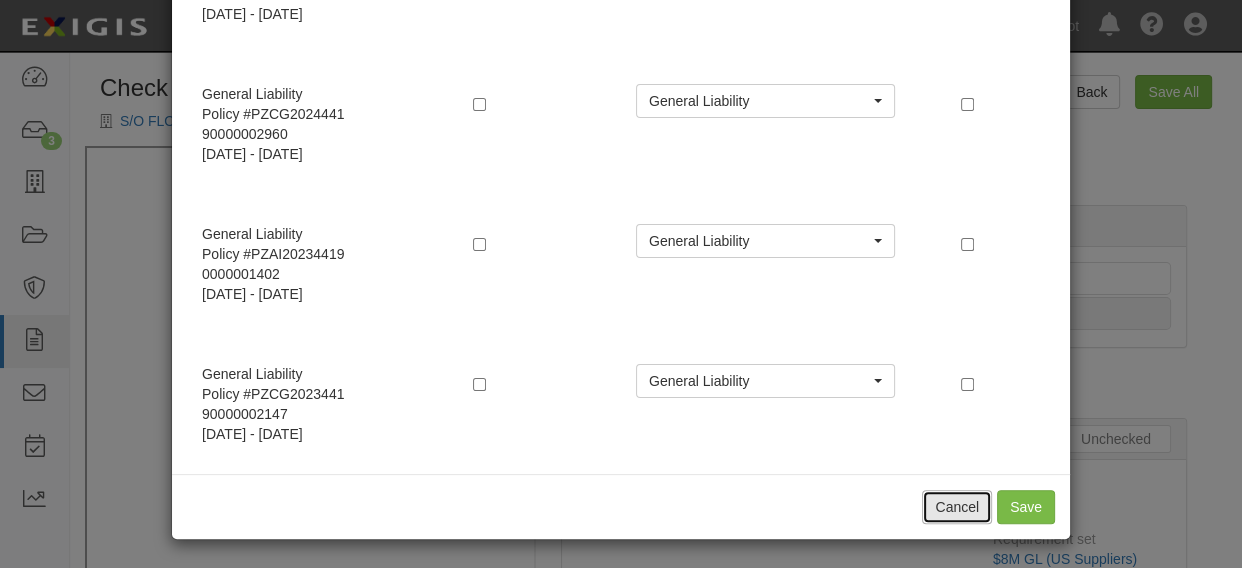 click on "Cancel" at bounding box center (957, 507) 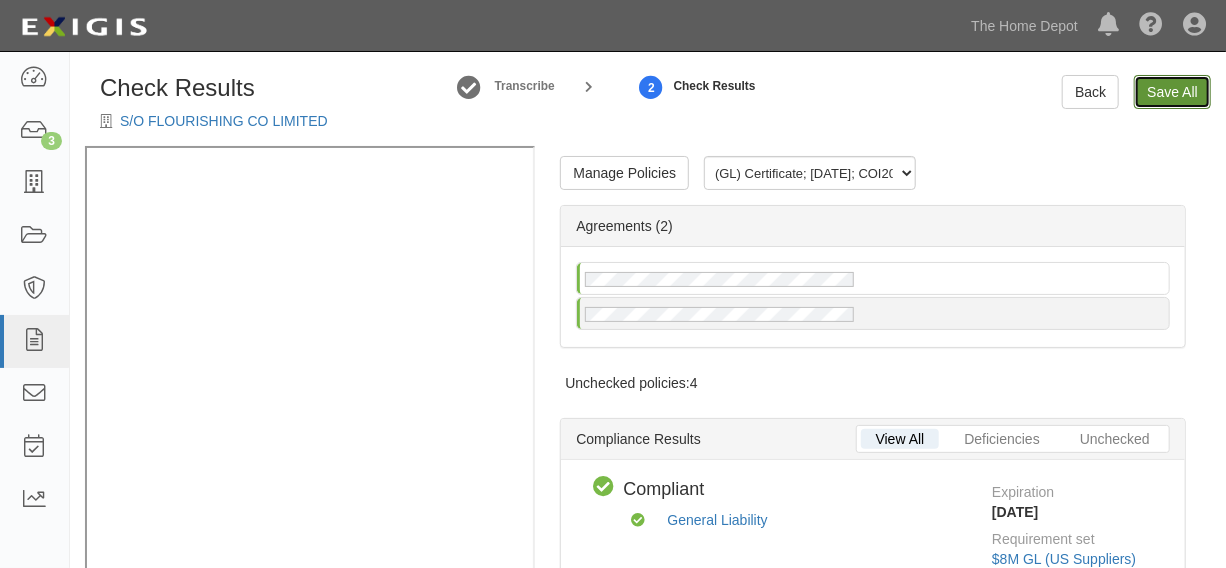 click on "Save All" at bounding box center (1172, 92) 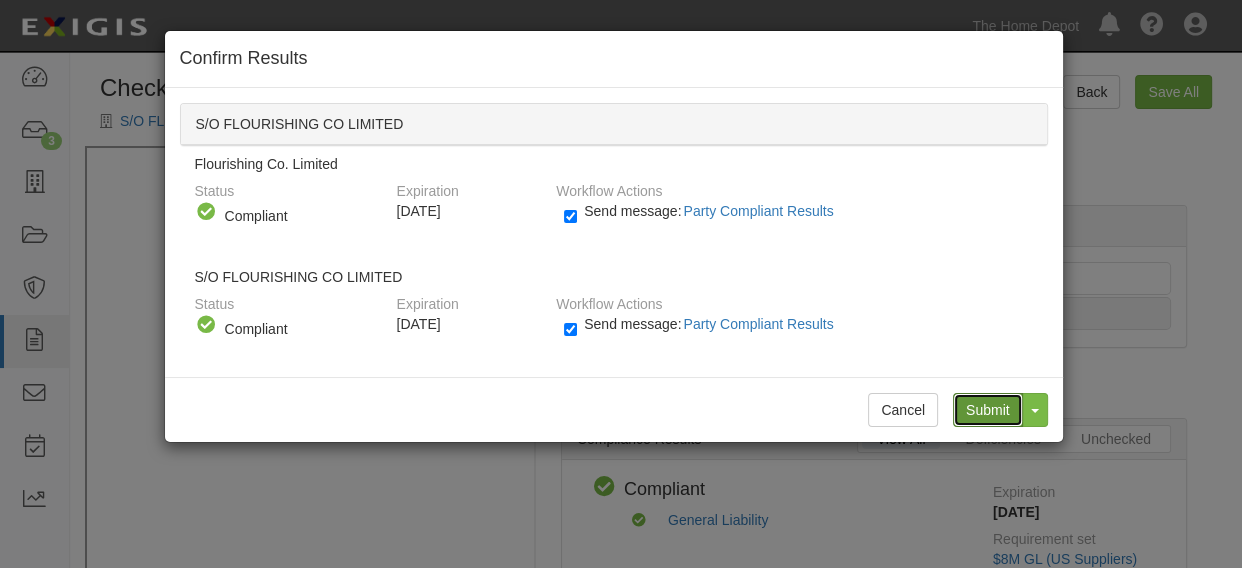 click on "Submit" at bounding box center [988, 410] 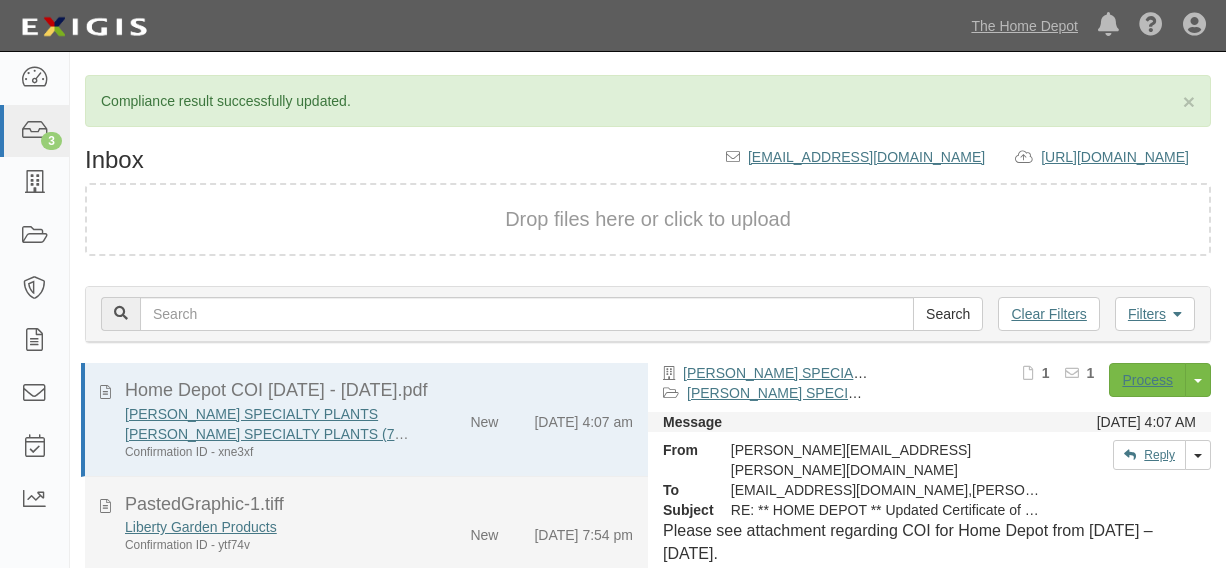 scroll, scrollTop: 0, scrollLeft: 0, axis: both 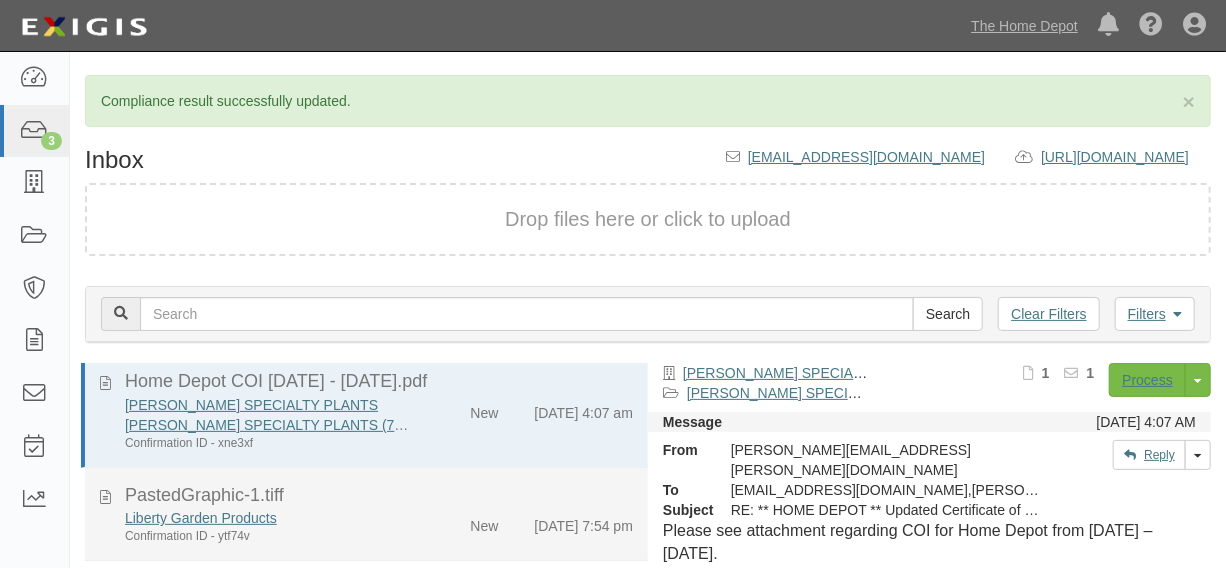 click on "PastedGraphic-1.tiff" 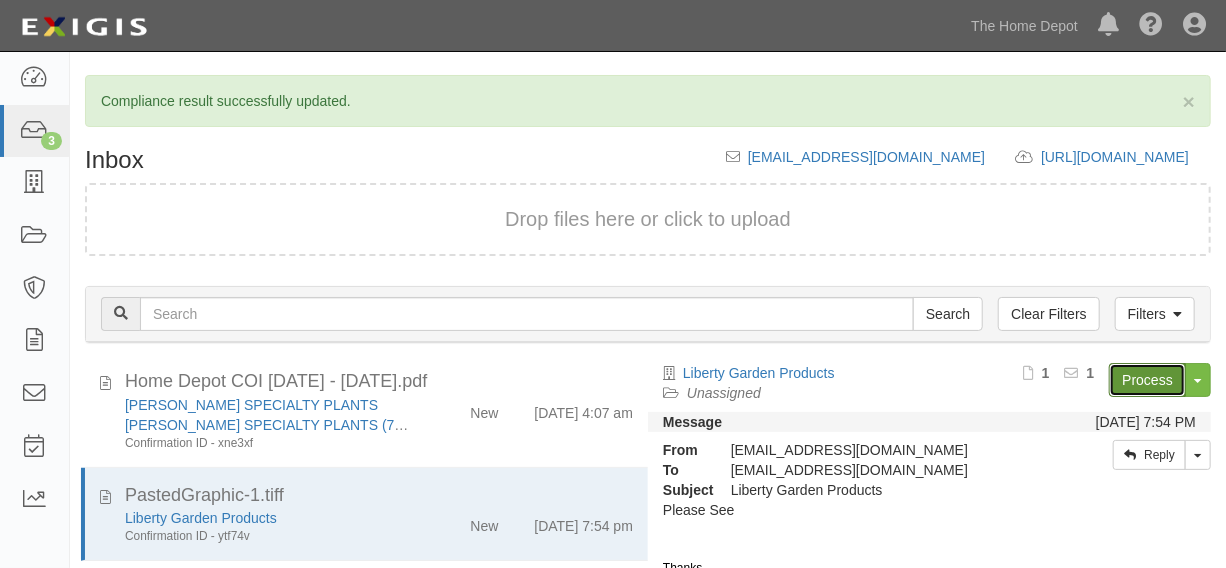 click on "Process" at bounding box center (1147, 380) 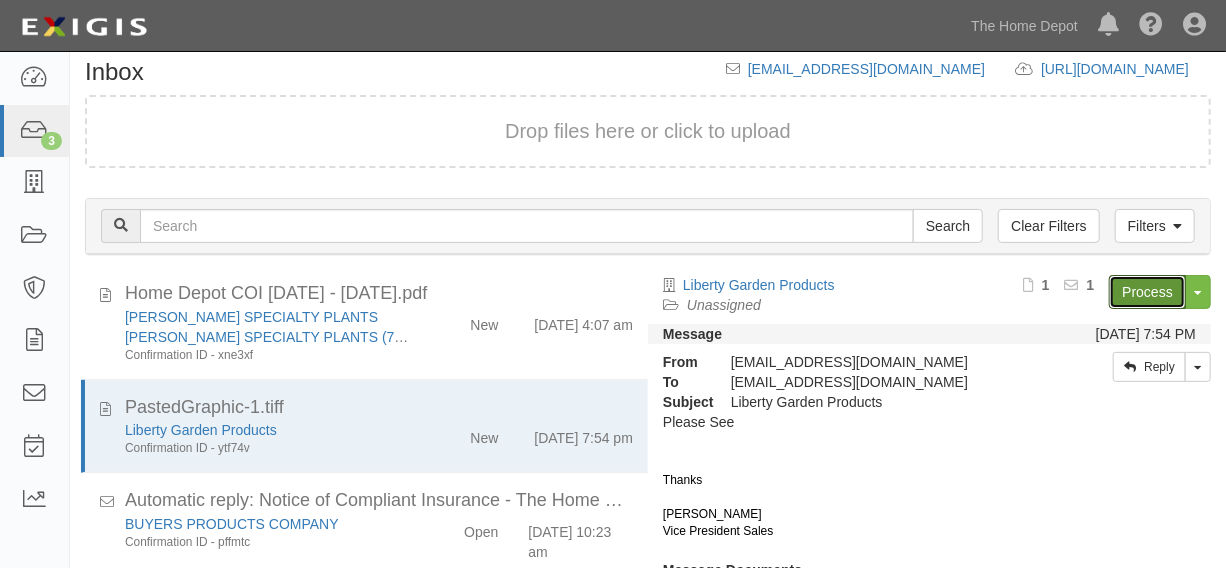 scroll, scrollTop: 156, scrollLeft: 0, axis: vertical 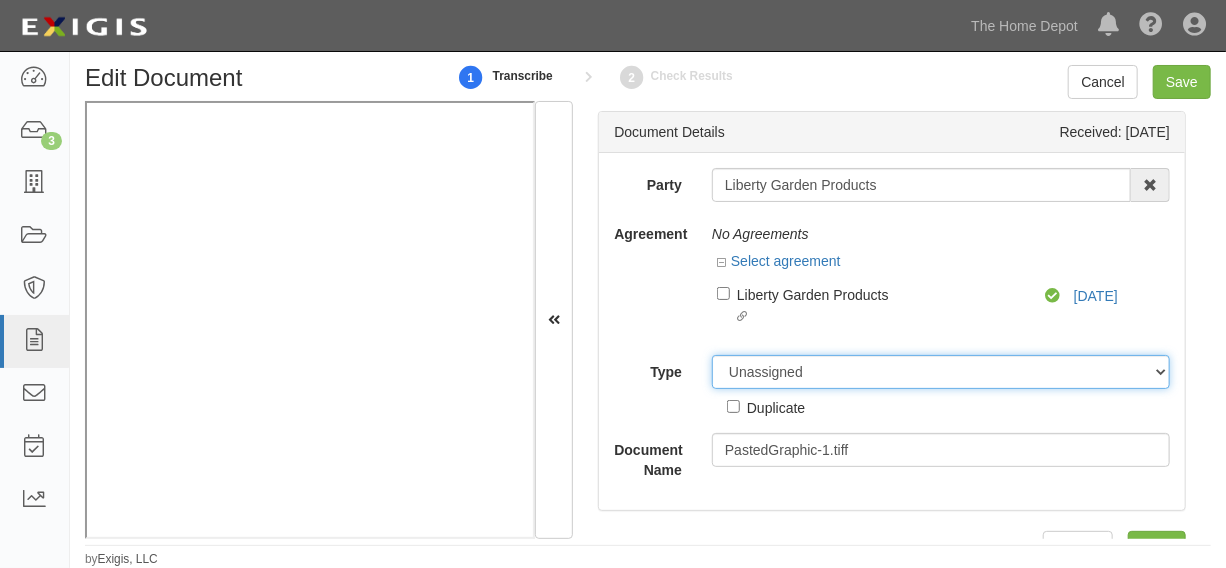 click on "Unassigned
Binder
Cancellation Notice
Certificate
Contract
Endorsement
Insurance Policy
Junk
Other Document
Policy Declarations
Reinstatement Notice
Requirements
Waiver Request" at bounding box center (941, 372) 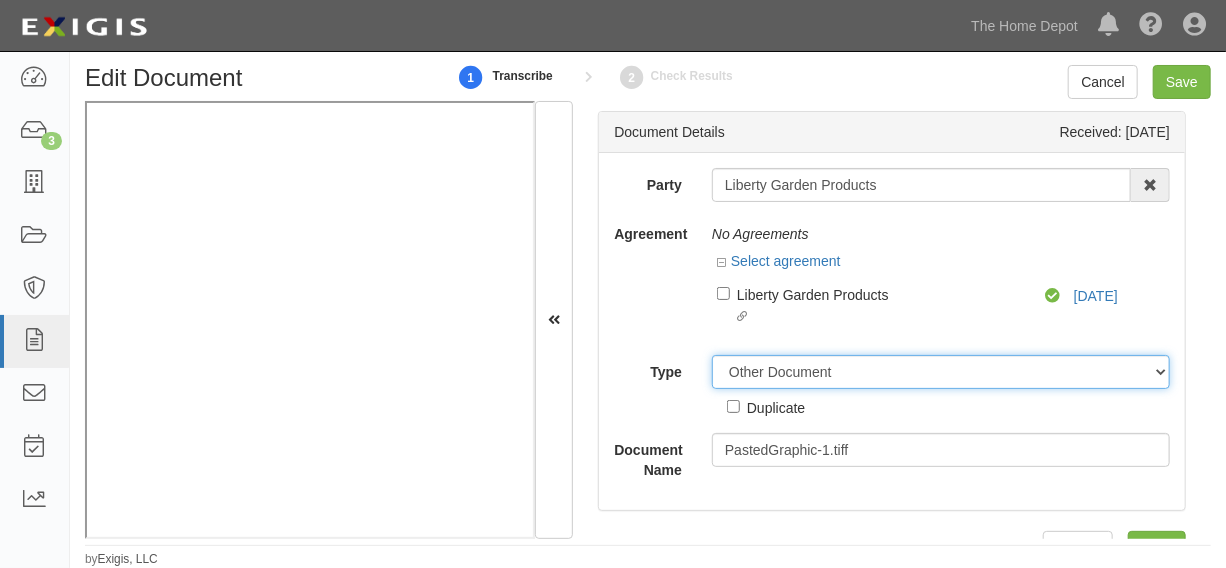 click on "Unassigned
Binder
Cancellation Notice
Certificate
Contract
Endorsement
Insurance Policy
Junk
Other Document
Policy Declarations
Reinstatement Notice
Requirements
Waiver Request" at bounding box center (941, 372) 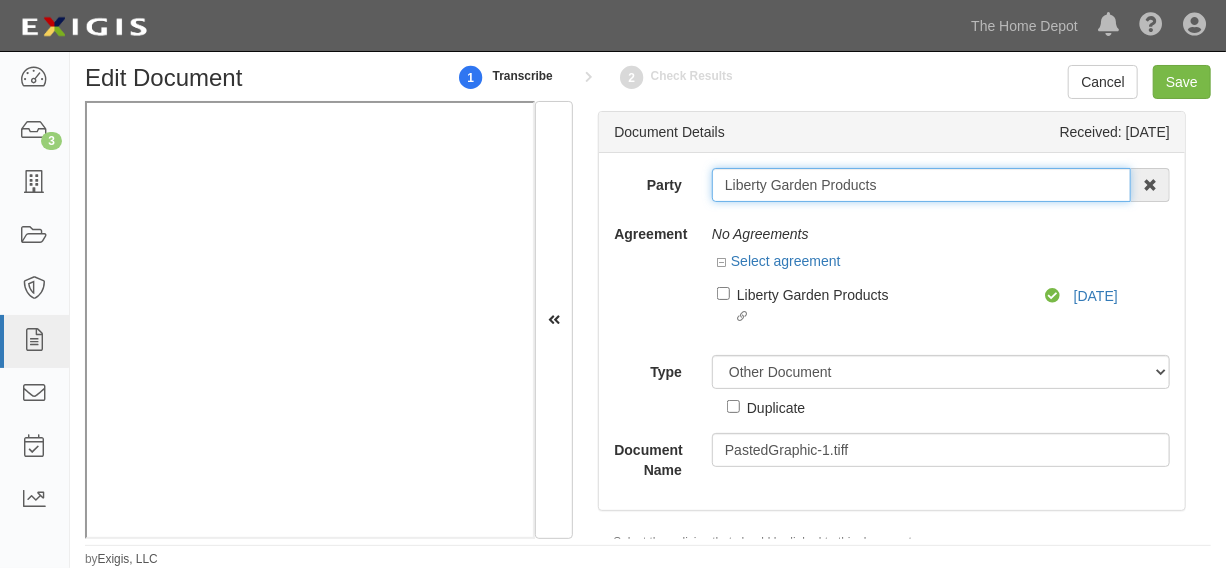drag, startPoint x: 722, startPoint y: 190, endPoint x: 921, endPoint y: 183, distance: 199.12308 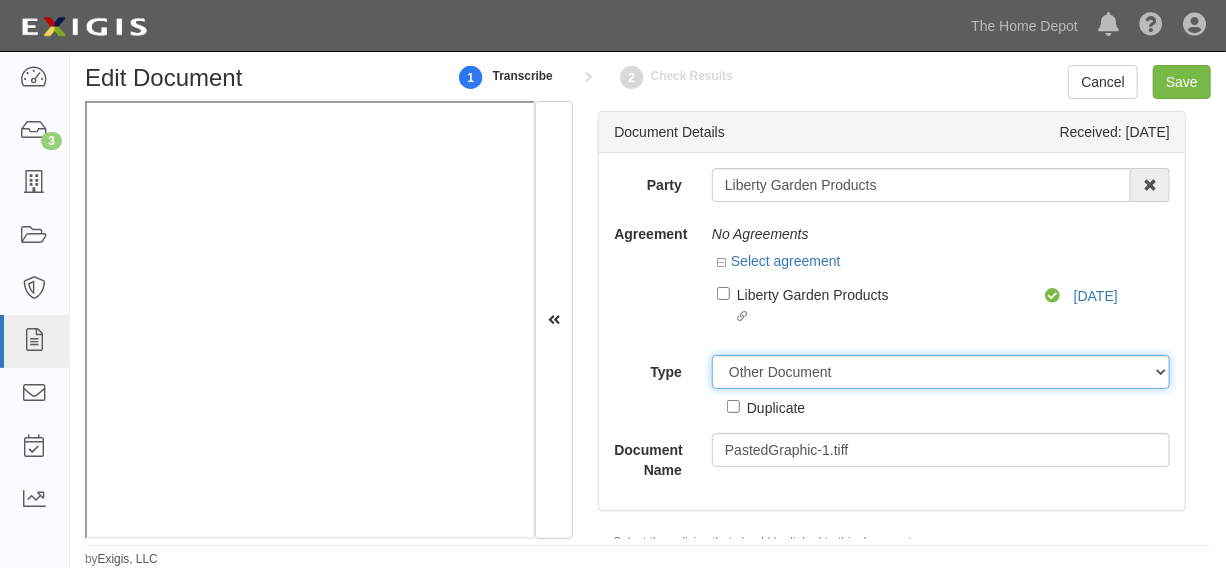 click on "Unassigned
Binder
Cancellation Notice
Certificate
Contract
Endorsement
Insurance Policy
Junk
Other Document
Policy Declarations
Reinstatement Notice
Requirements
Waiver Request" at bounding box center (941, 372) 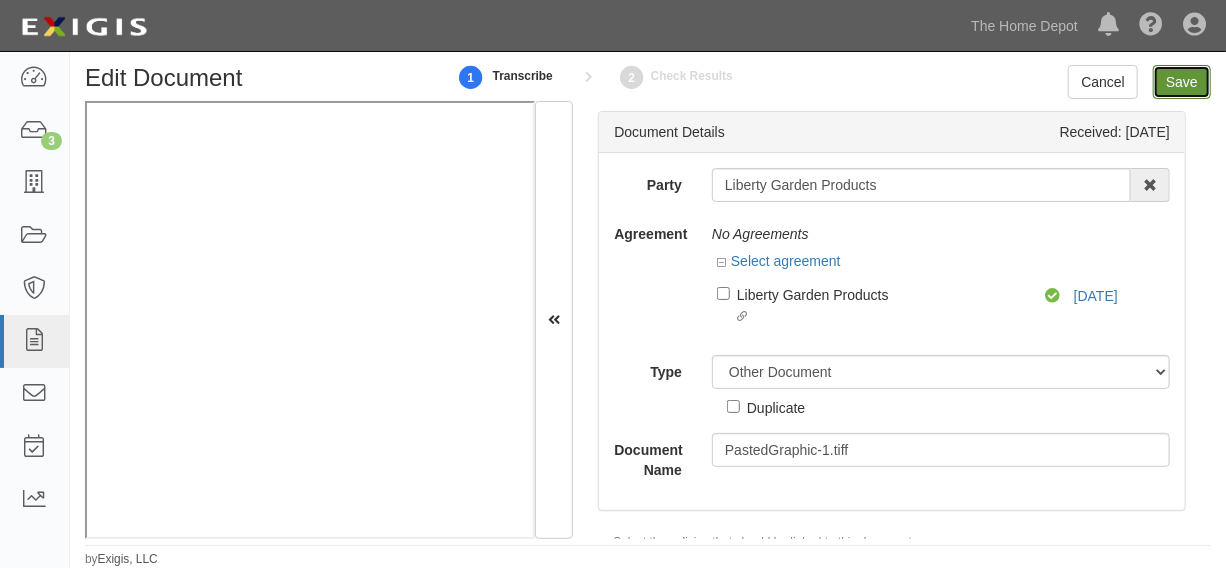 click on "Save" at bounding box center (1182, 82) 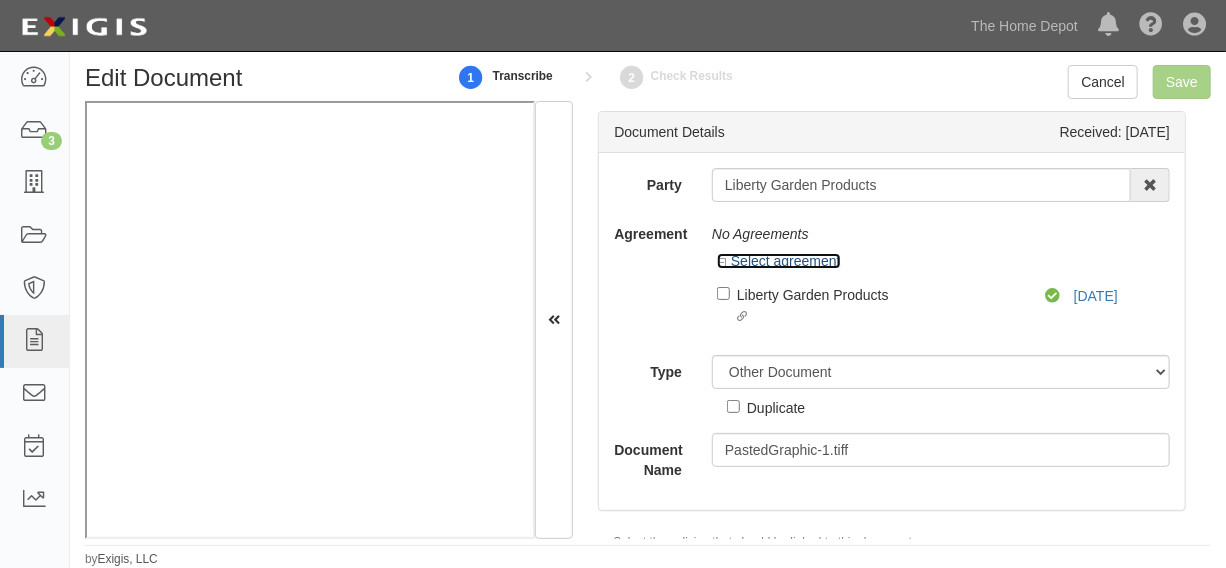 click on "Select agreement" at bounding box center (779, 261) 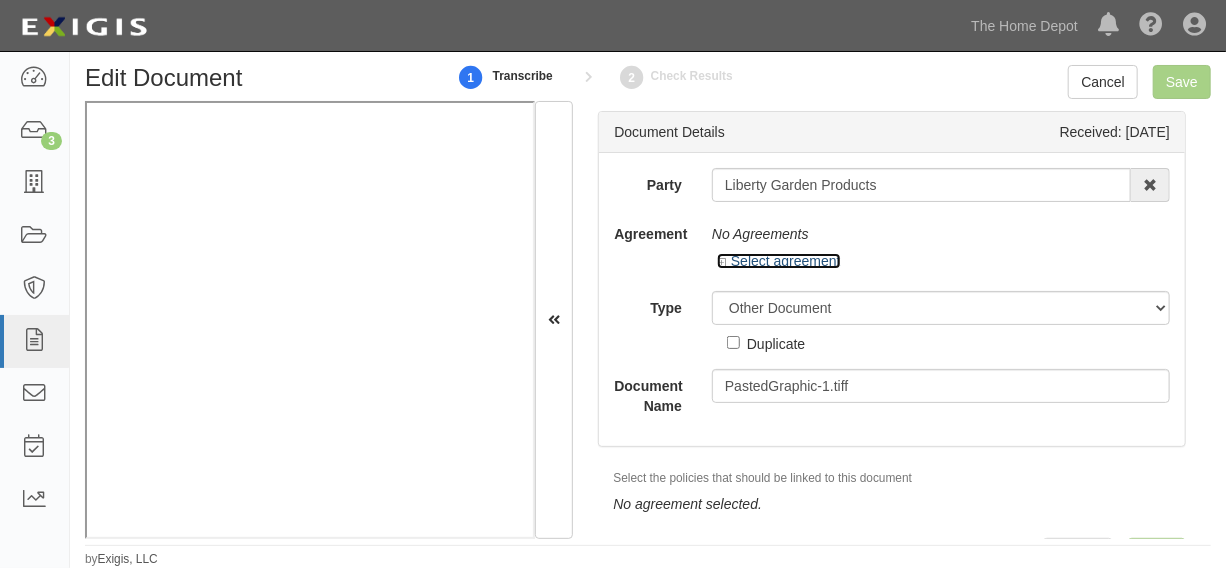 click on "Select agreement" at bounding box center (779, 261) 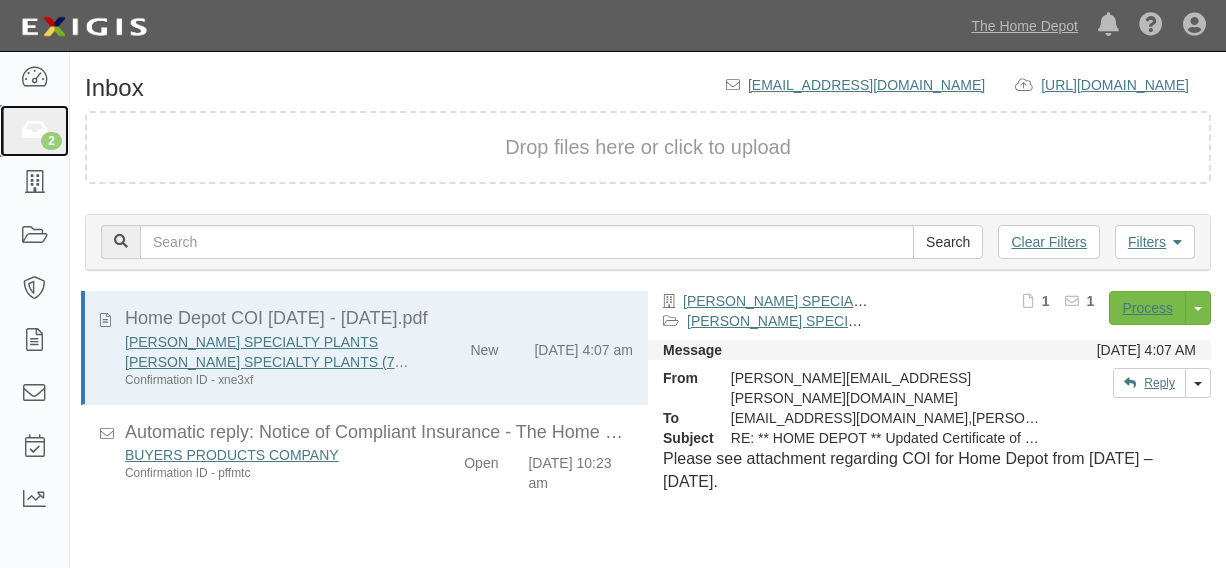 click on "2" at bounding box center (34, 131) 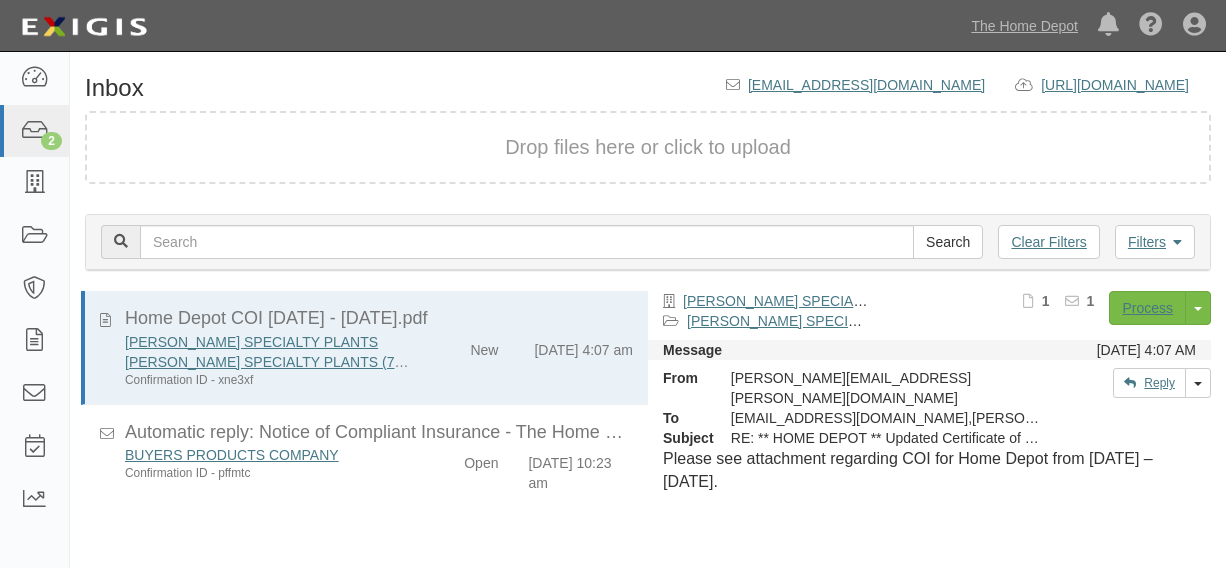 scroll, scrollTop: 0, scrollLeft: 0, axis: both 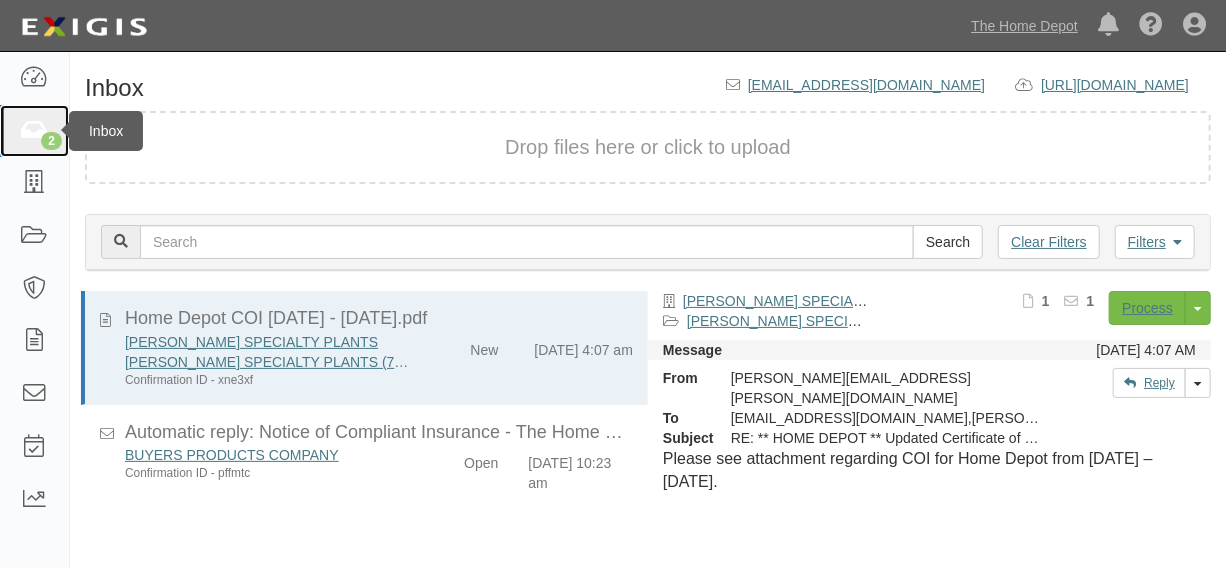 click at bounding box center (34, 131) 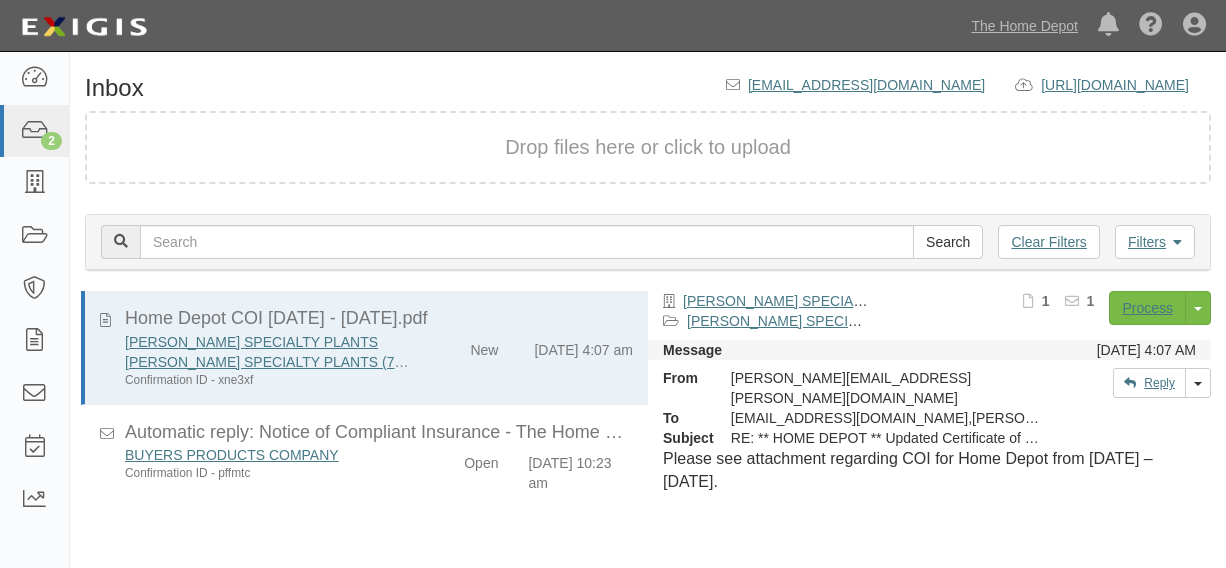 scroll, scrollTop: 0, scrollLeft: 0, axis: both 